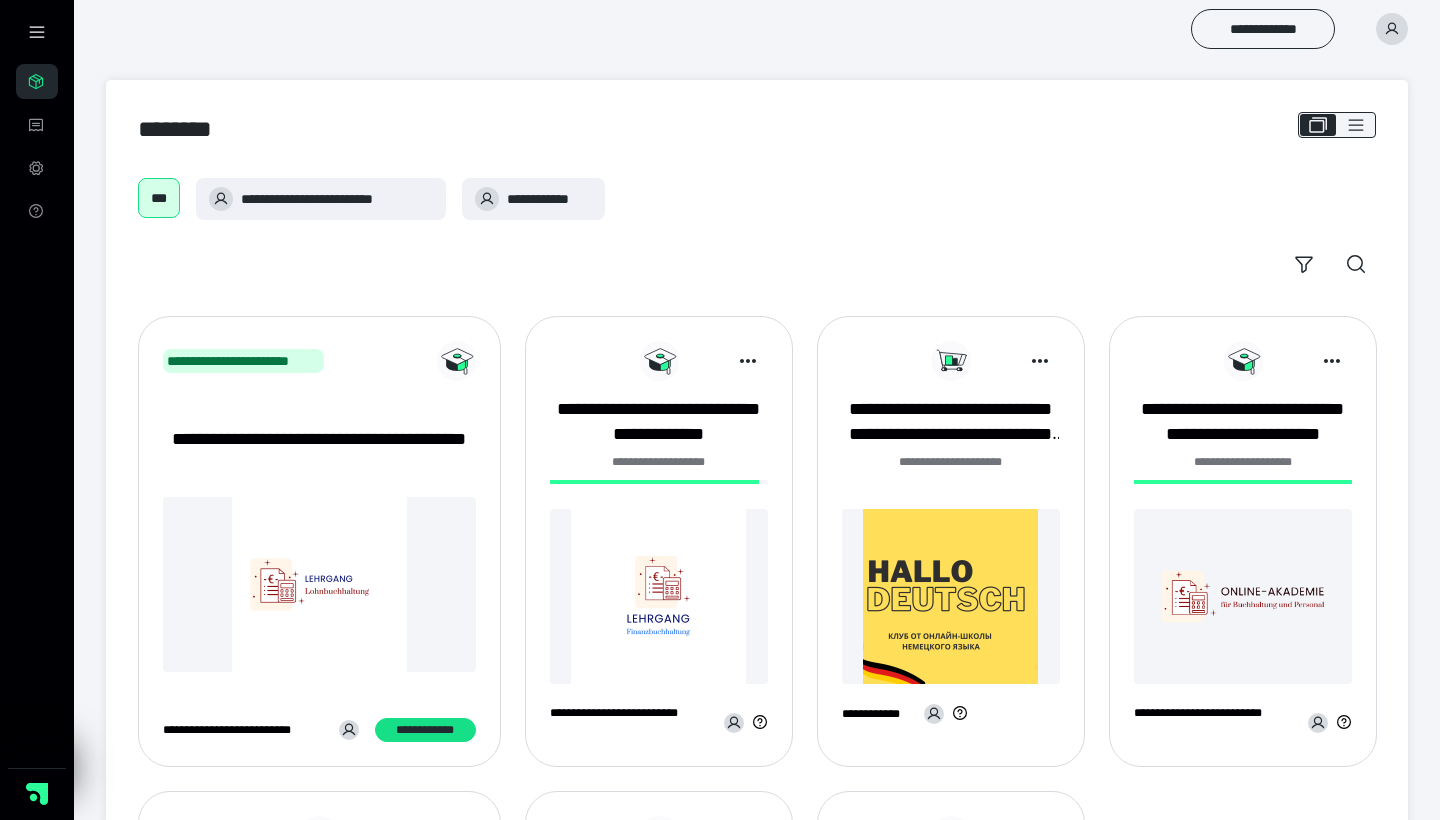 scroll, scrollTop: 63, scrollLeft: 0, axis: vertical 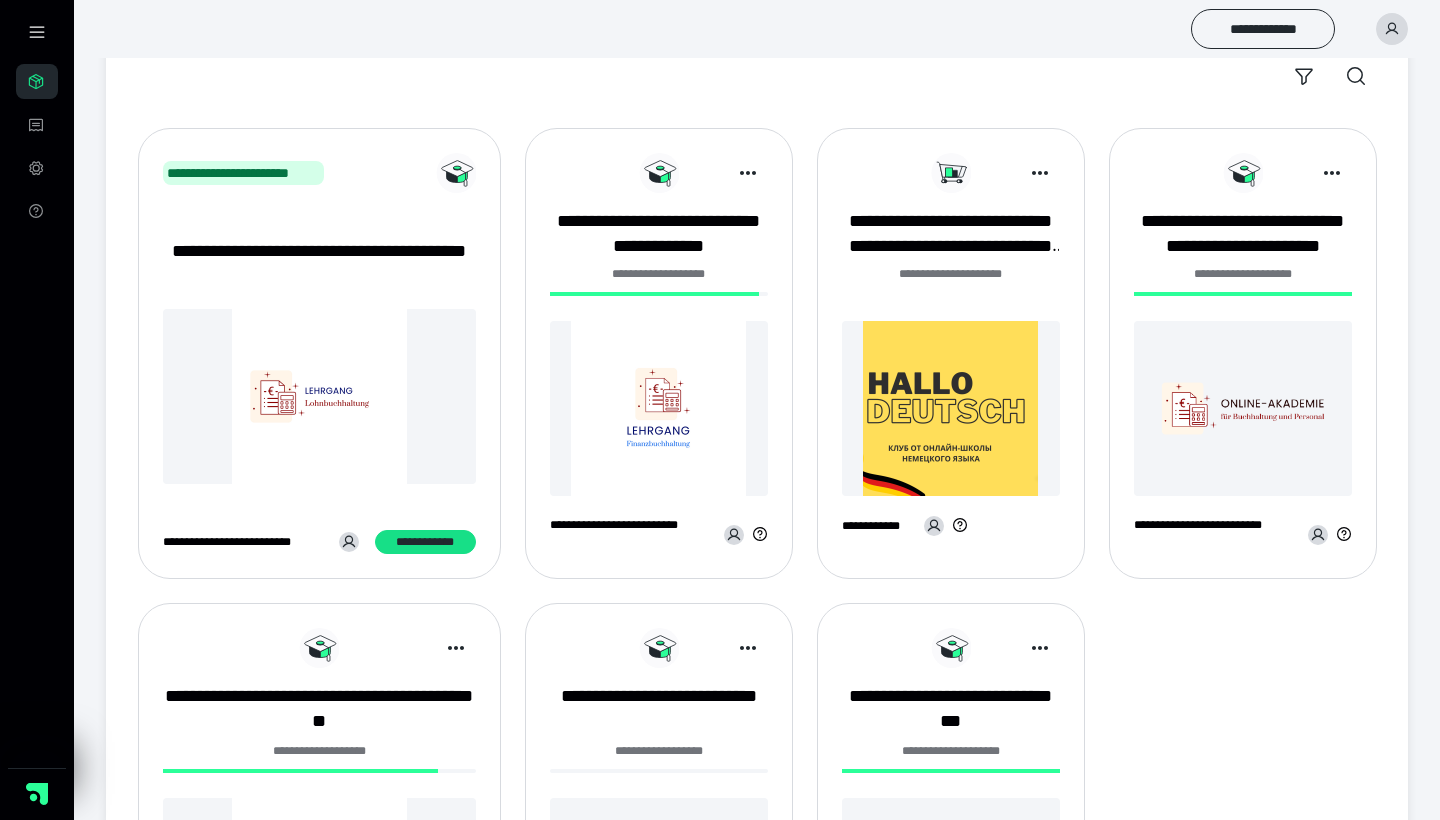 click at bounding box center [319, 396] 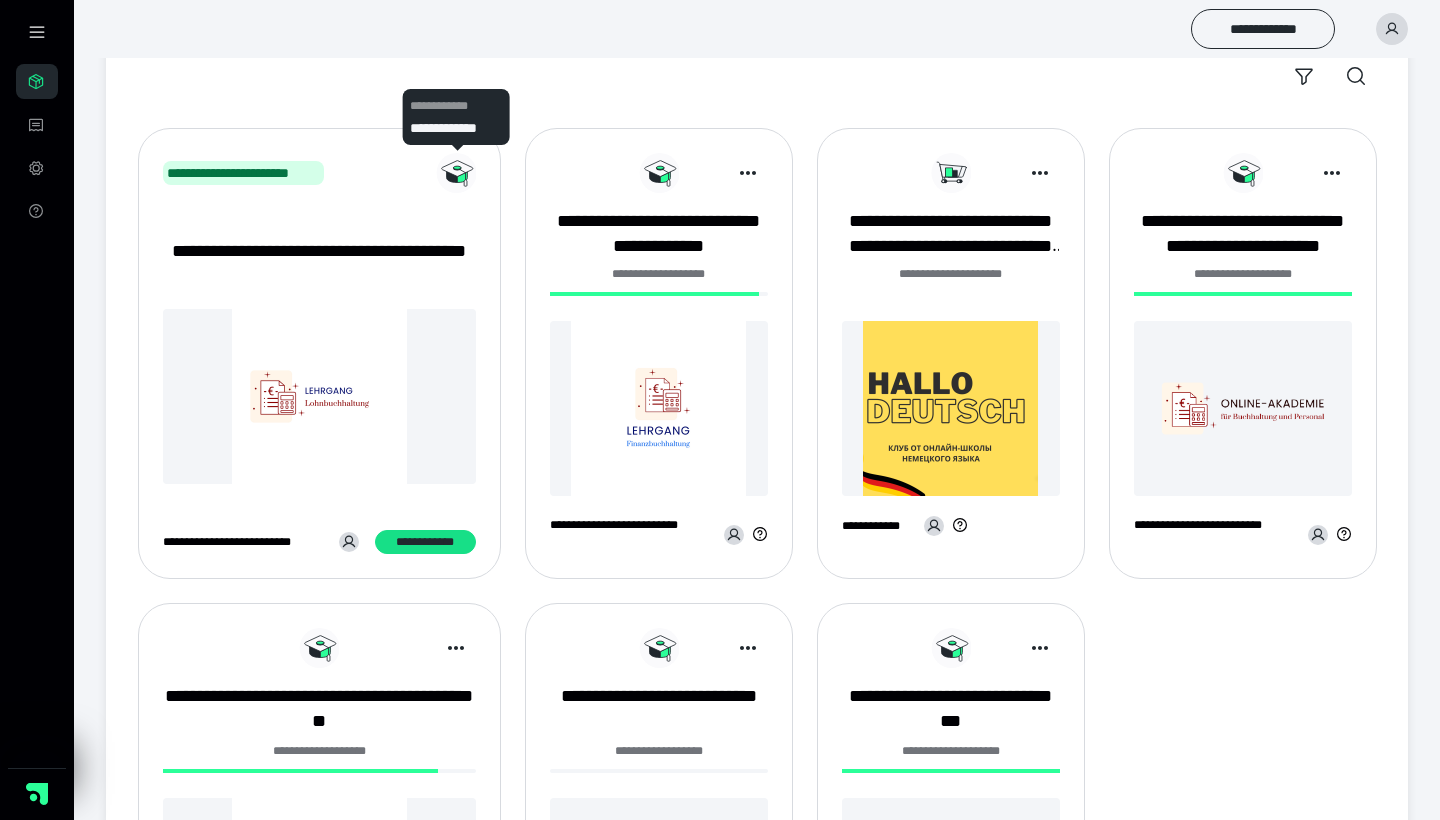 click 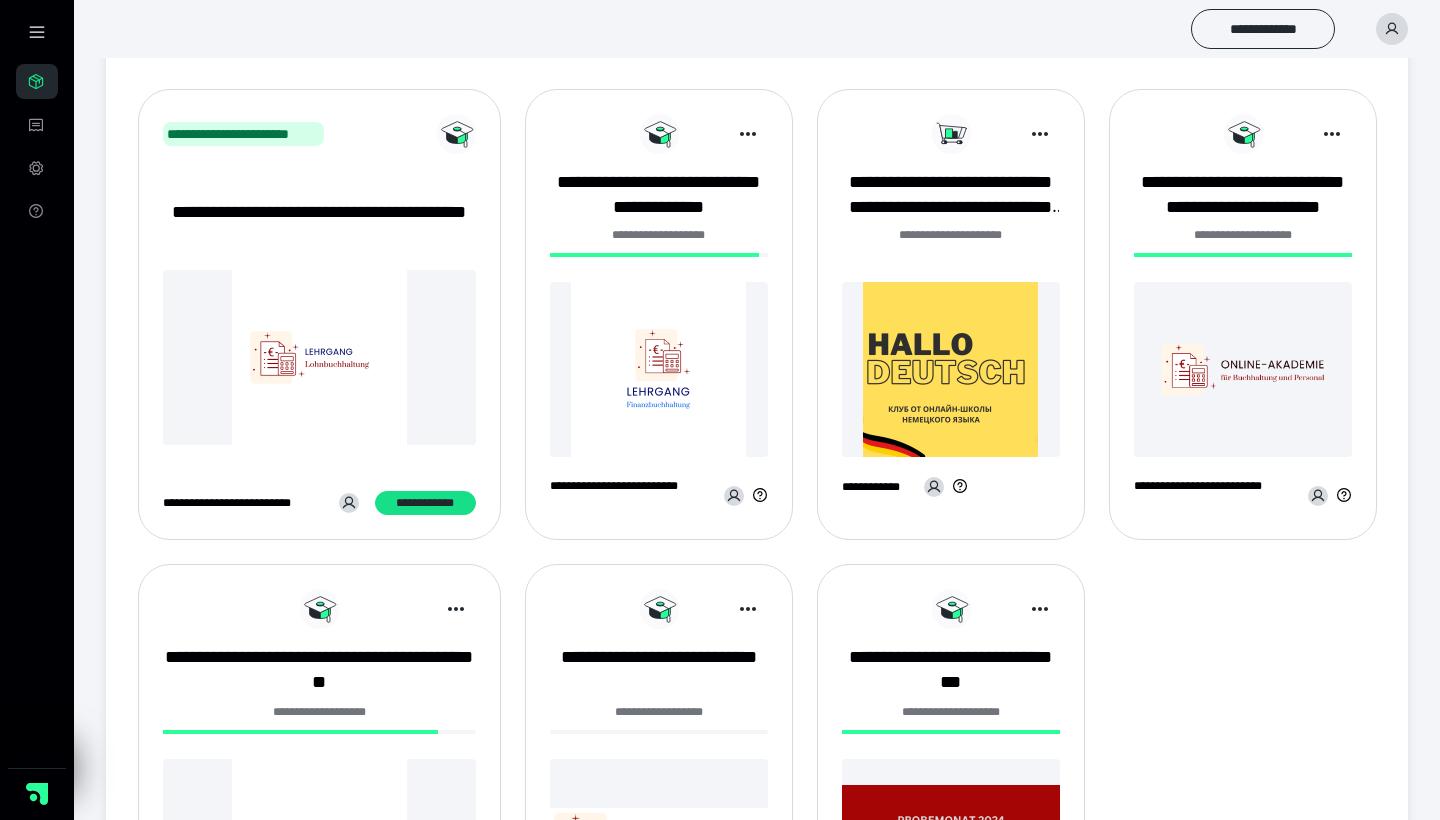 scroll, scrollTop: 235, scrollLeft: 0, axis: vertical 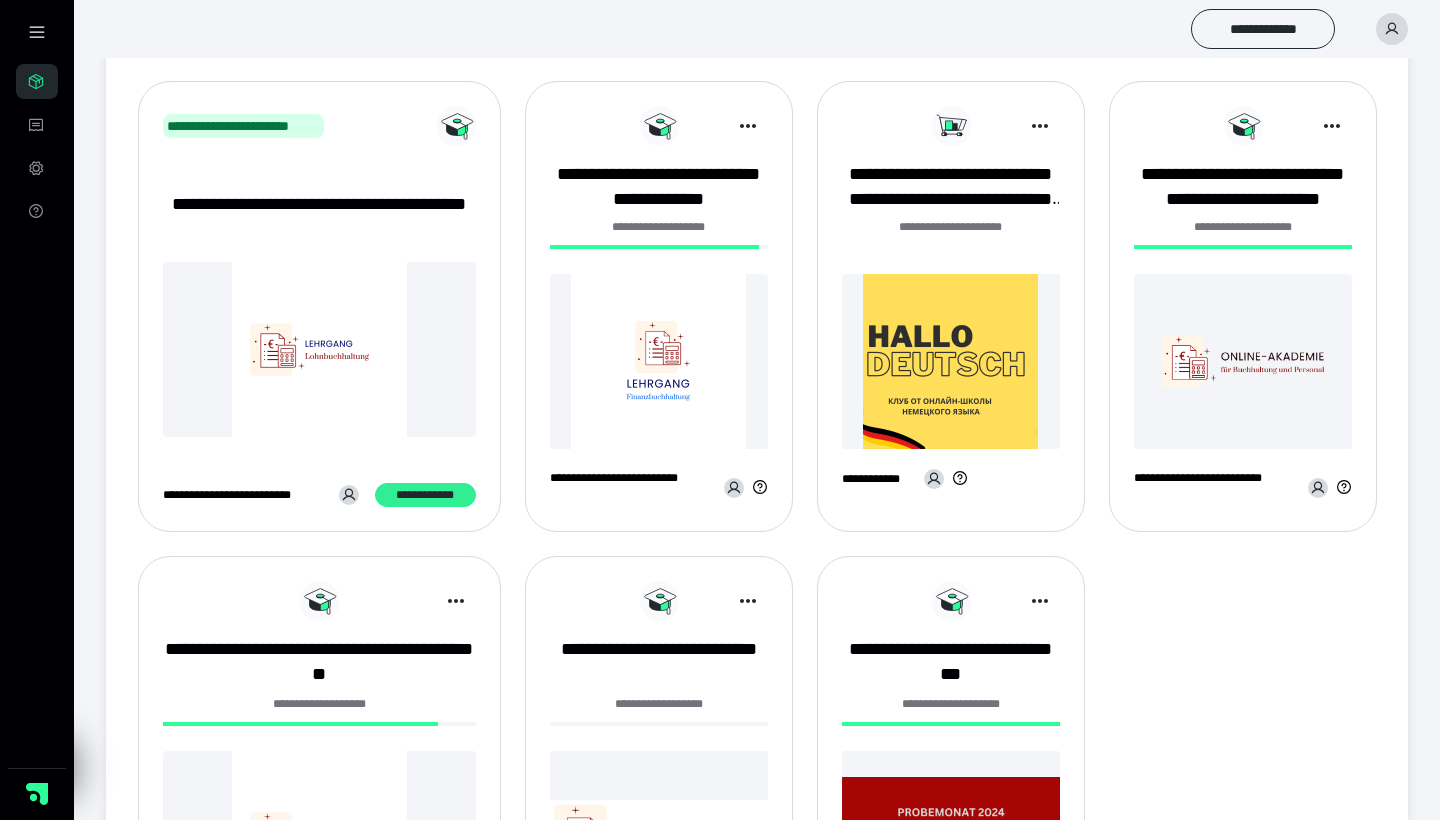 click on "**********" at bounding box center [425, 495] 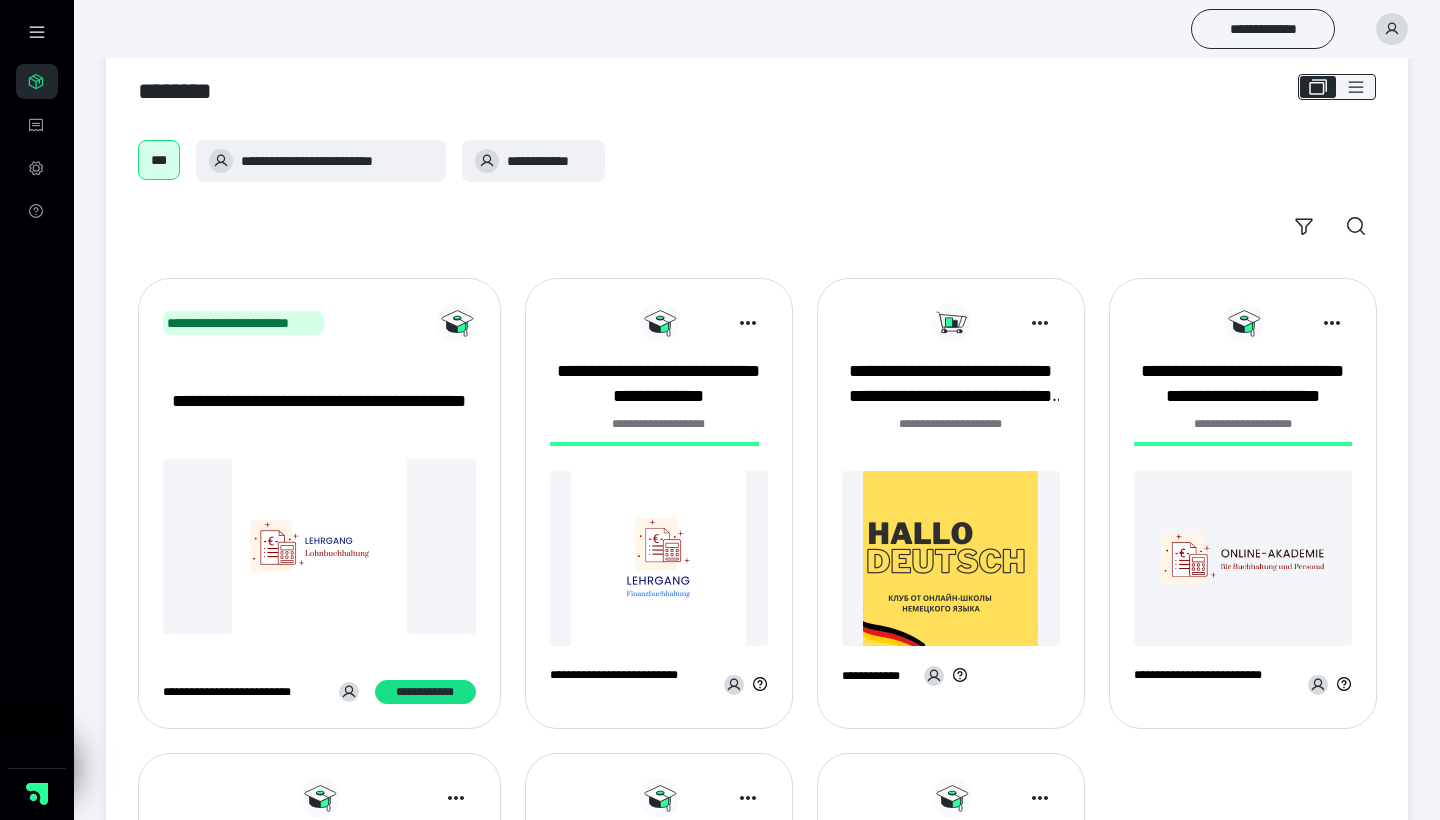 scroll, scrollTop: 32, scrollLeft: 0, axis: vertical 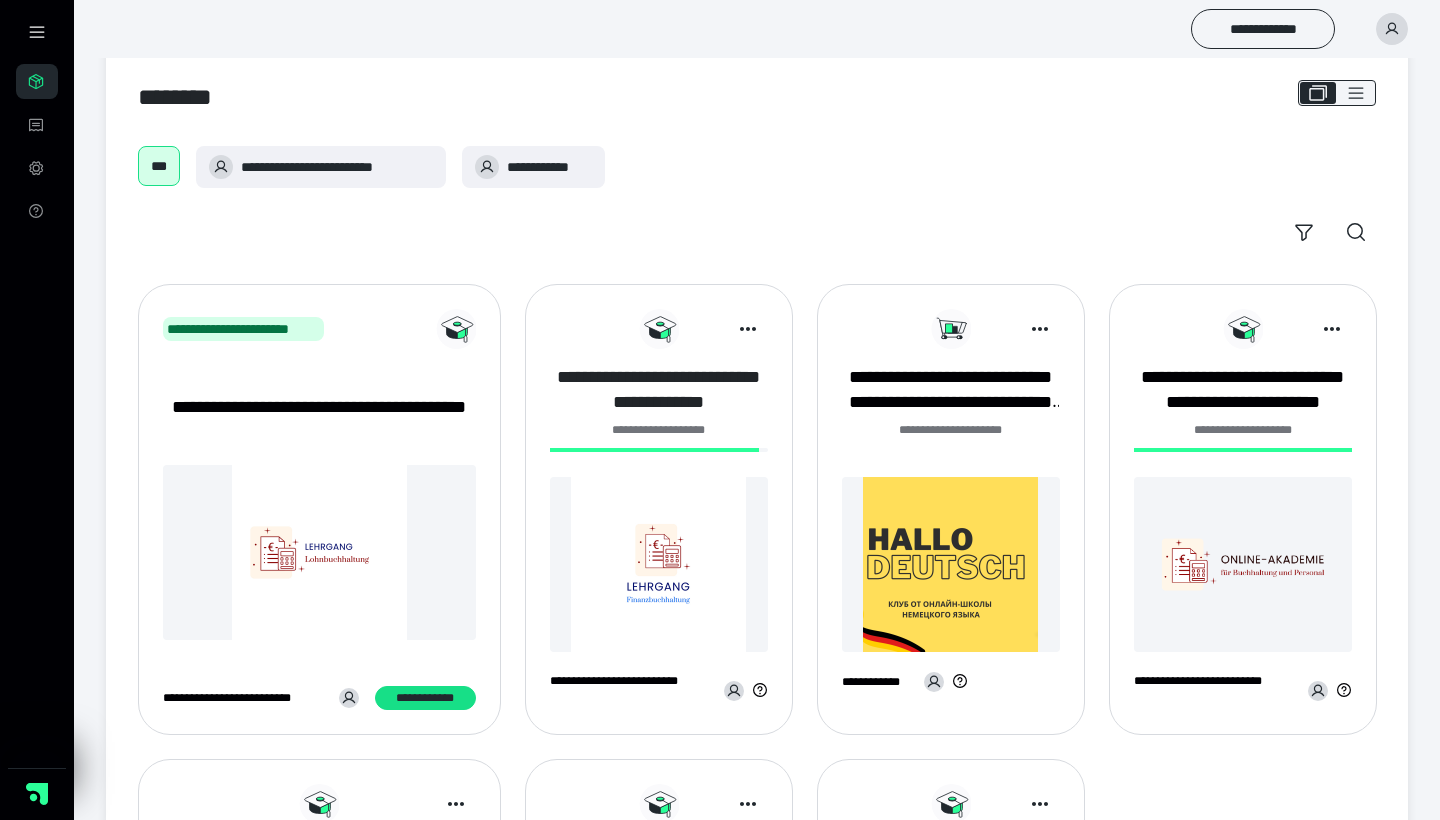 click on "**********" at bounding box center [659, 389] 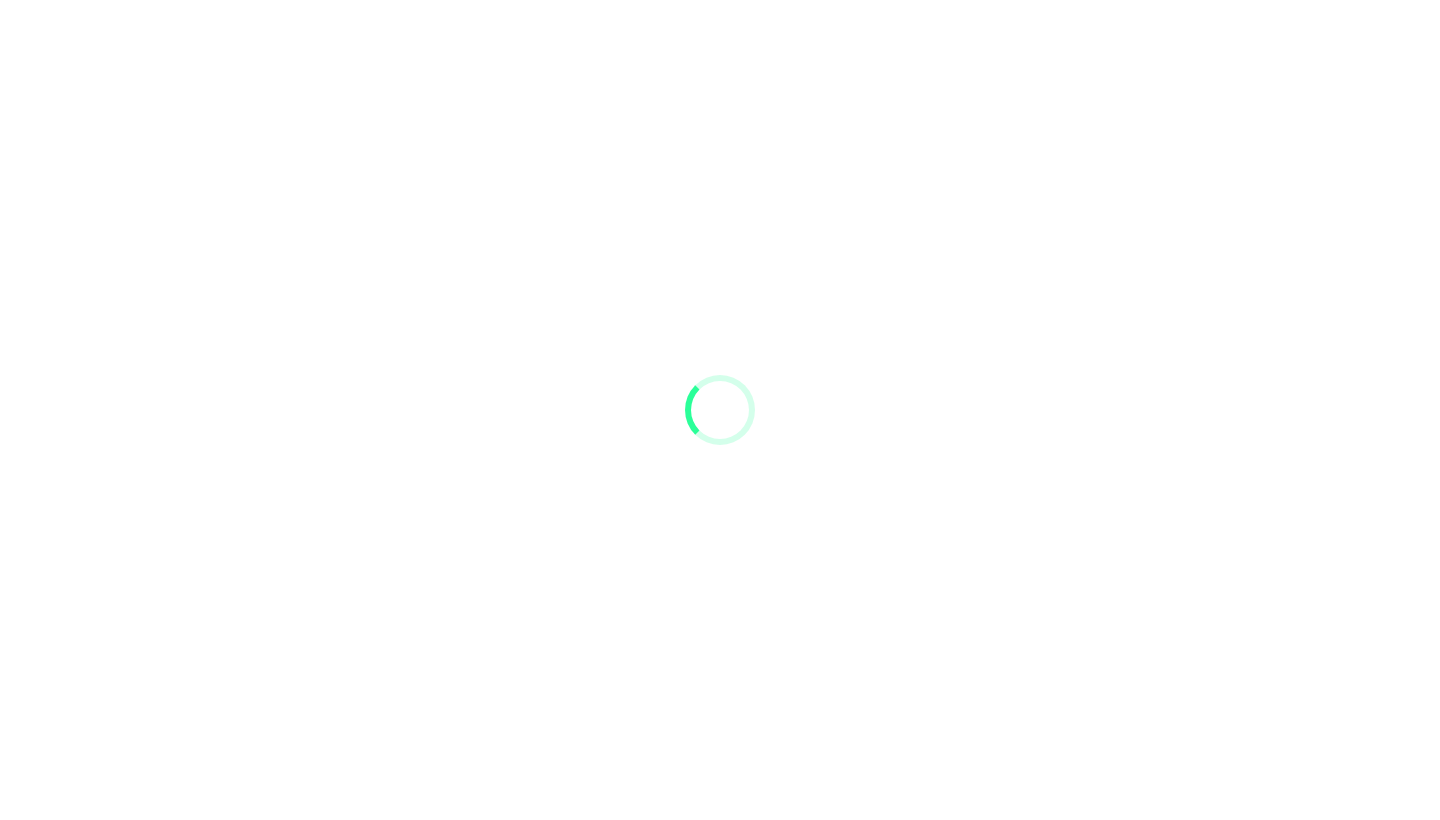 scroll, scrollTop: 0, scrollLeft: 0, axis: both 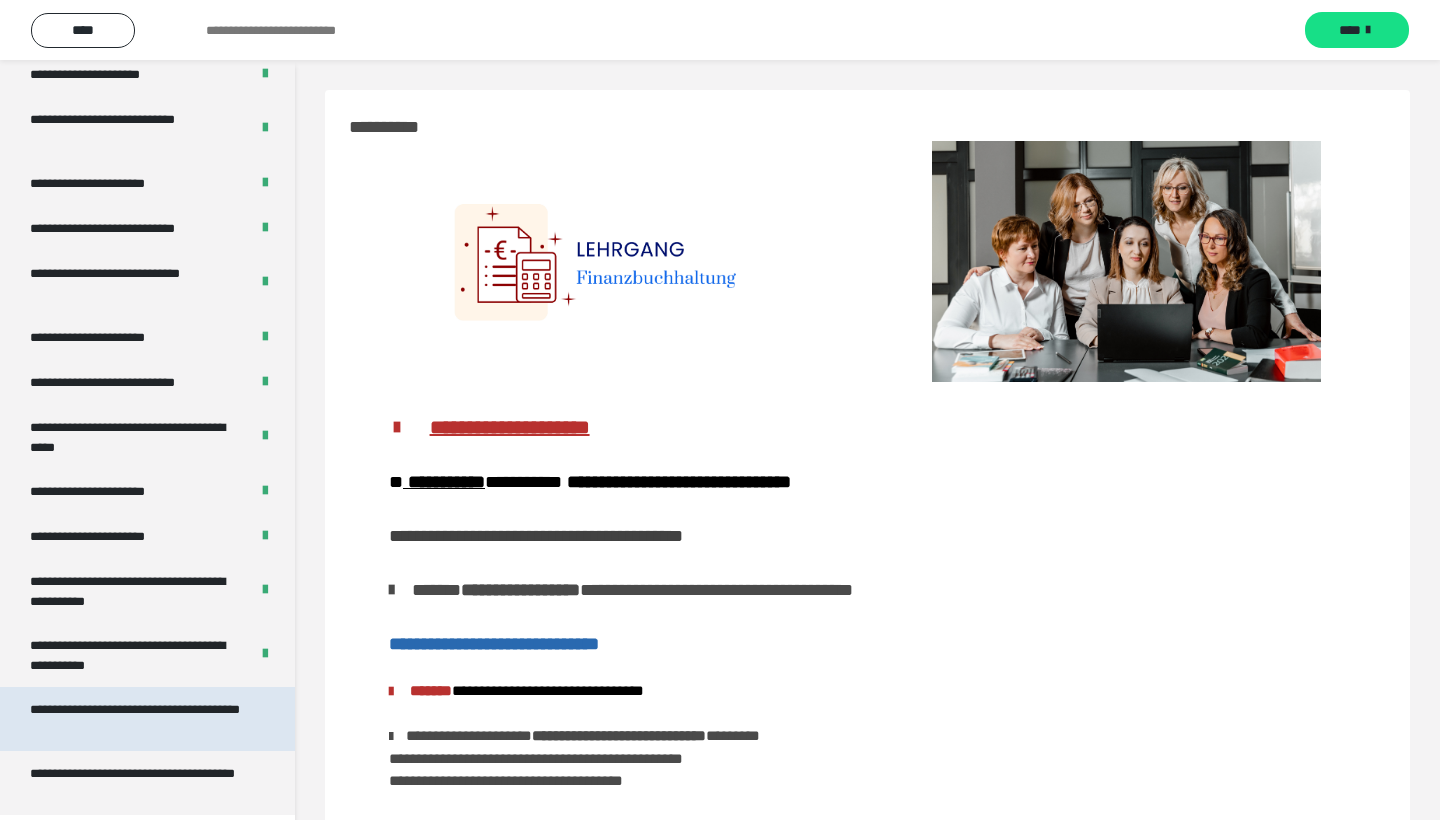 click on "**********" at bounding box center (139, 719) 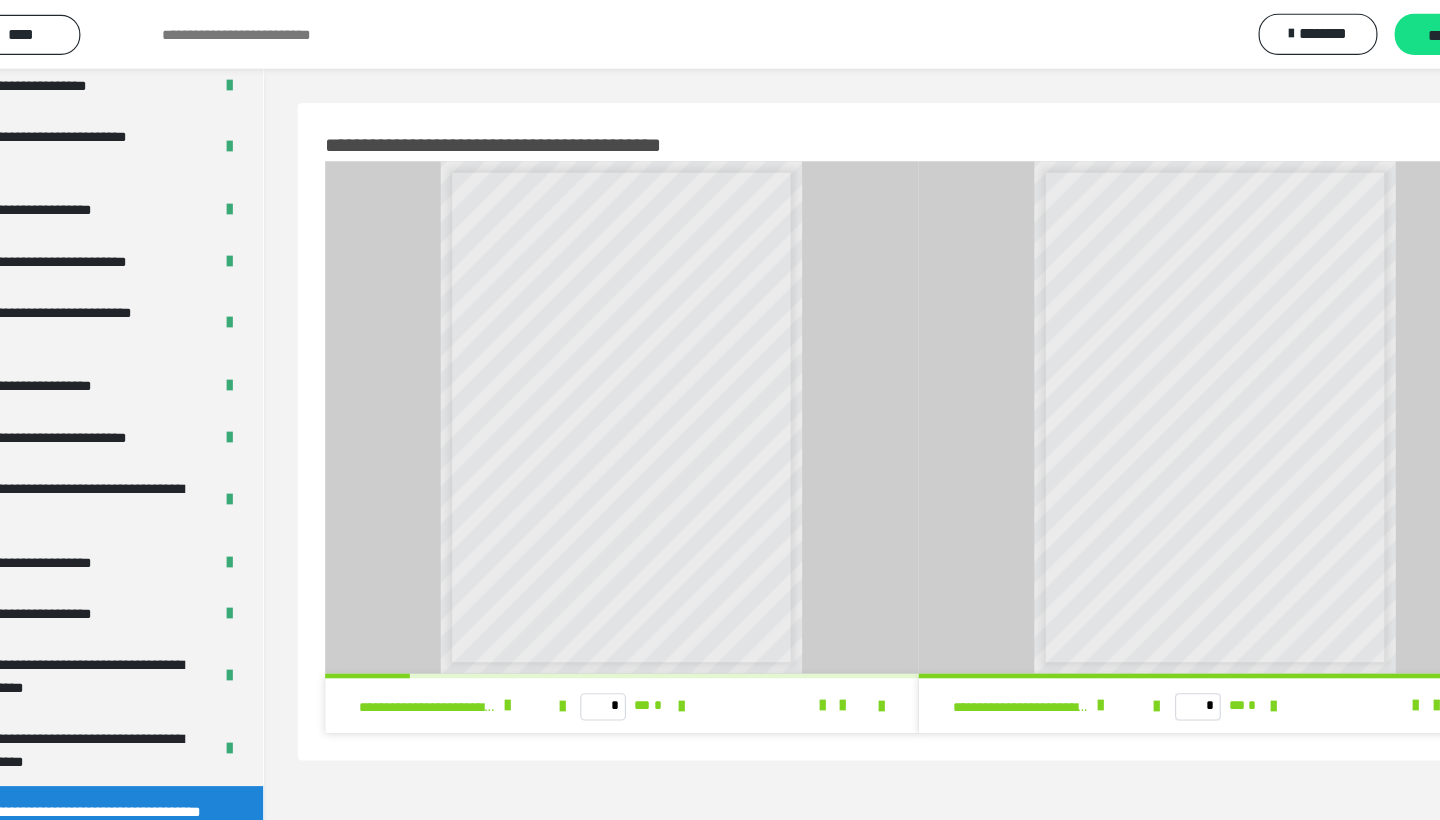 scroll, scrollTop: 0, scrollLeft: 0, axis: both 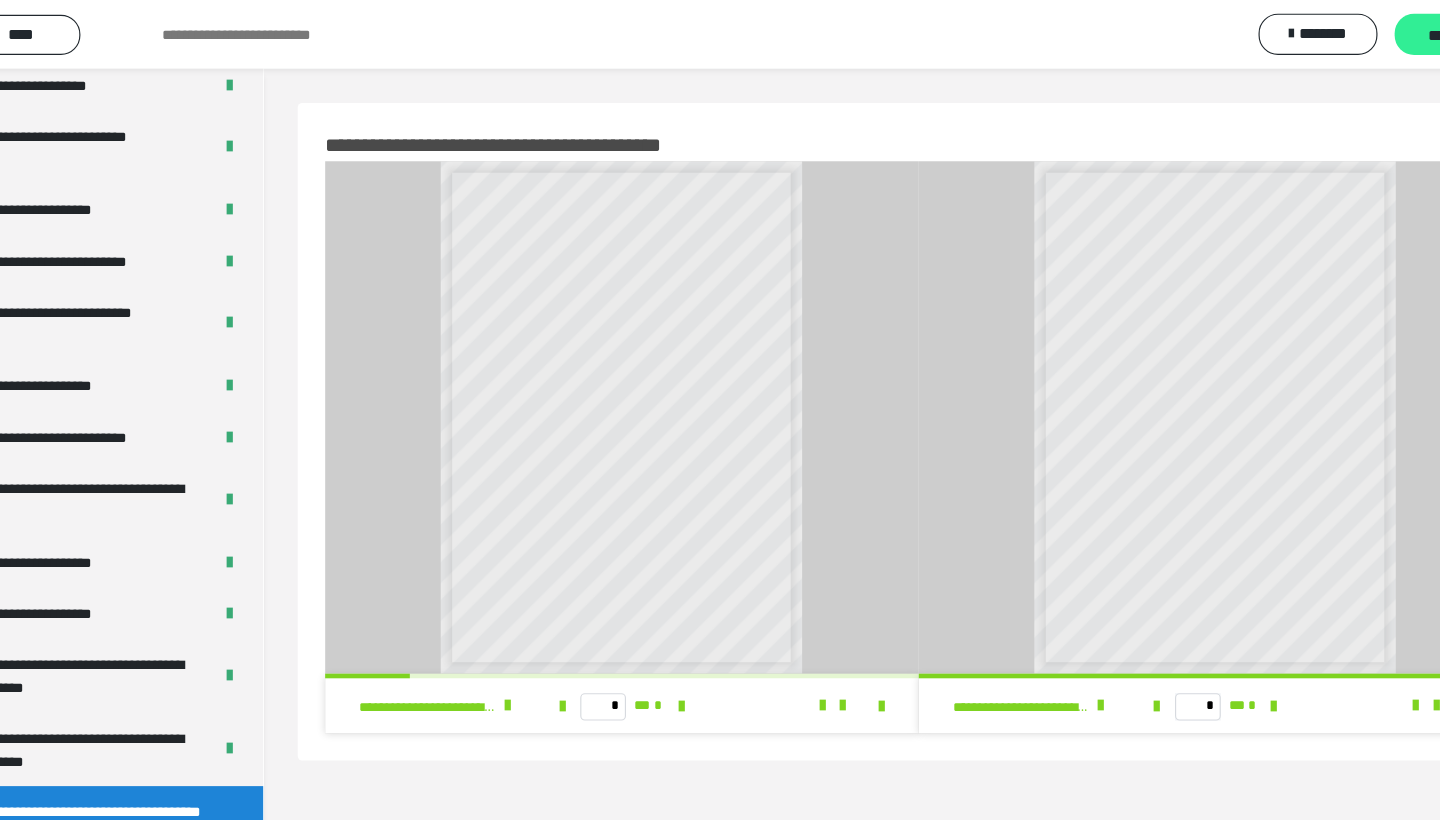 click on "**********" at bounding box center (1346, 30) 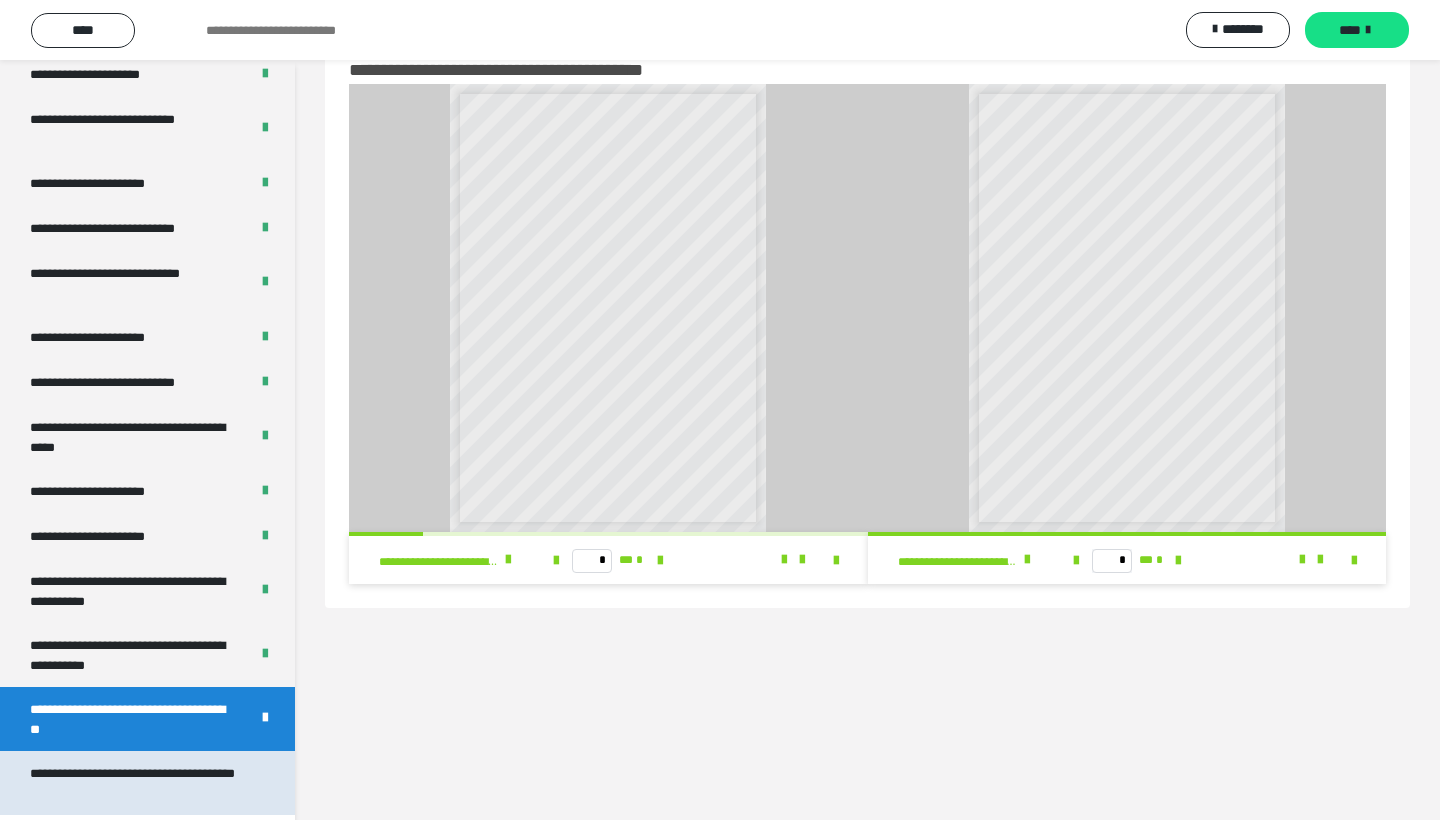 scroll, scrollTop: 59, scrollLeft: 0, axis: vertical 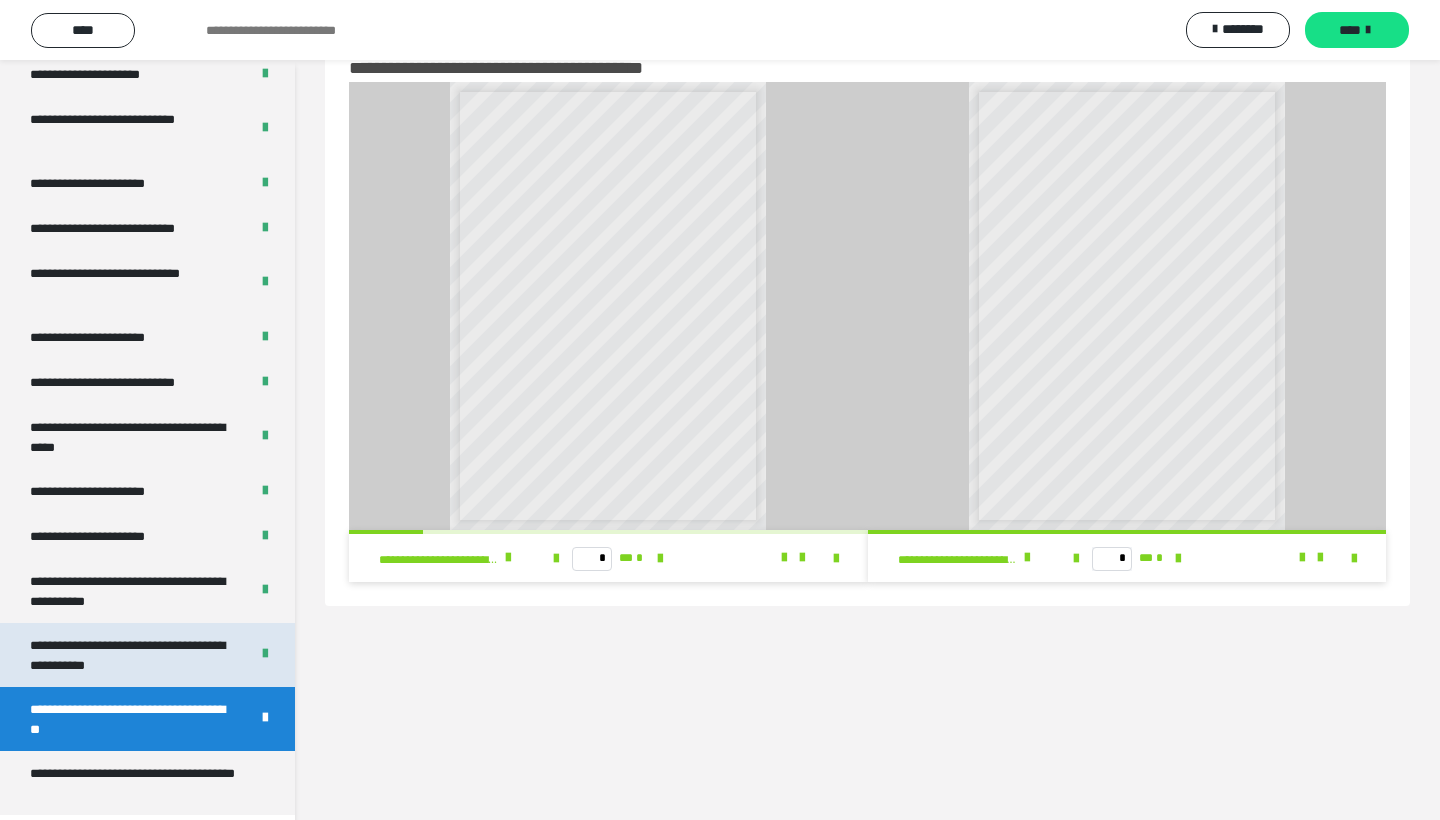 click on "**********" at bounding box center [131, 655] 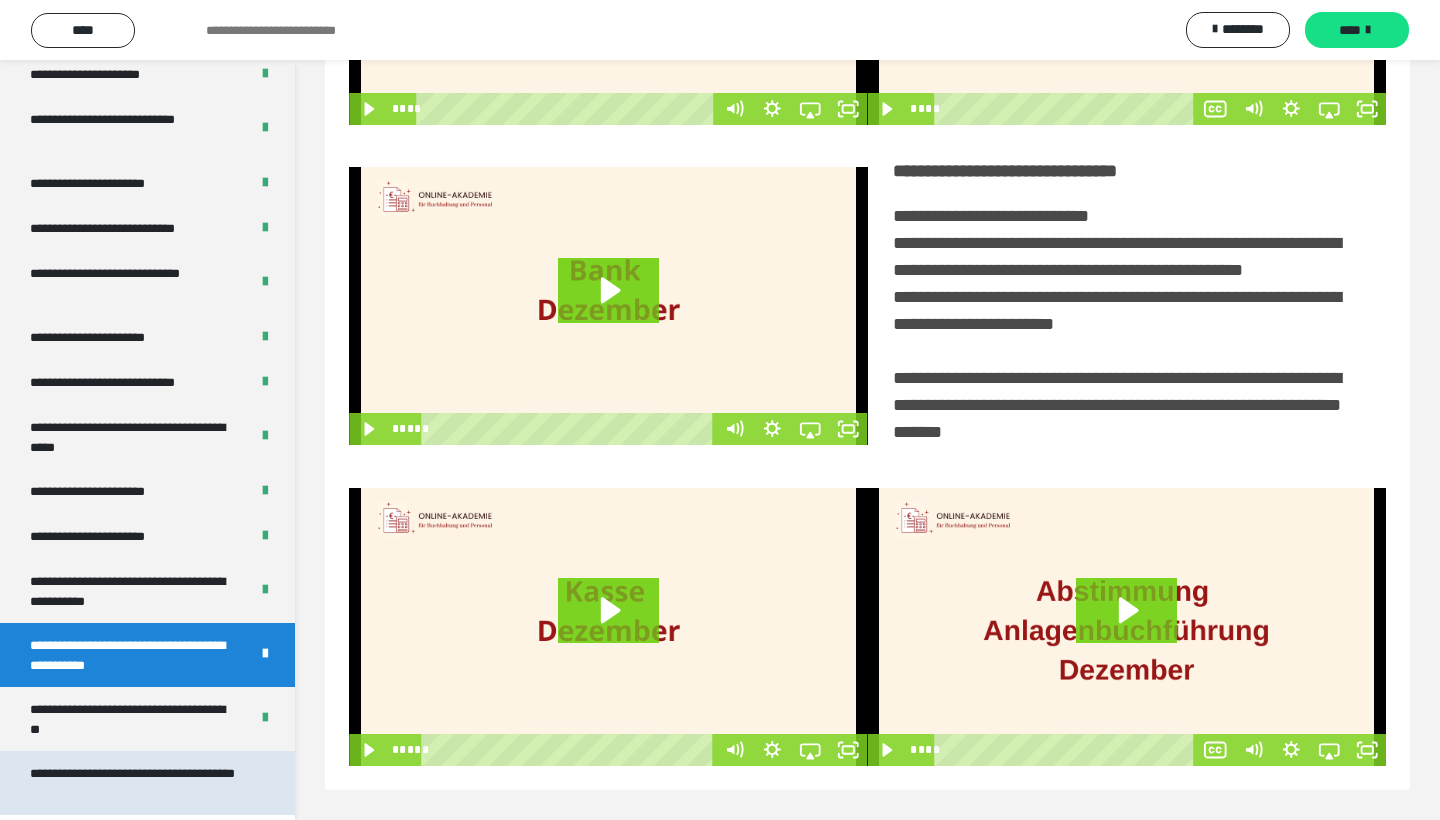 scroll, scrollTop: 322, scrollLeft: 0, axis: vertical 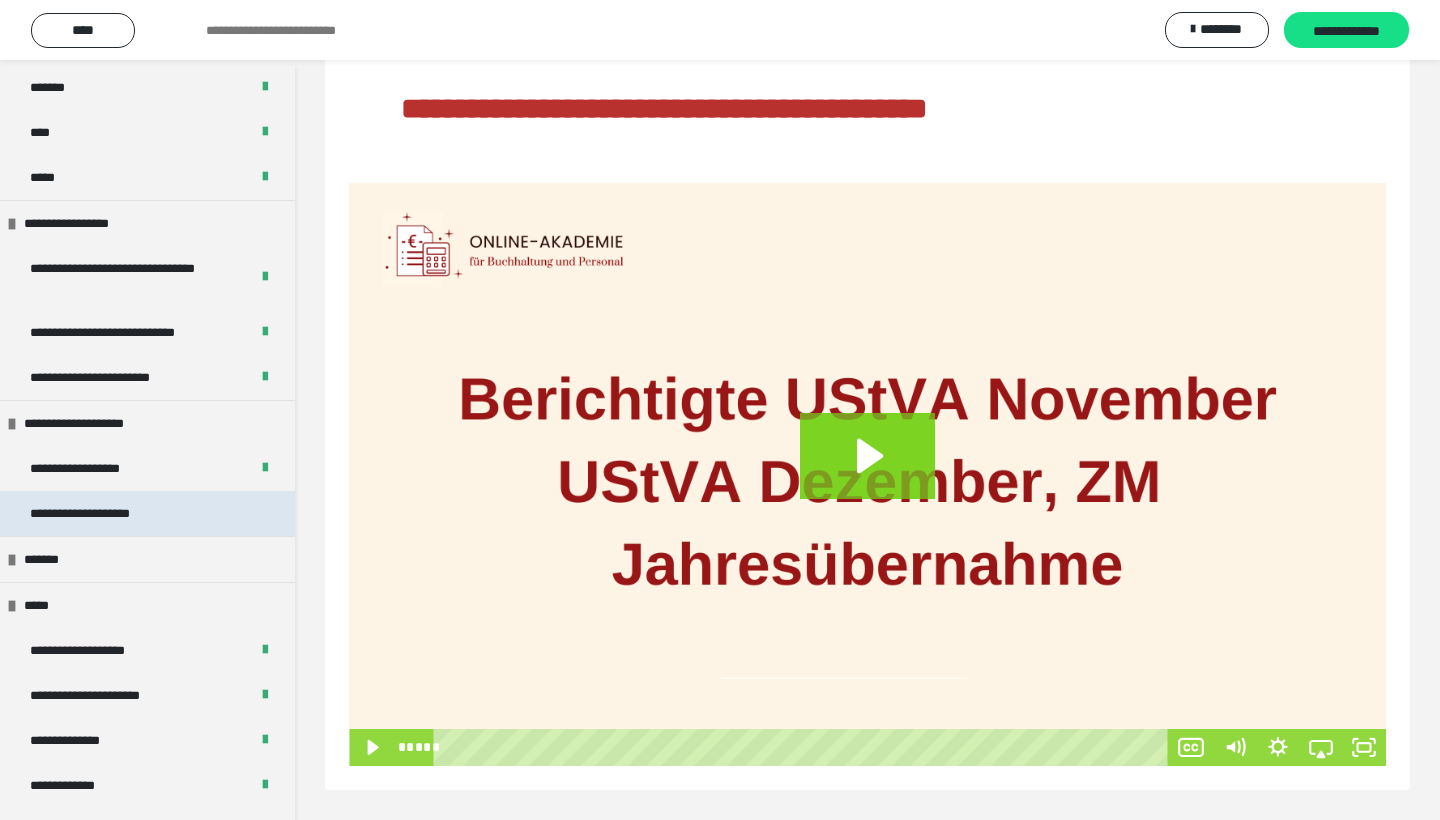 click on "**********" at bounding box center (102, 513) 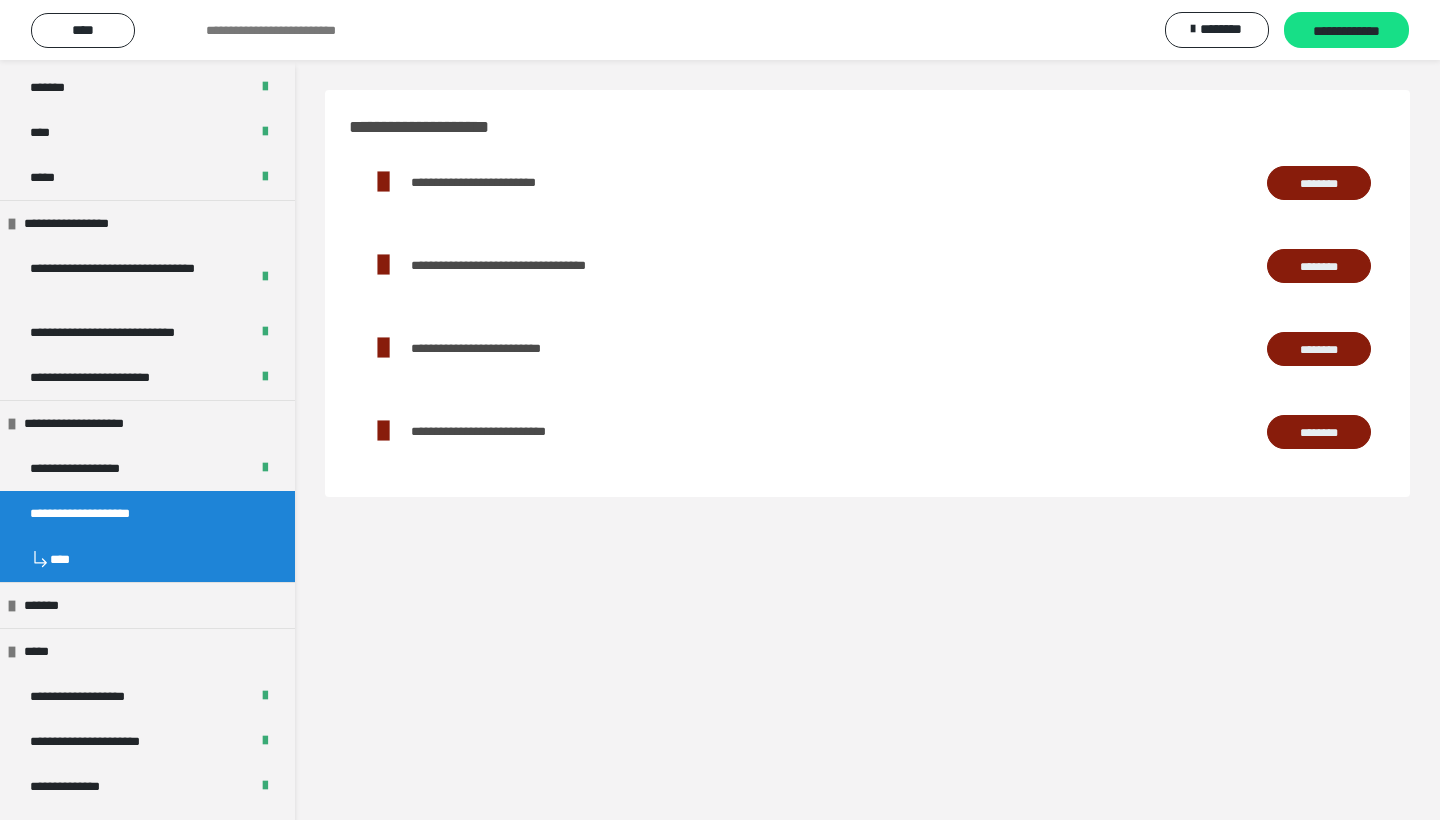 scroll, scrollTop: 0, scrollLeft: 0, axis: both 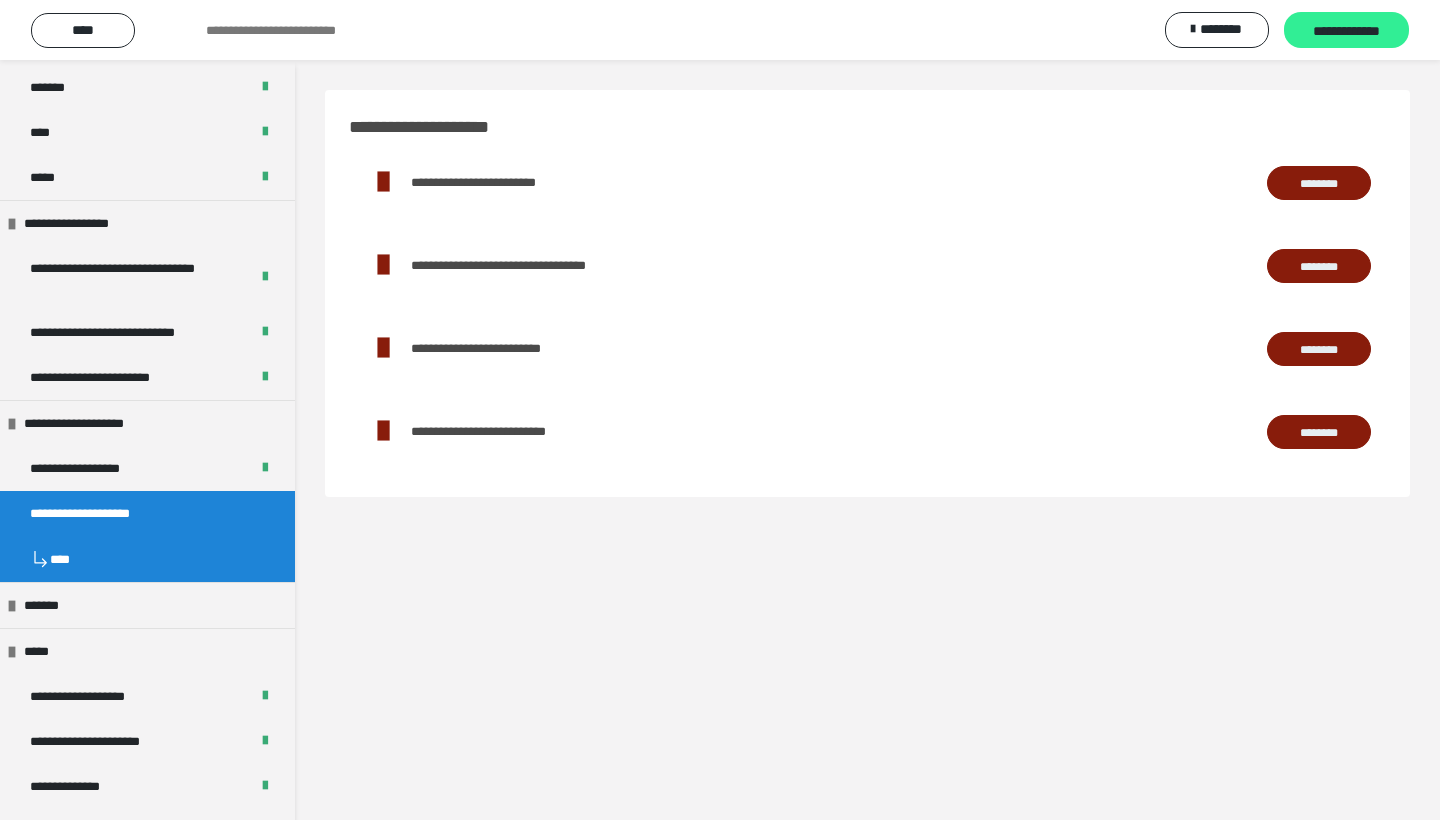 click on "**********" at bounding box center [1346, 31] 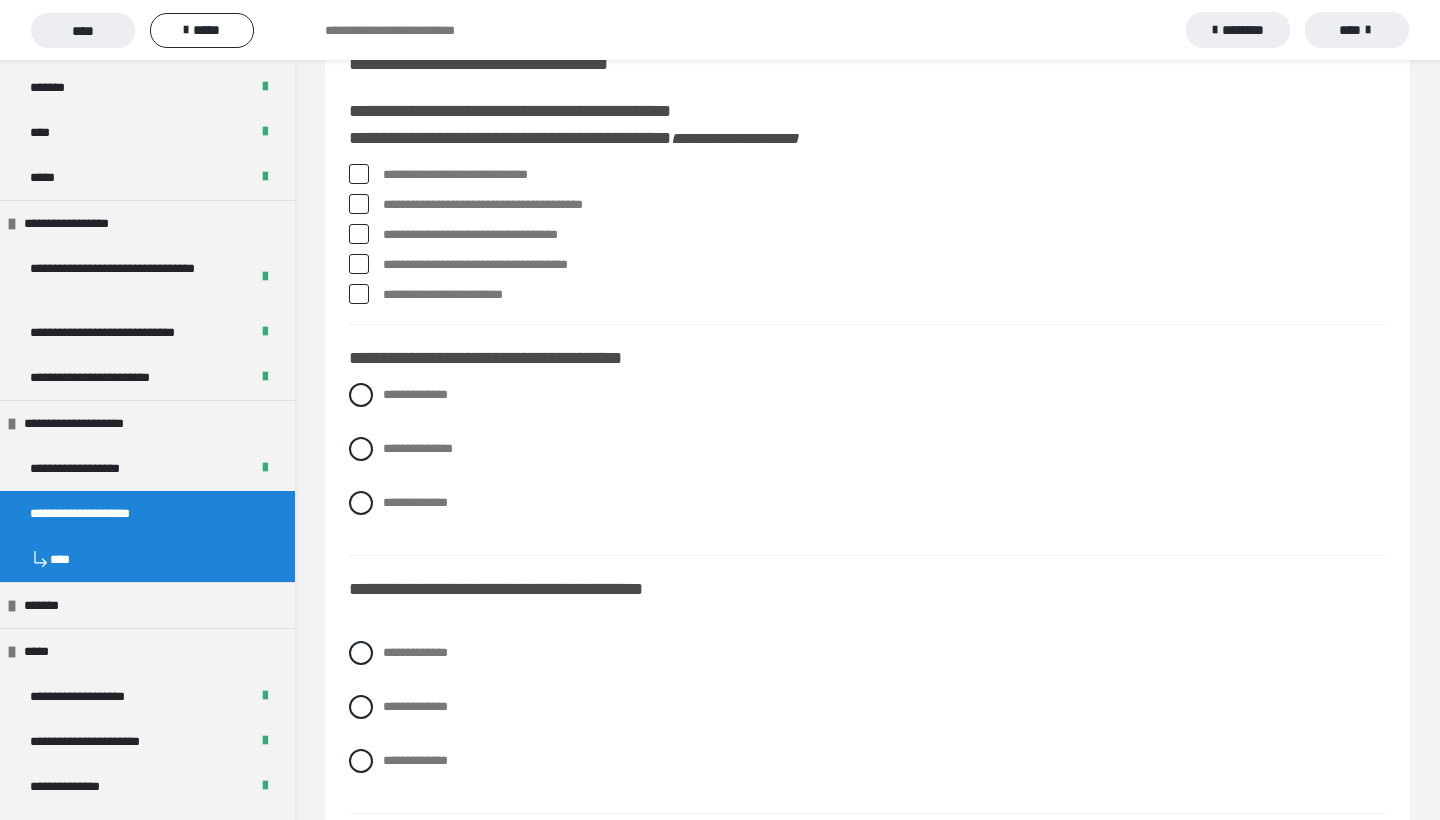 scroll, scrollTop: 172, scrollLeft: 0, axis: vertical 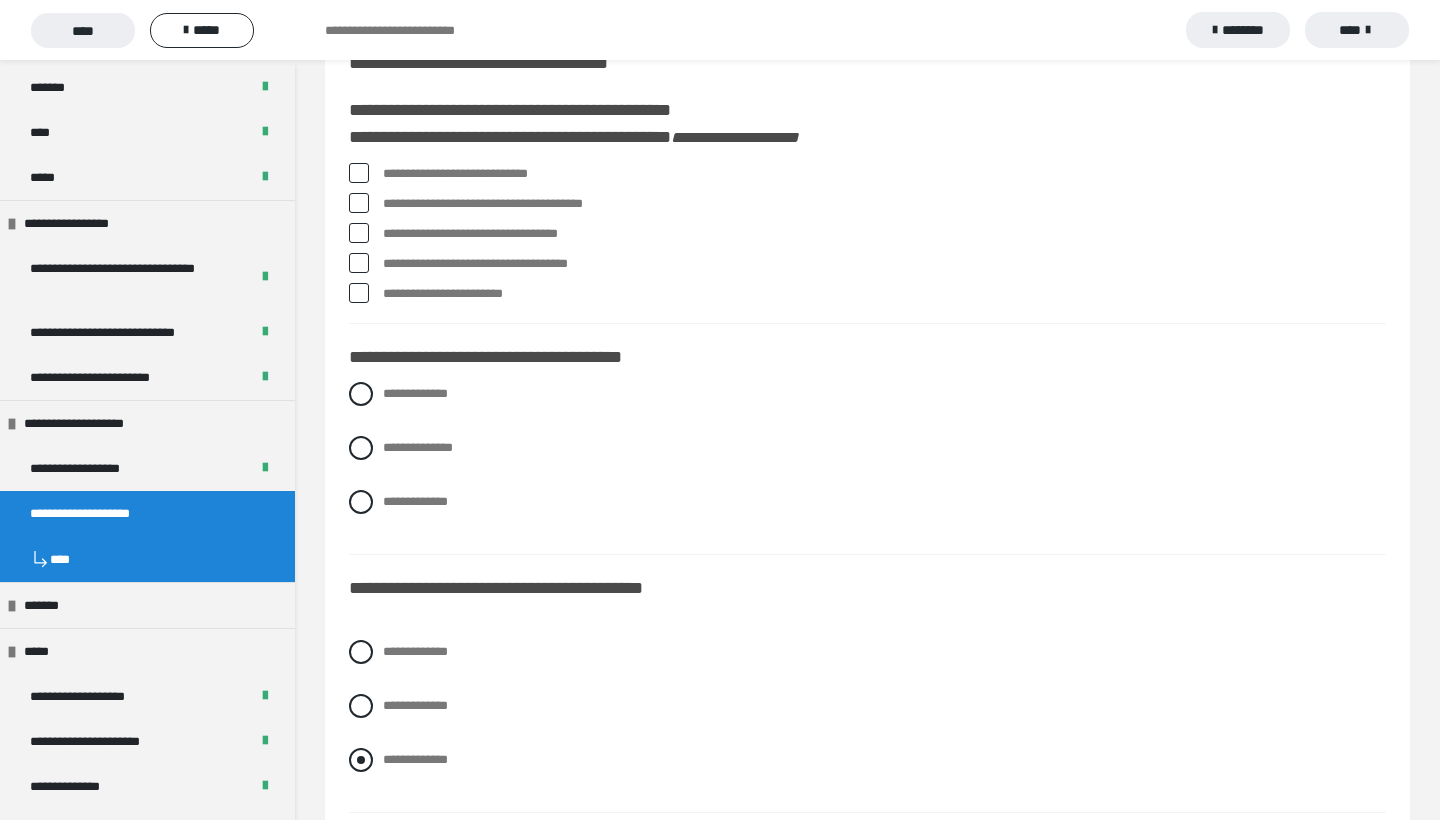 click at bounding box center (361, 760) 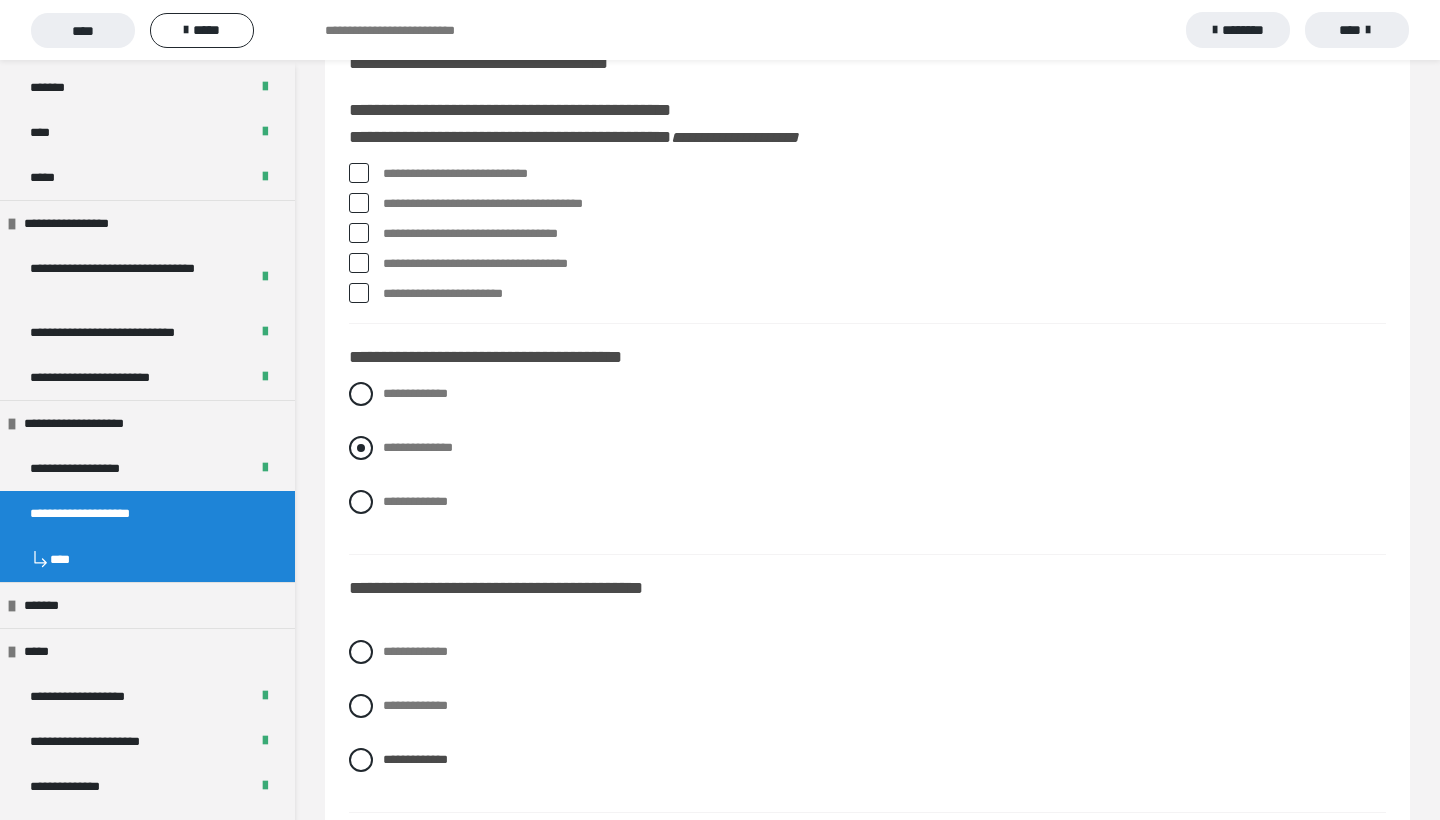 click at bounding box center (361, 448) 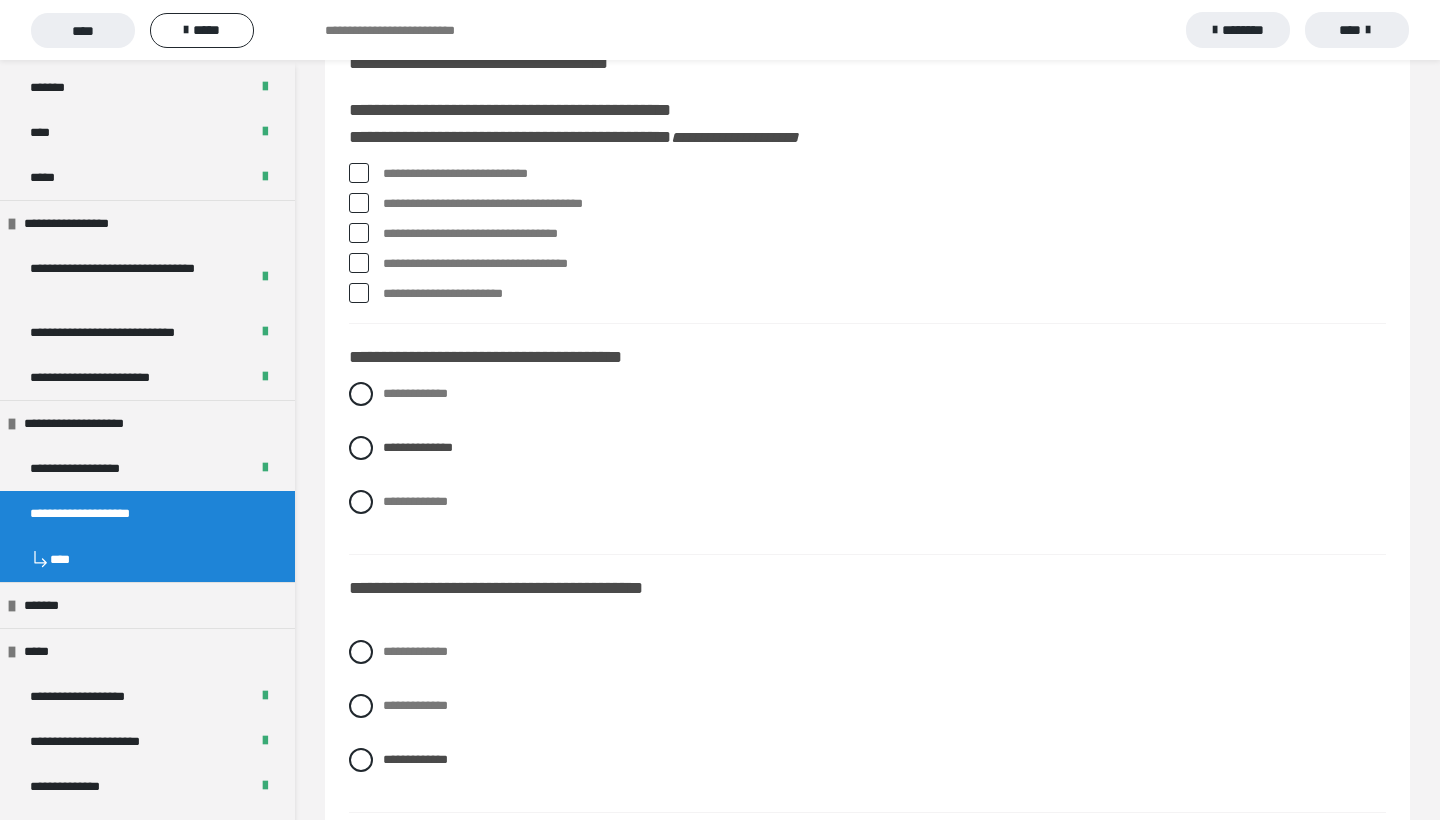 click at bounding box center [359, 173] 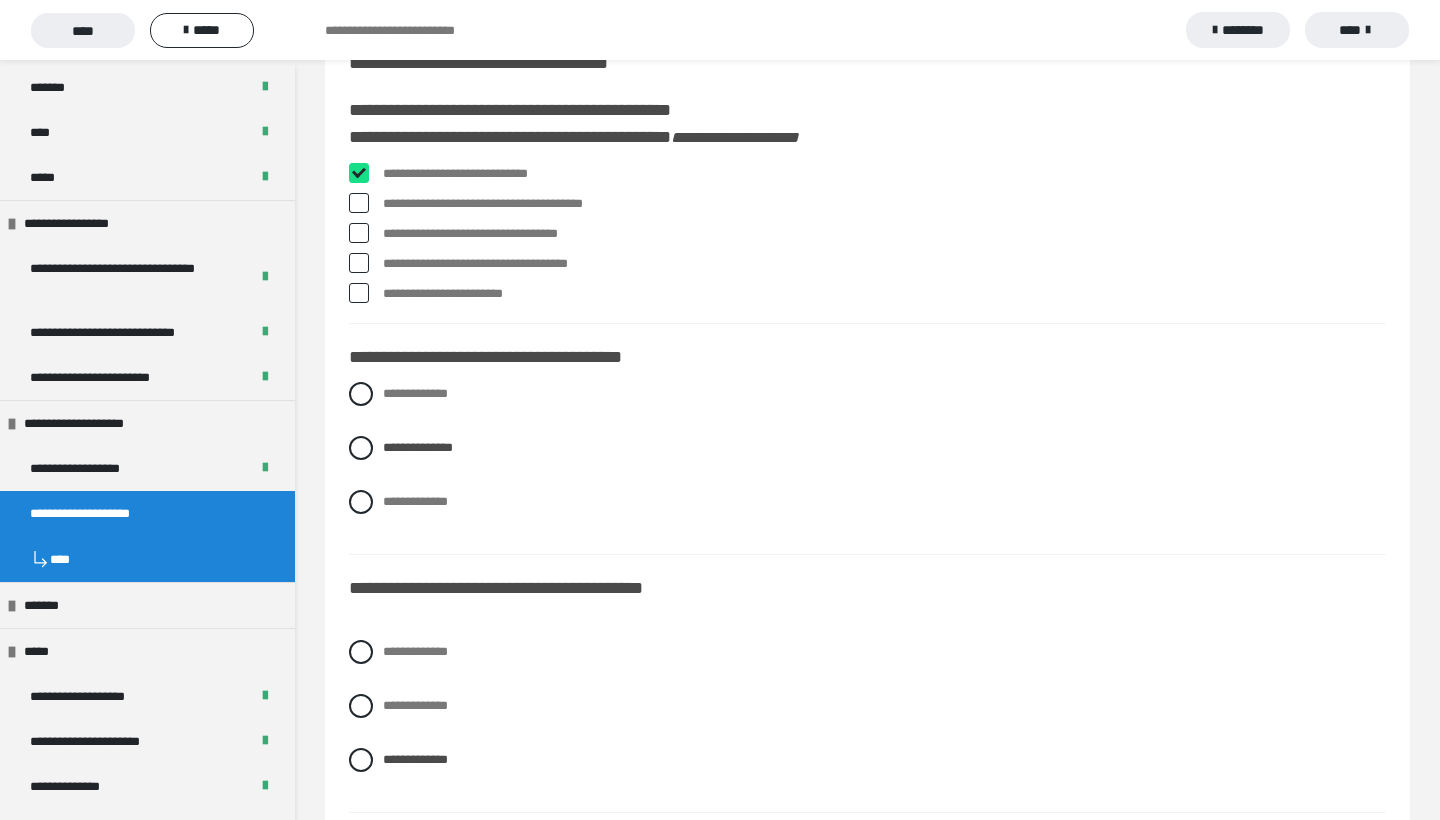 checkbox on "****" 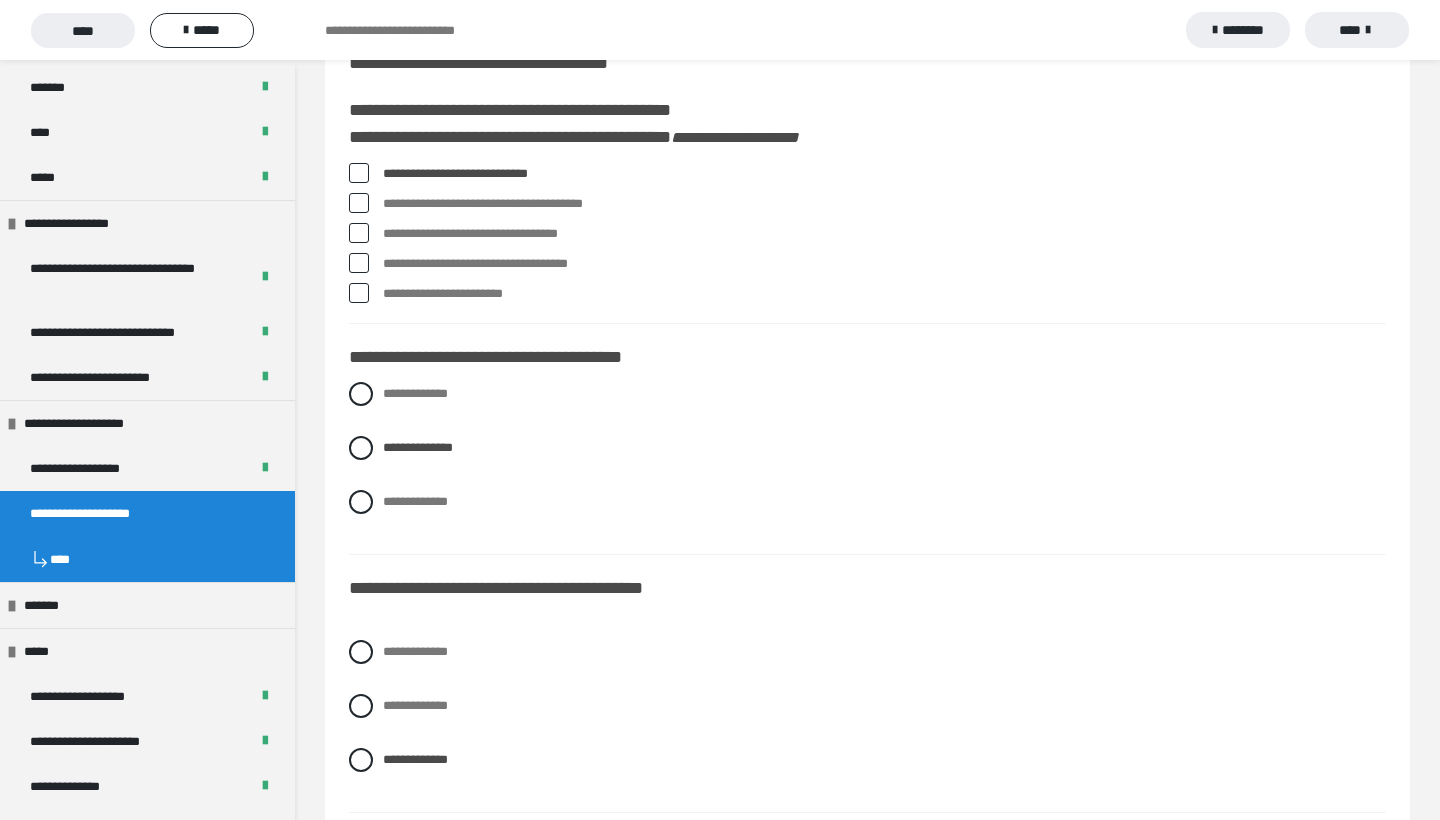 click at bounding box center (359, 263) 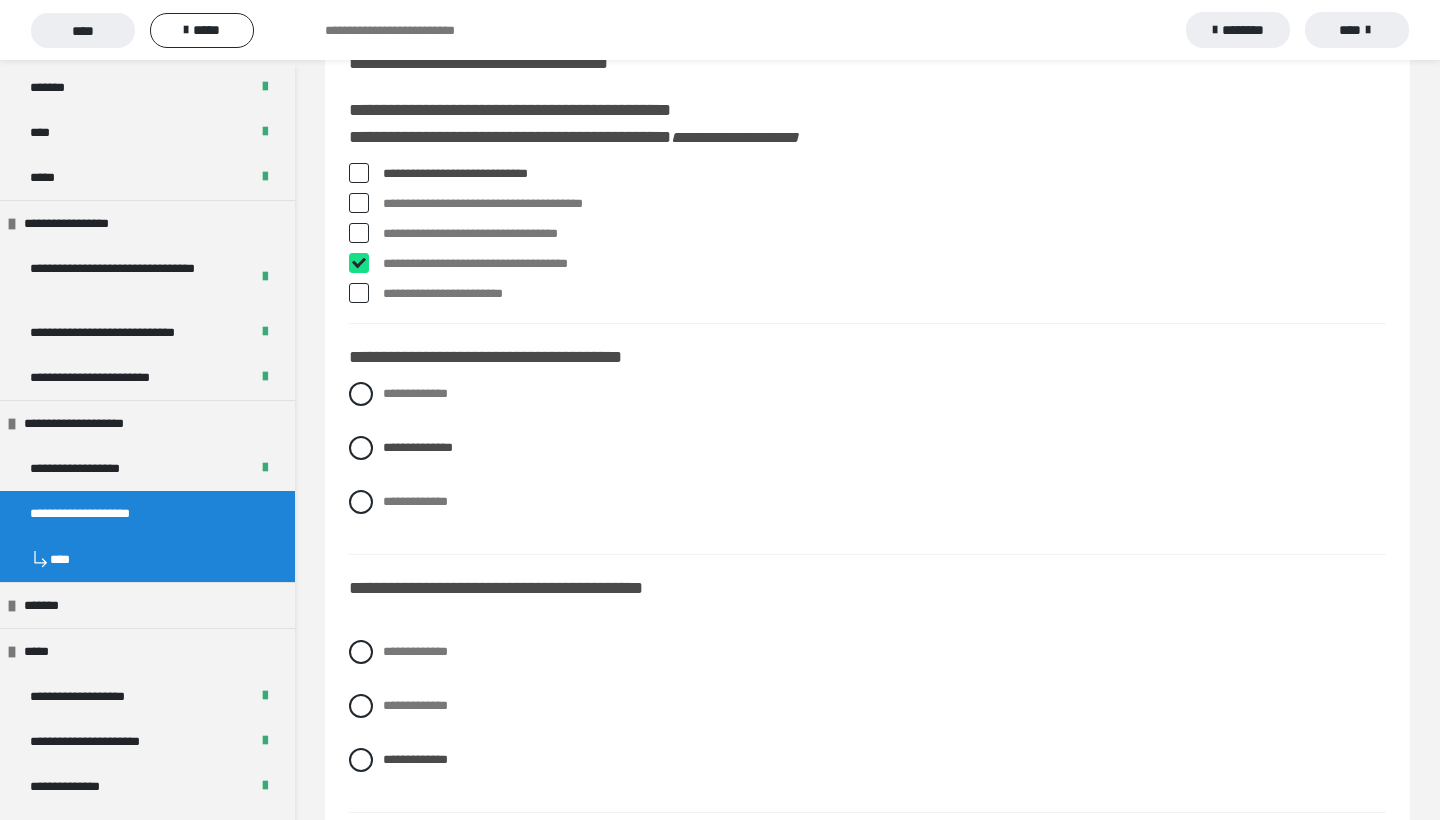 checkbox on "****" 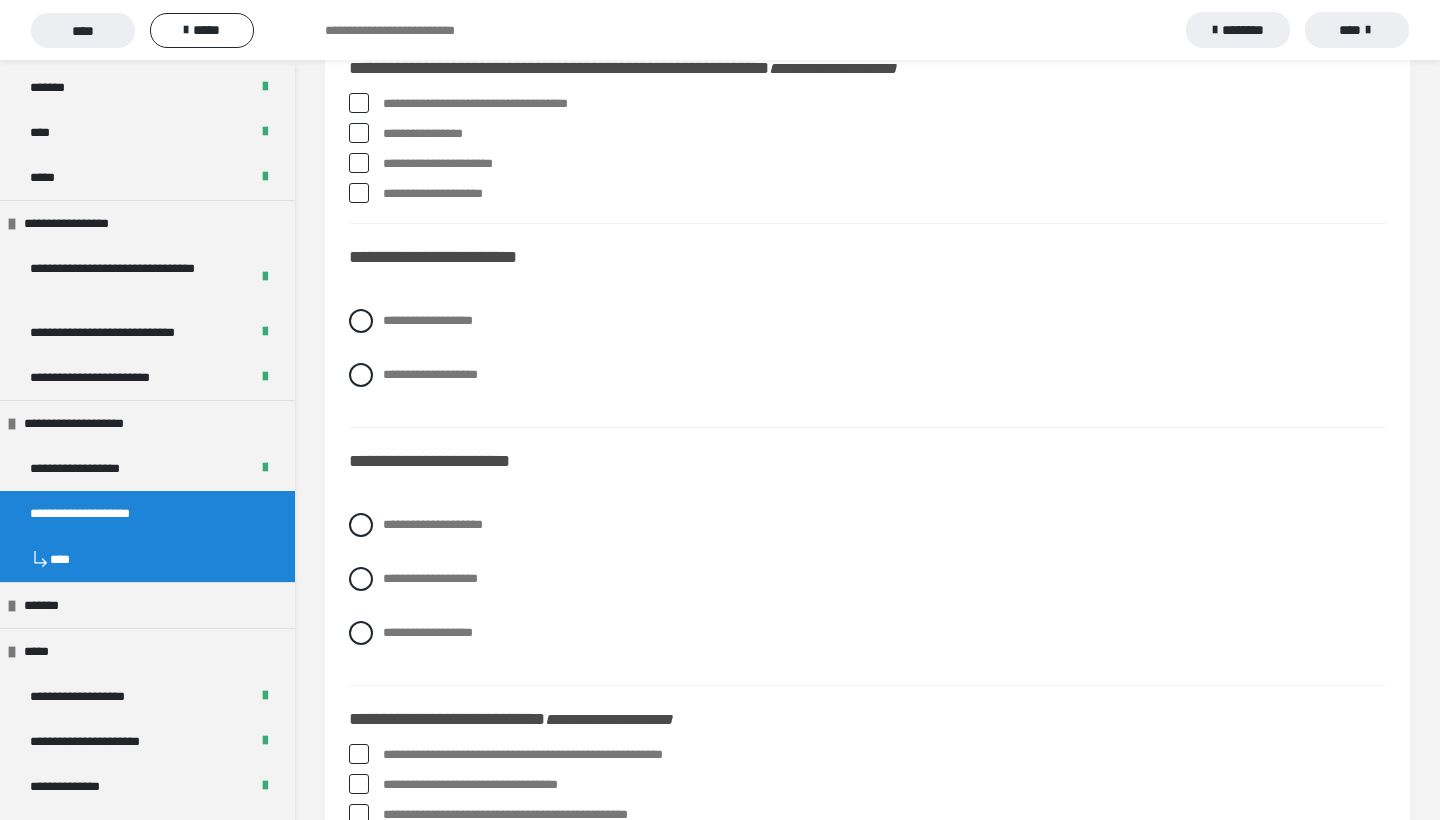 scroll, scrollTop: 950, scrollLeft: 0, axis: vertical 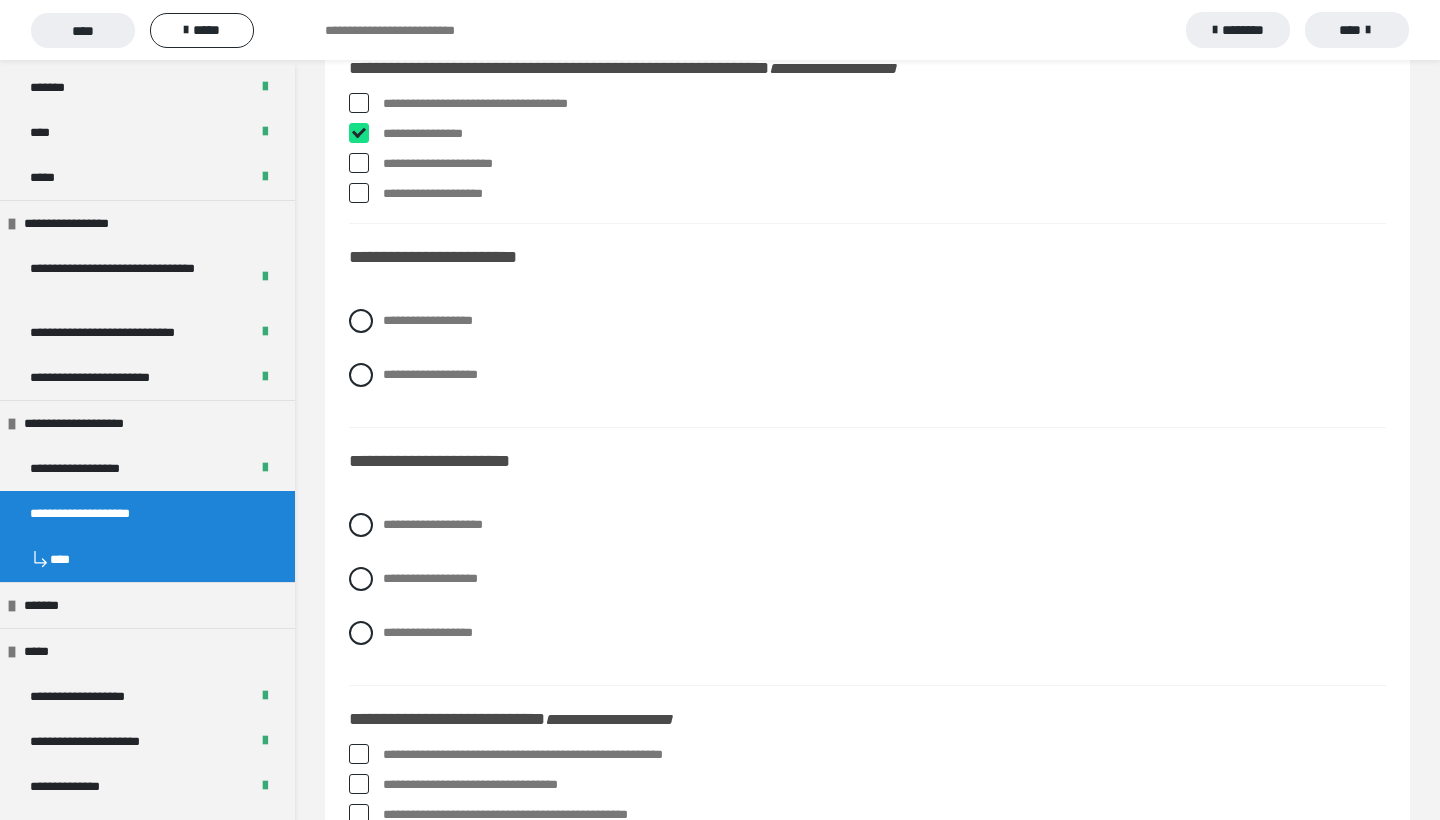 checkbox on "****" 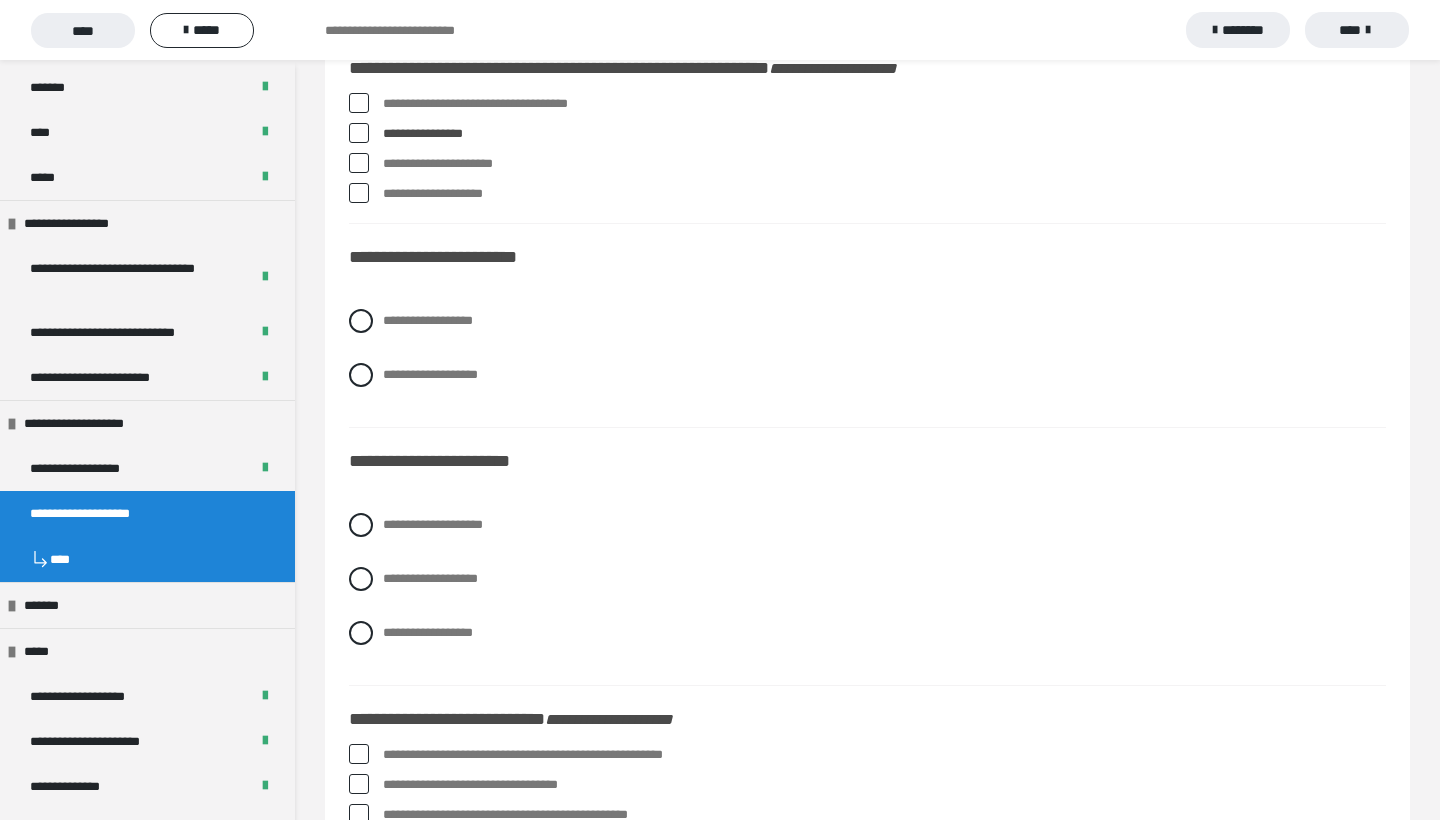 click at bounding box center (359, 193) 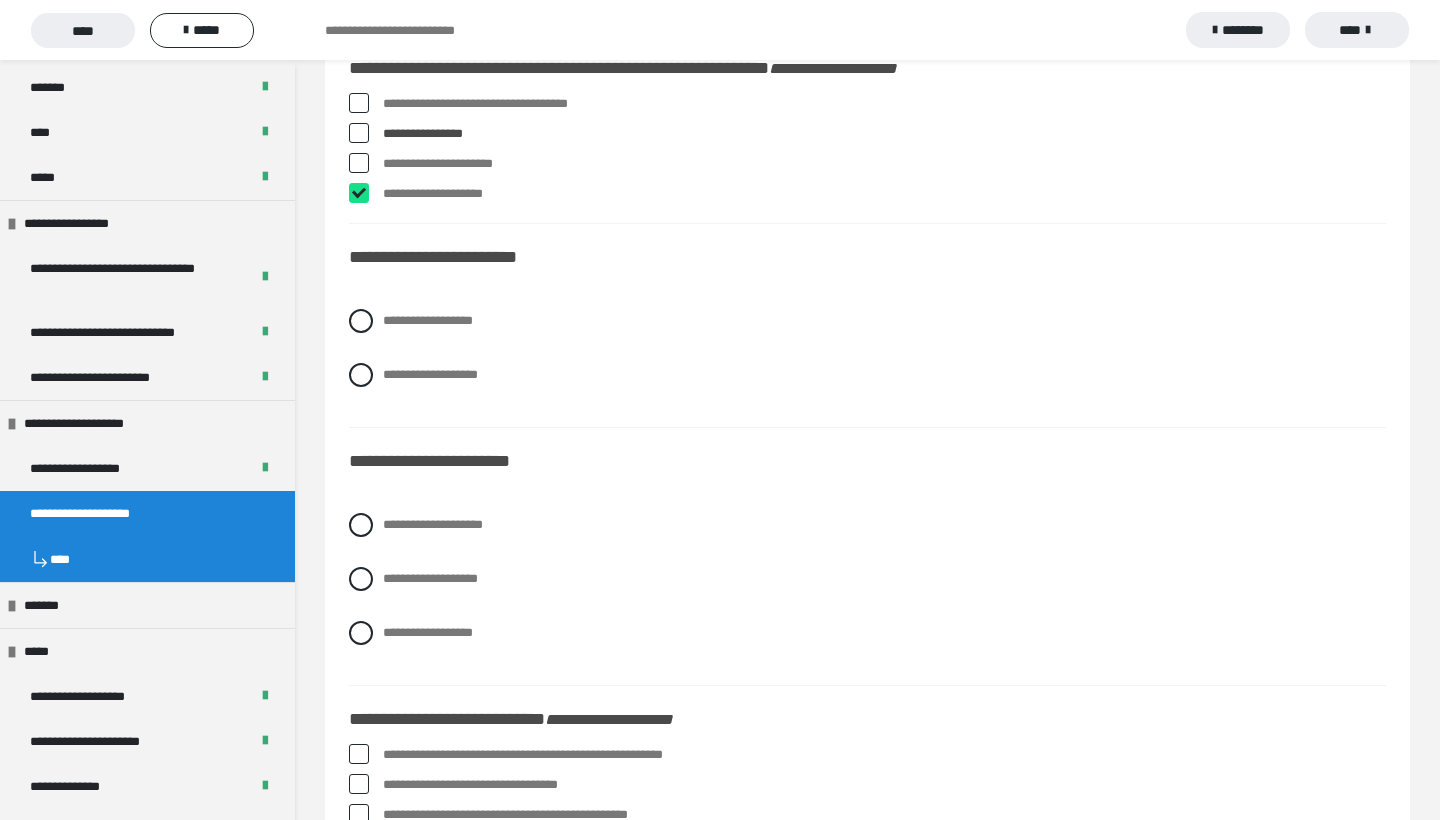 checkbox on "****" 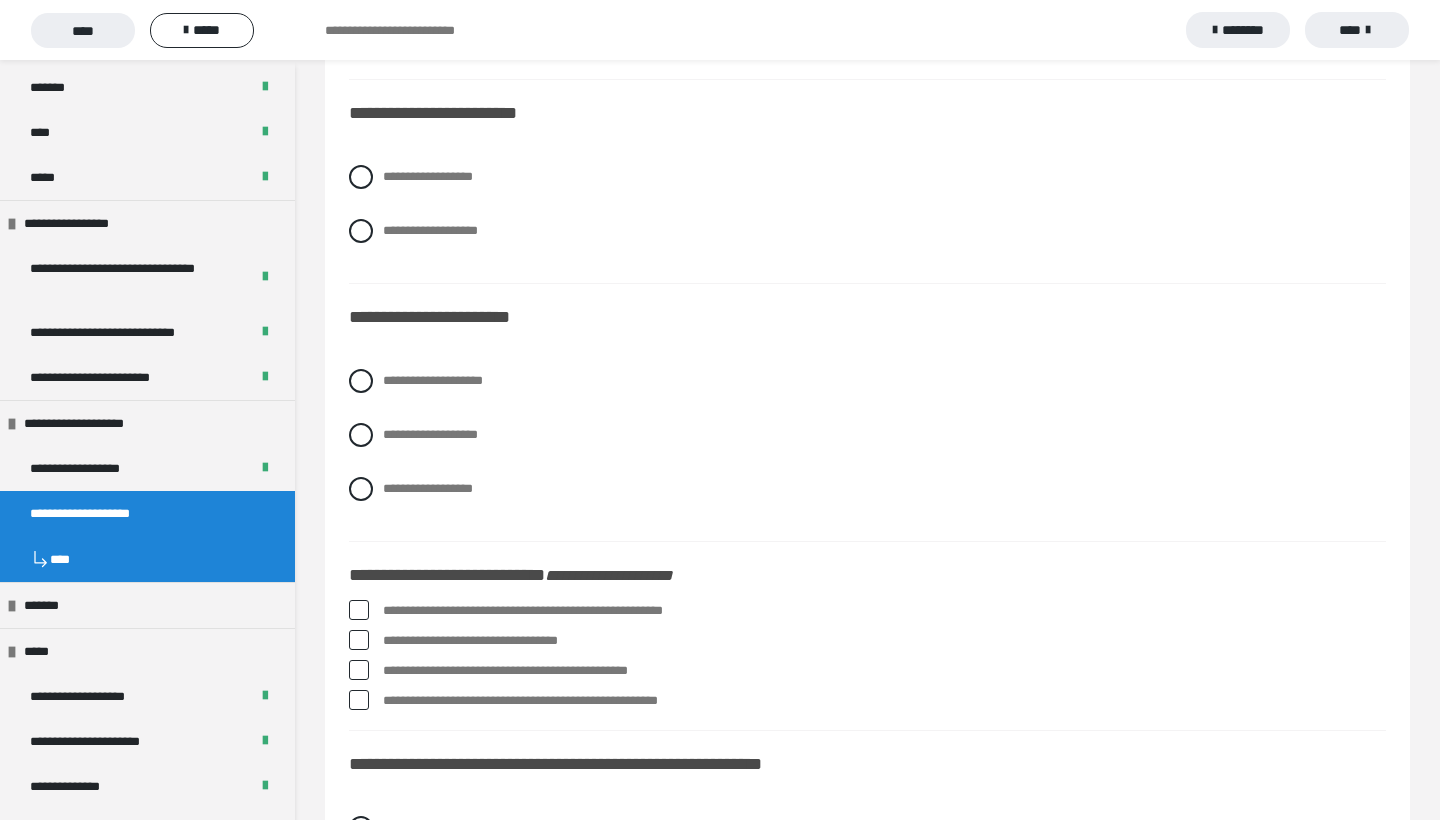 scroll, scrollTop: 1104, scrollLeft: 0, axis: vertical 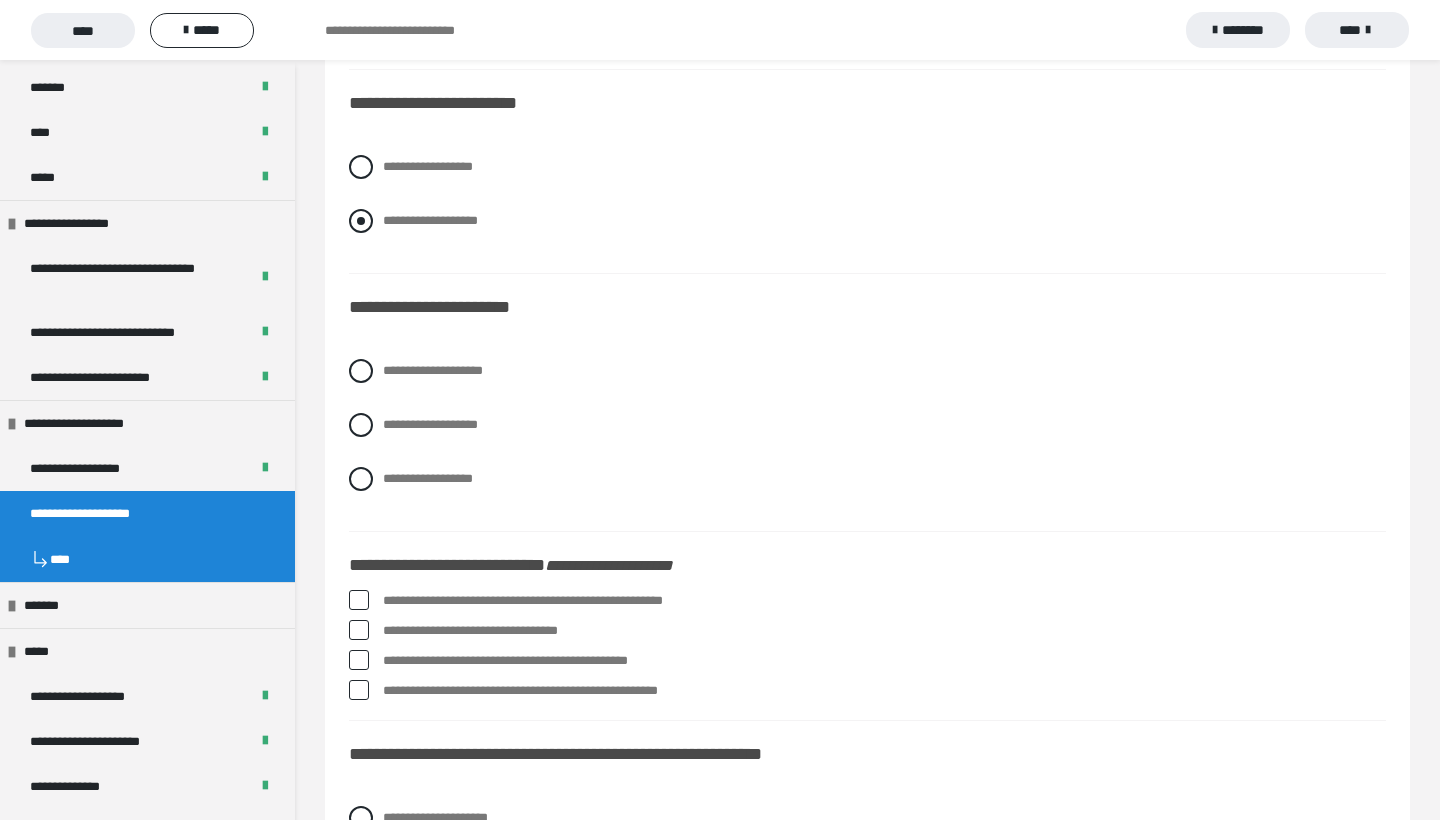 click at bounding box center [361, 221] 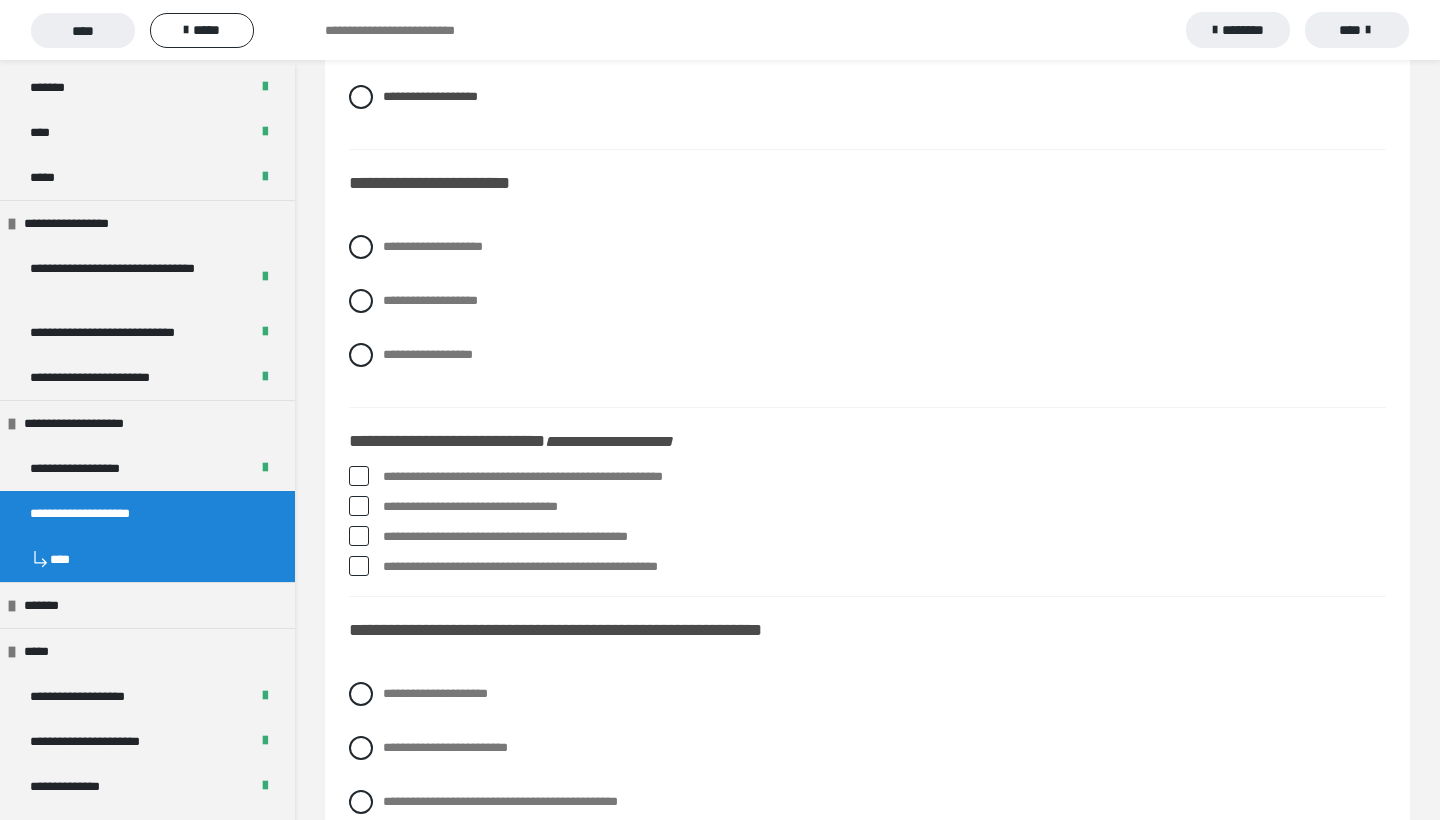scroll, scrollTop: 1231, scrollLeft: 0, axis: vertical 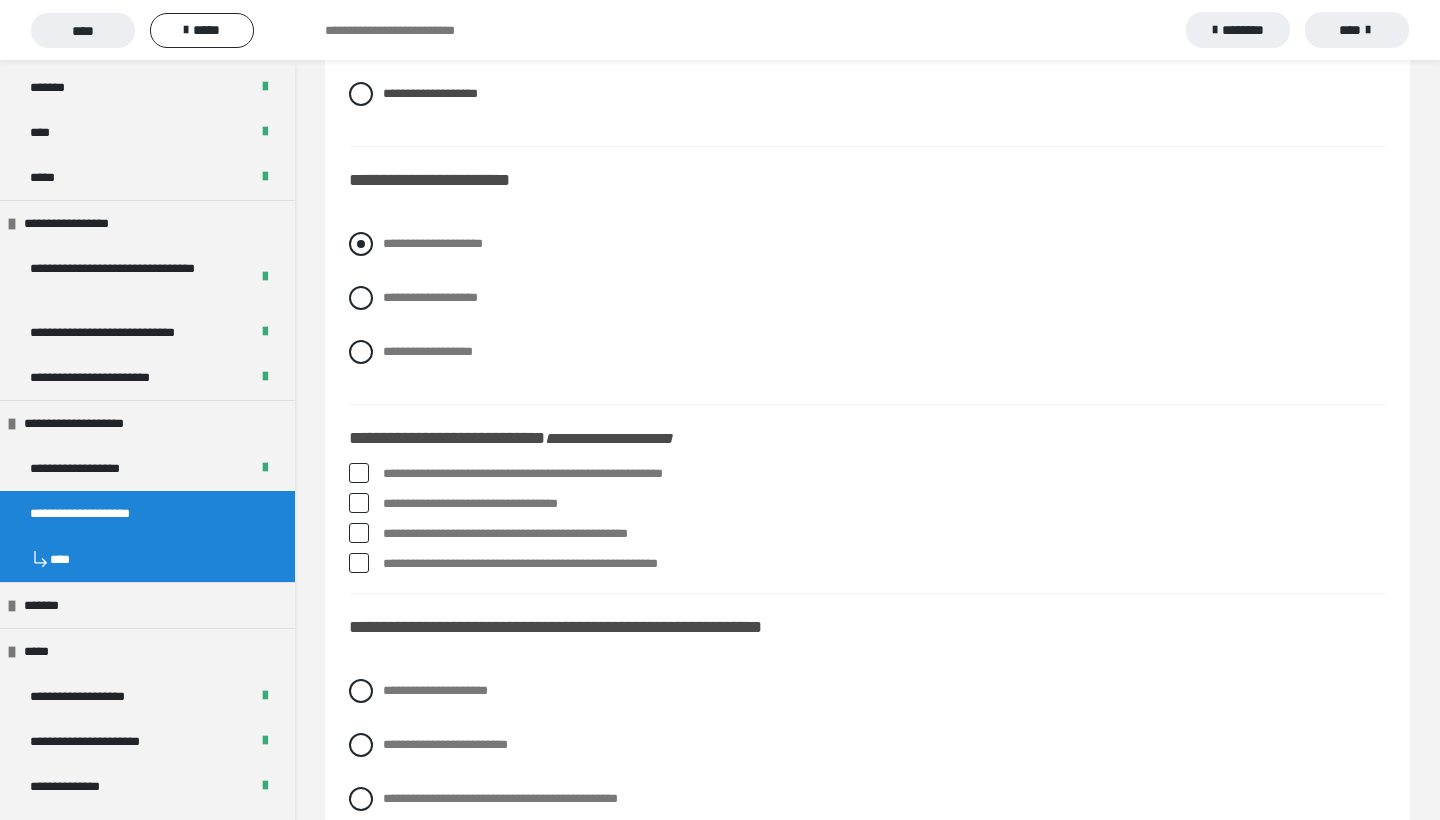 click at bounding box center (361, 244) 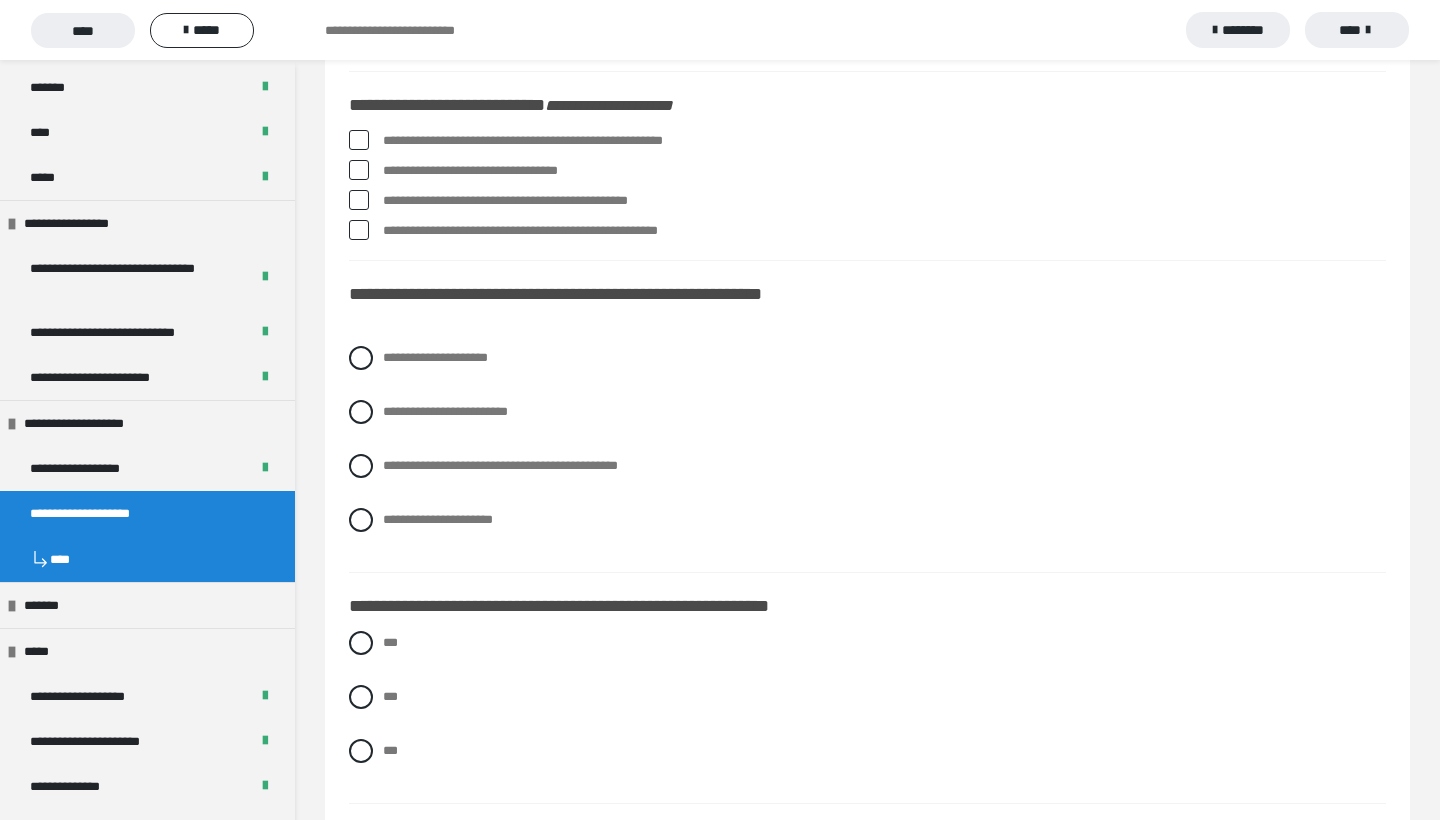 scroll, scrollTop: 1569, scrollLeft: 0, axis: vertical 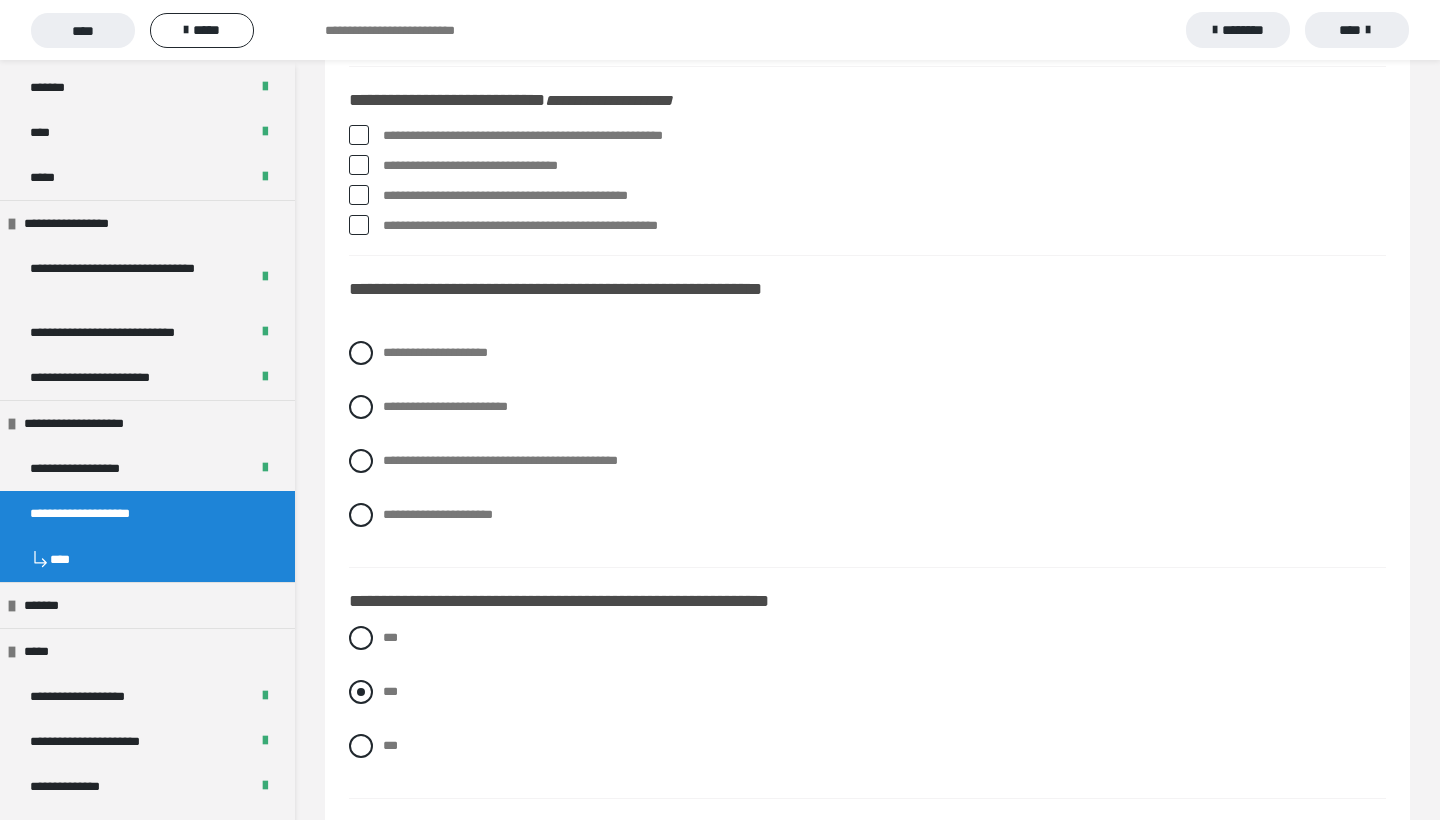 click at bounding box center (361, 692) 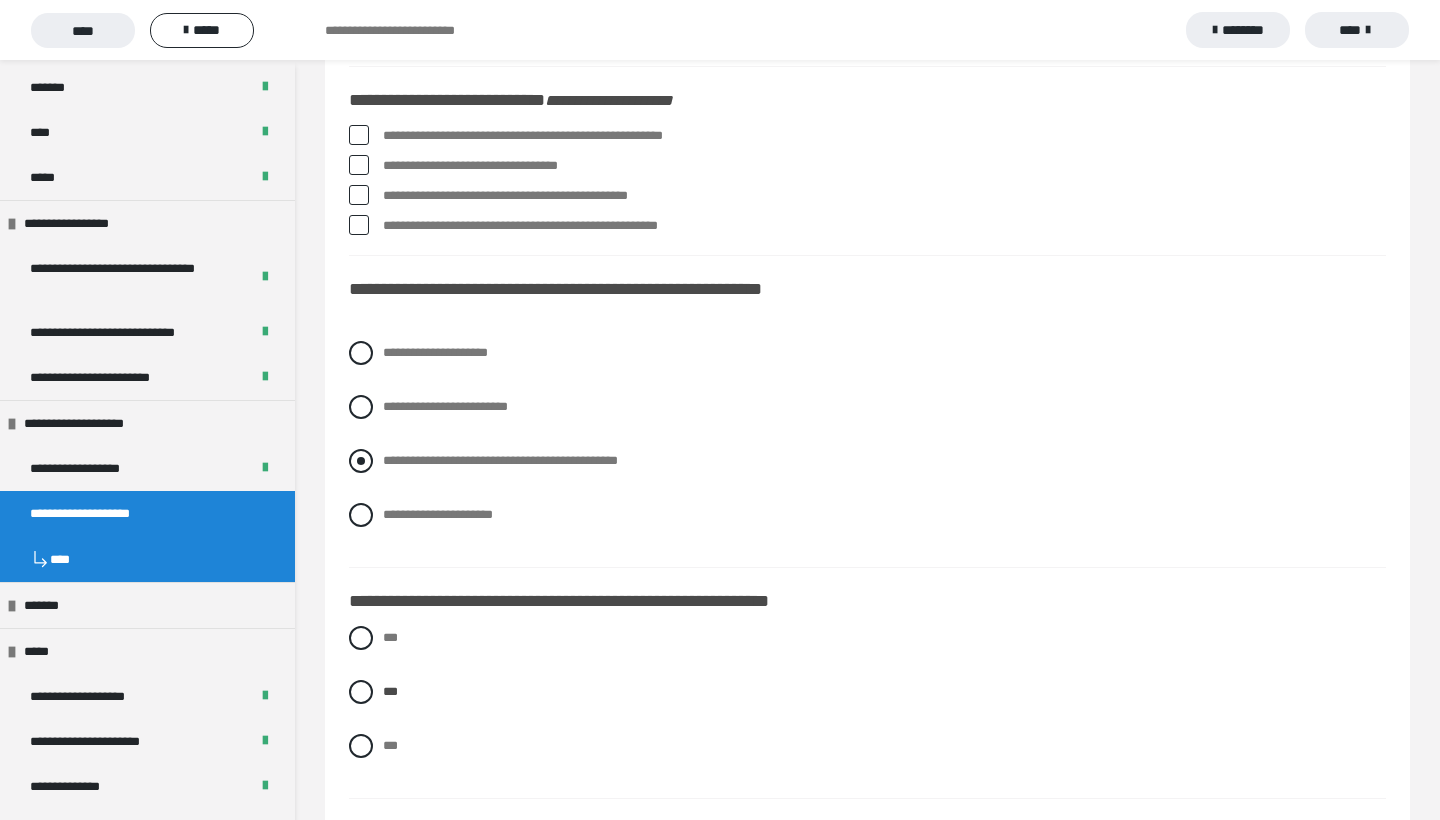 click at bounding box center [361, 461] 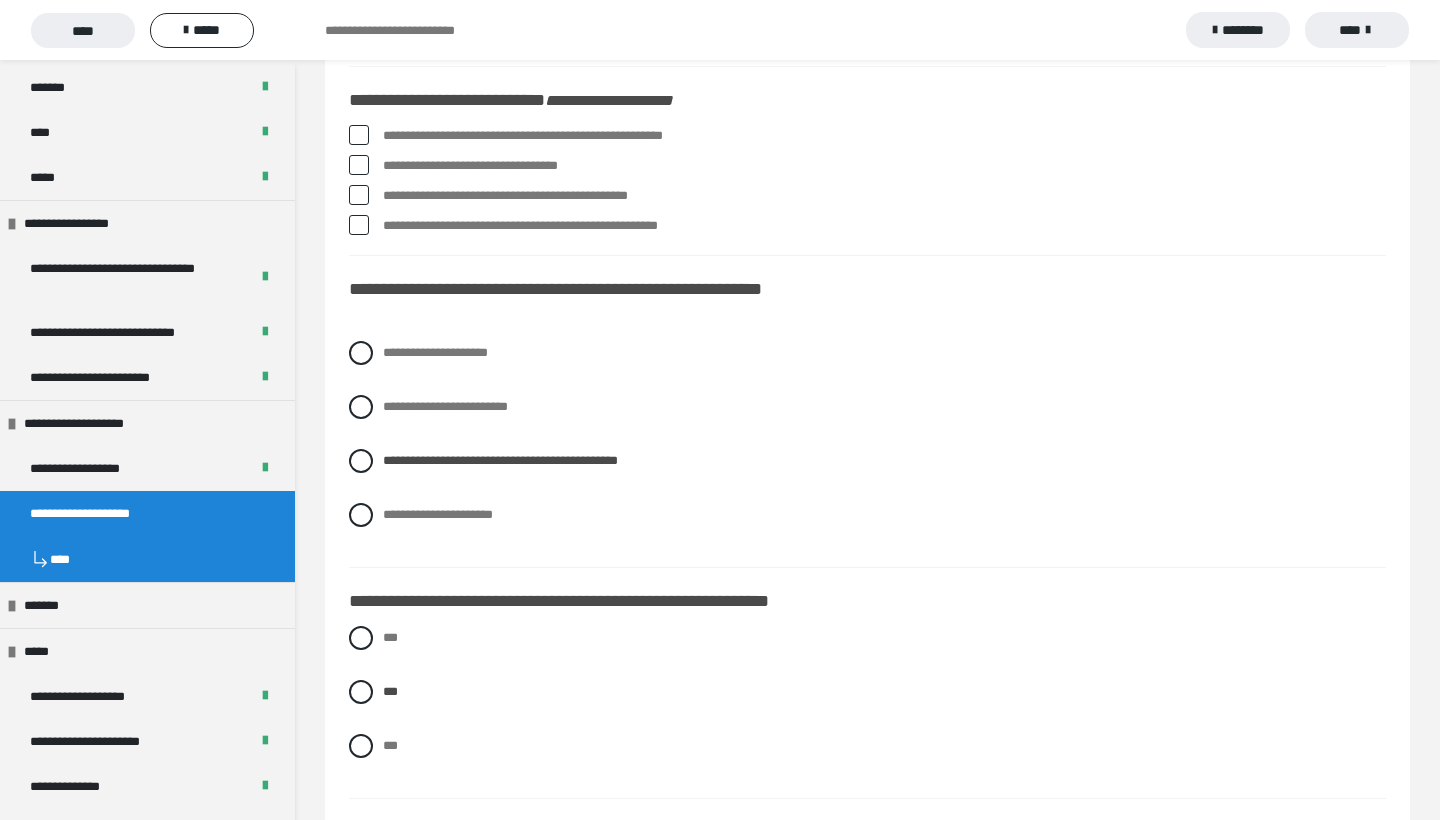 click at bounding box center (359, 165) 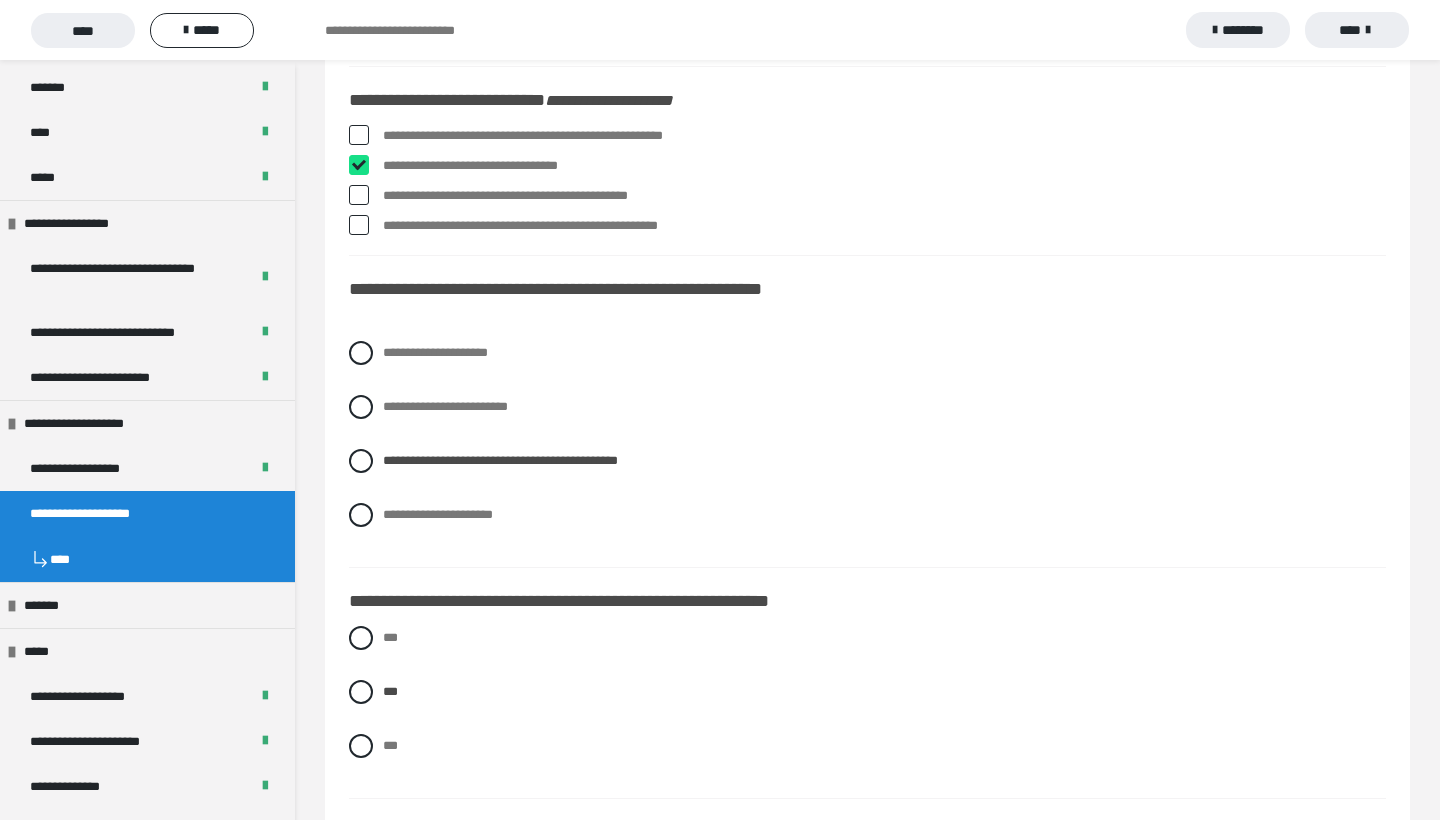 checkbox on "****" 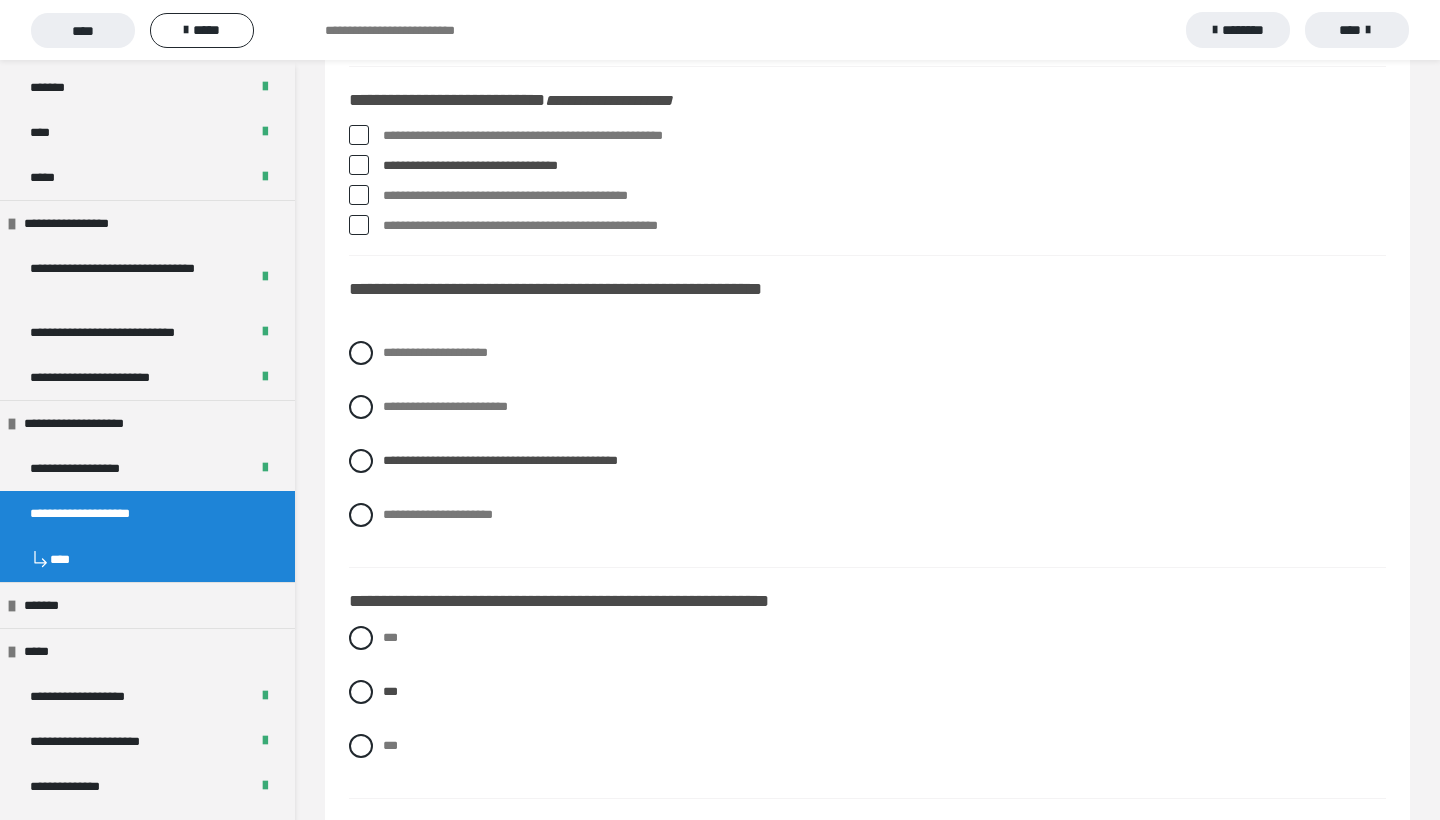 click at bounding box center [359, 195] 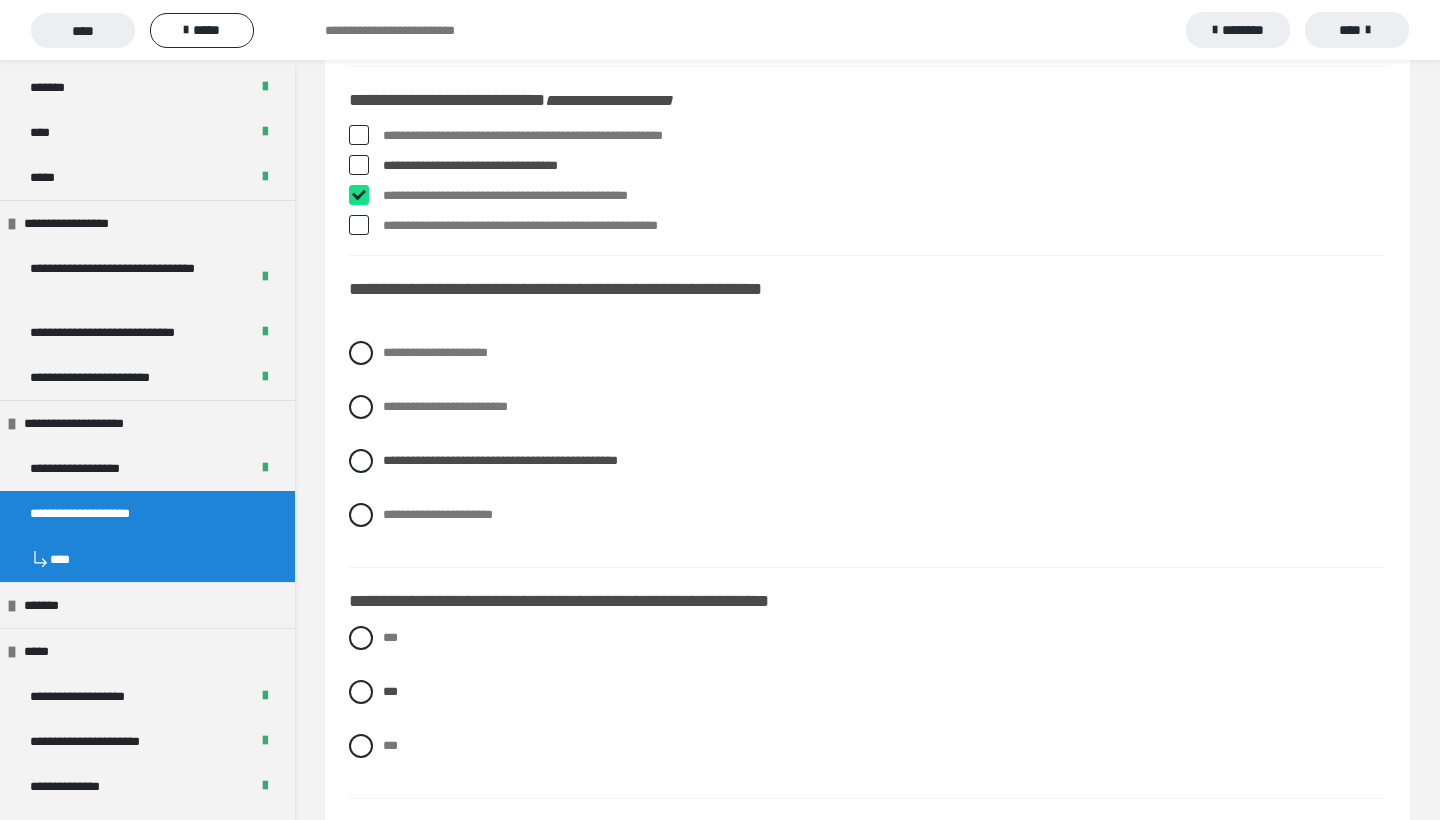 checkbox on "****" 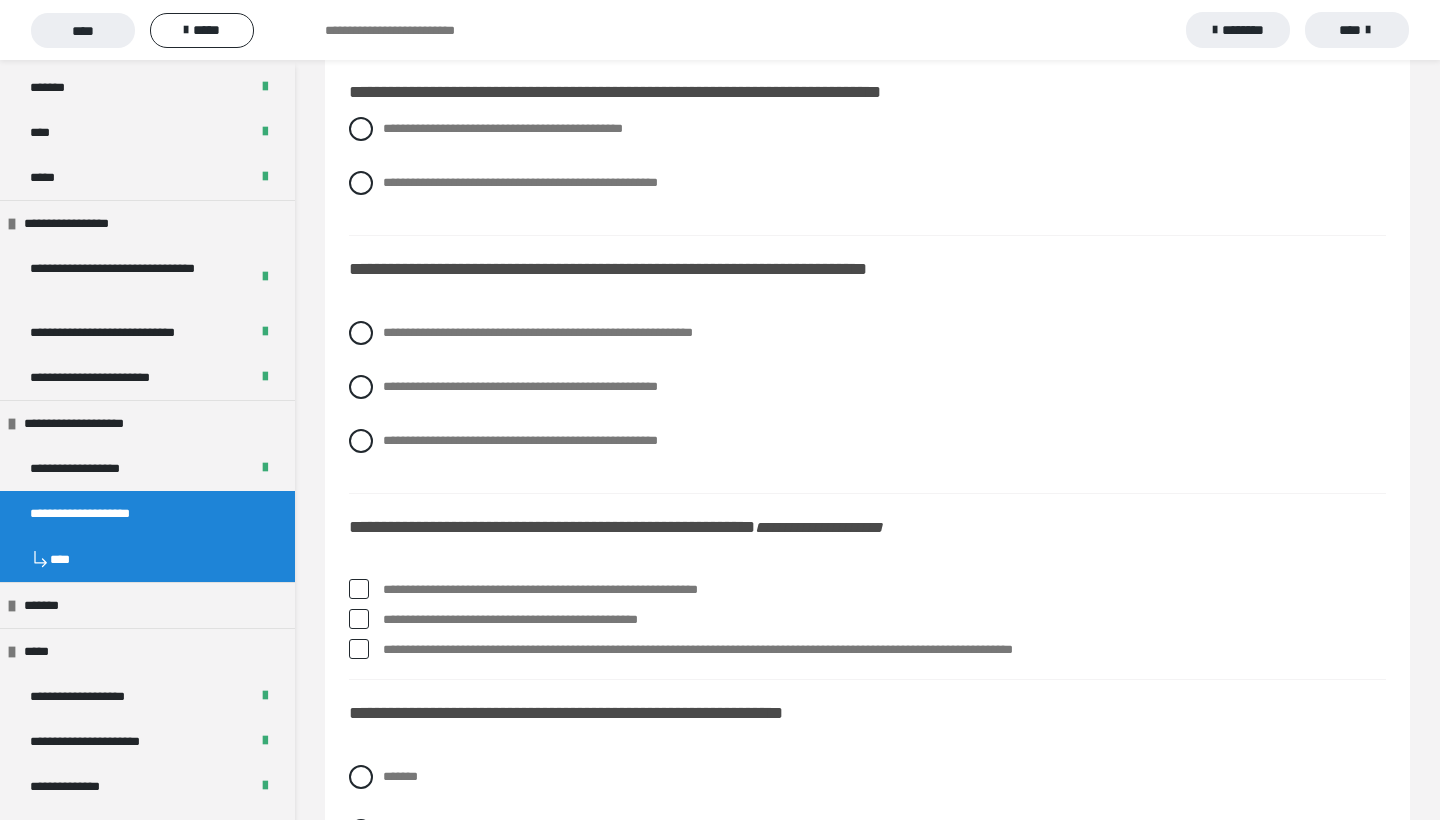 scroll, scrollTop: 2309, scrollLeft: 0, axis: vertical 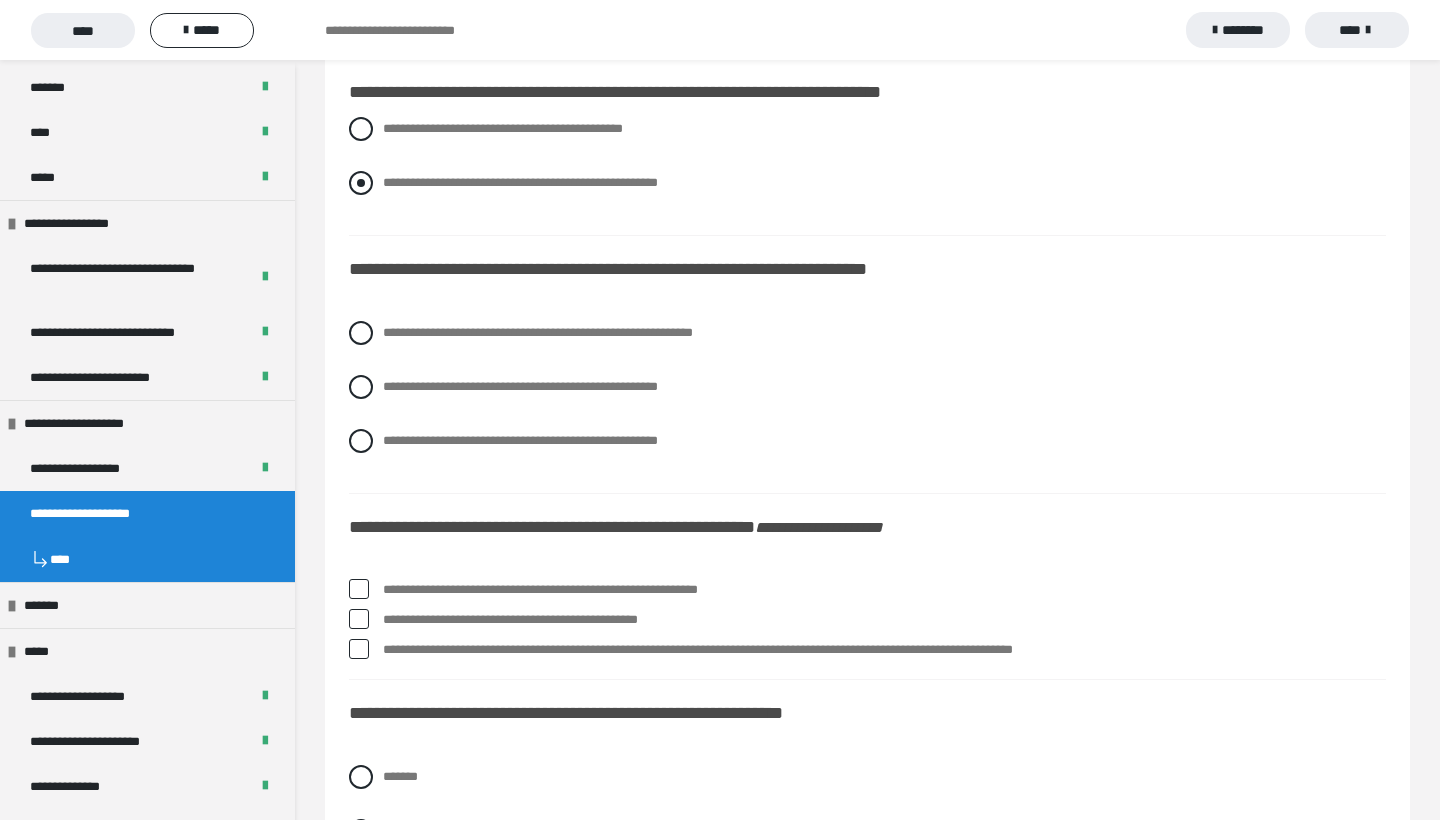 click at bounding box center [361, 183] 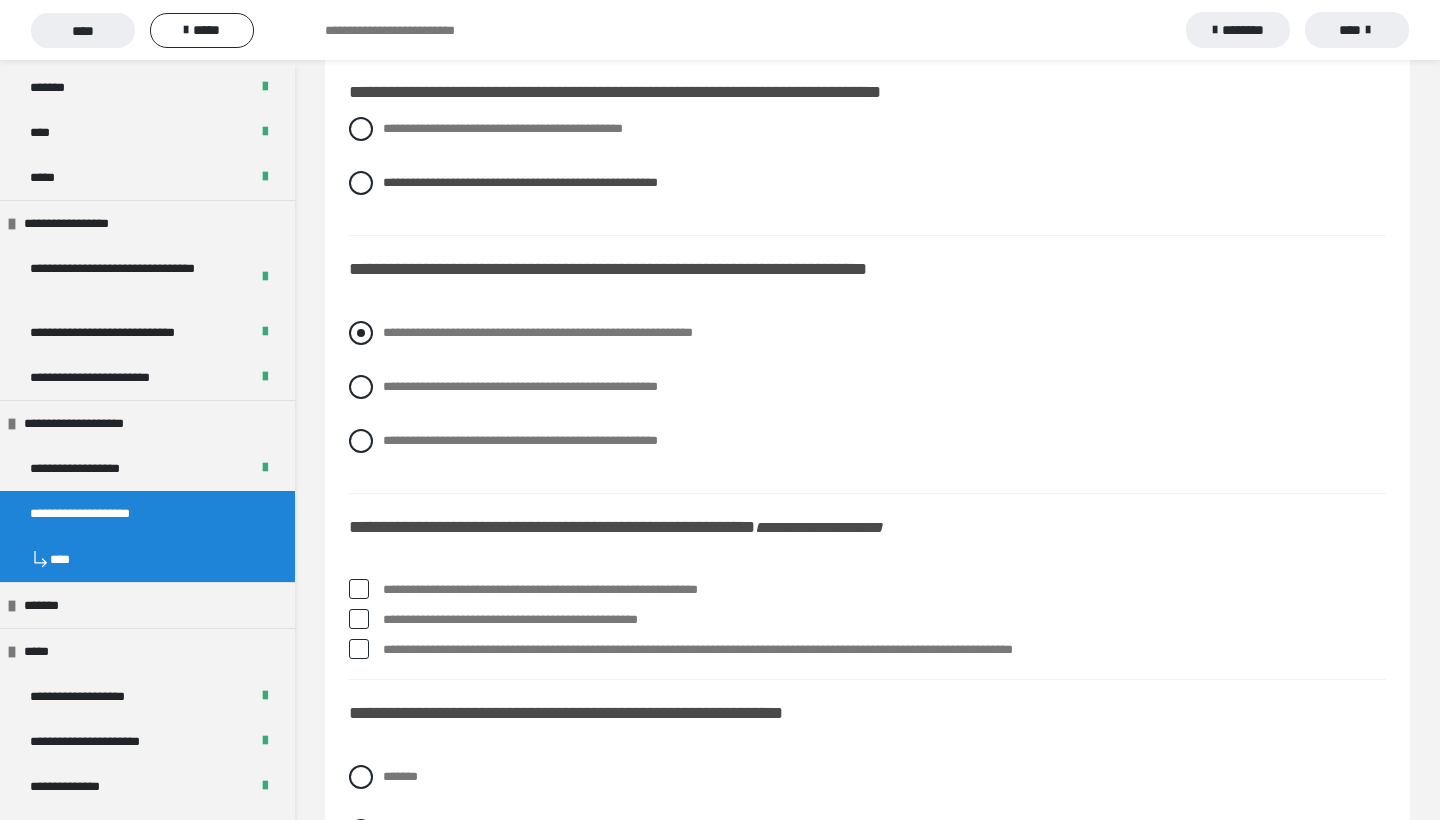 click at bounding box center [361, 333] 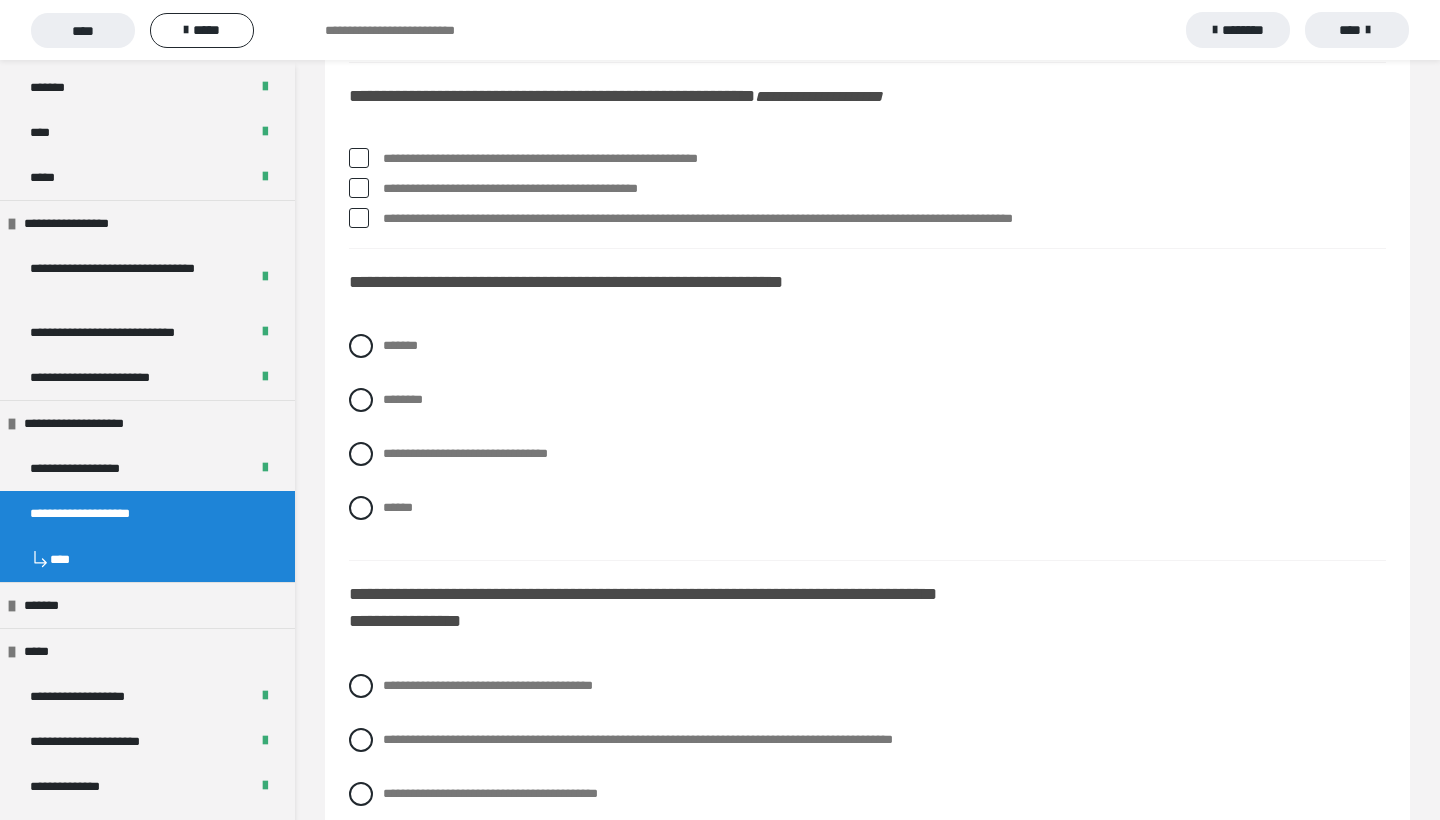 scroll, scrollTop: 2742, scrollLeft: 0, axis: vertical 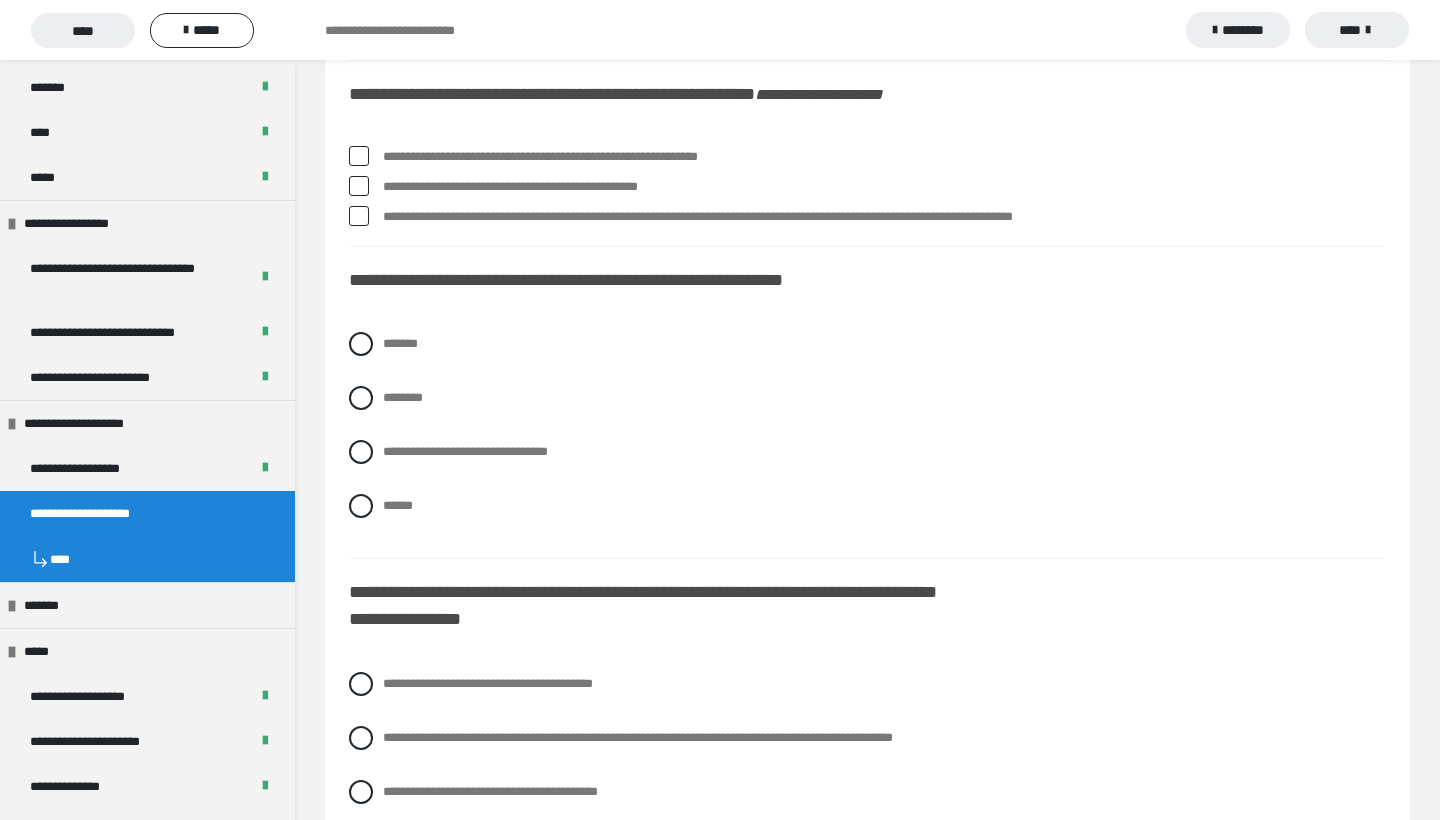 click at bounding box center [359, 156] 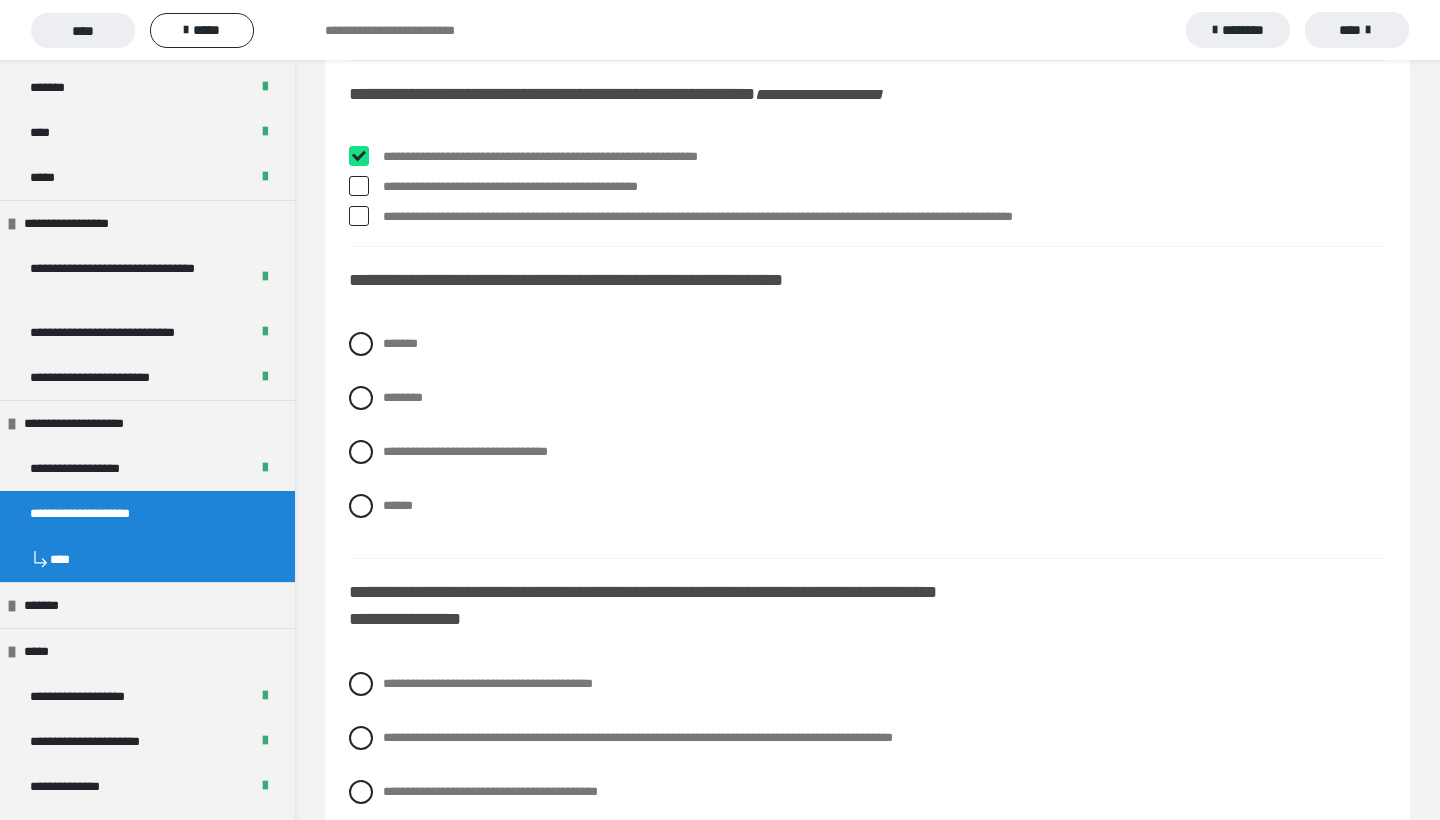 checkbox on "****" 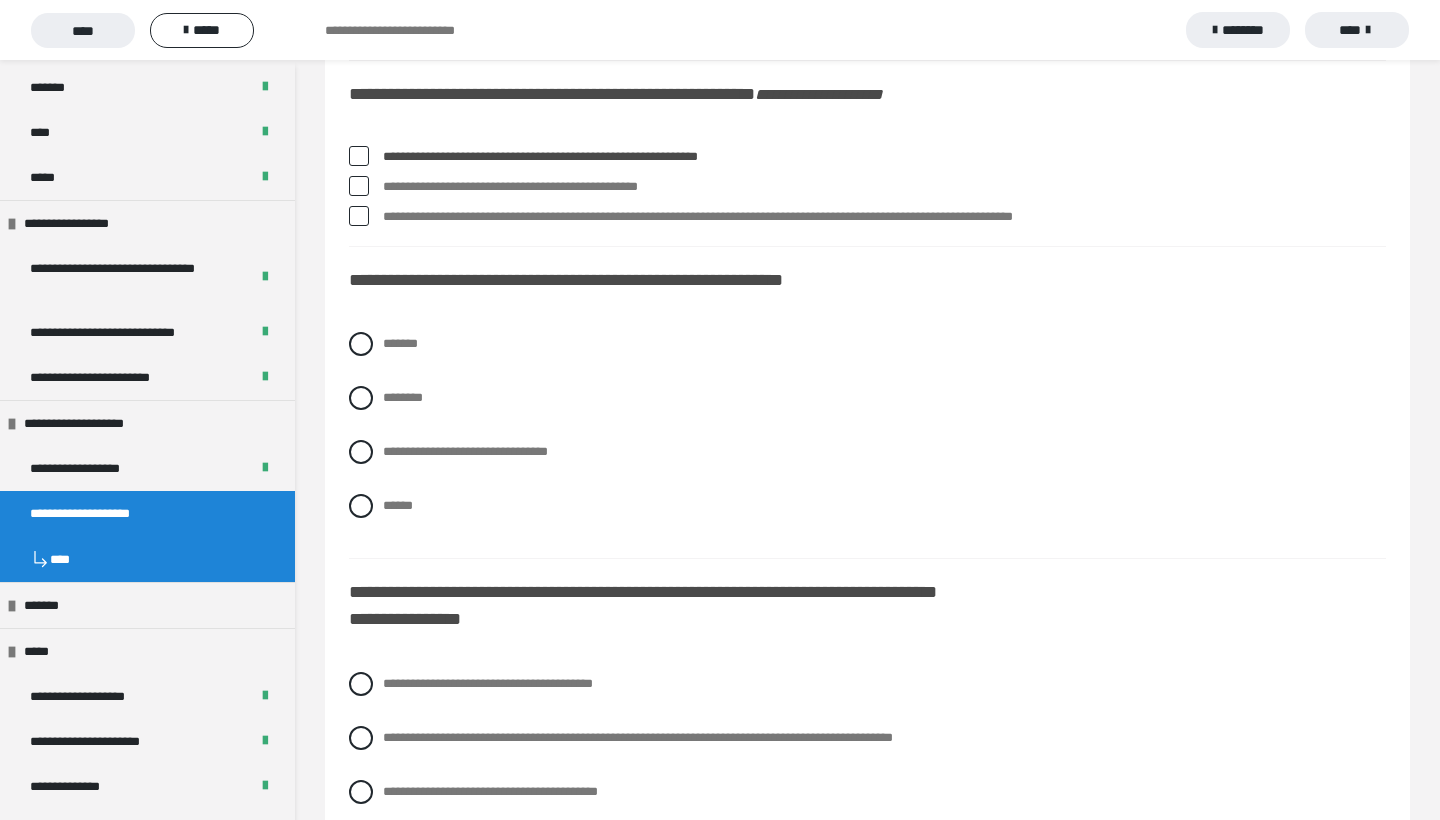click at bounding box center [359, 186] 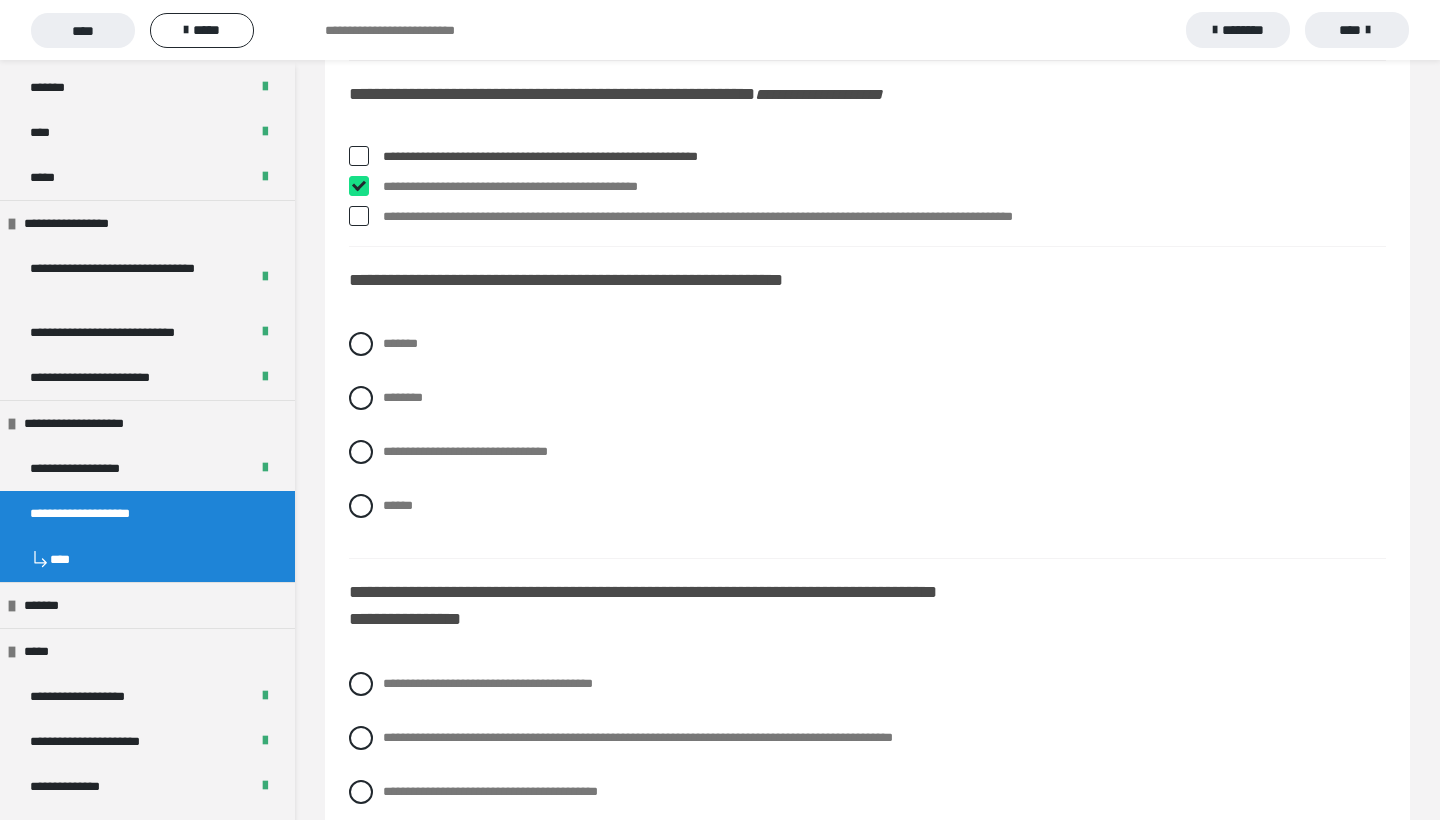 checkbox on "****" 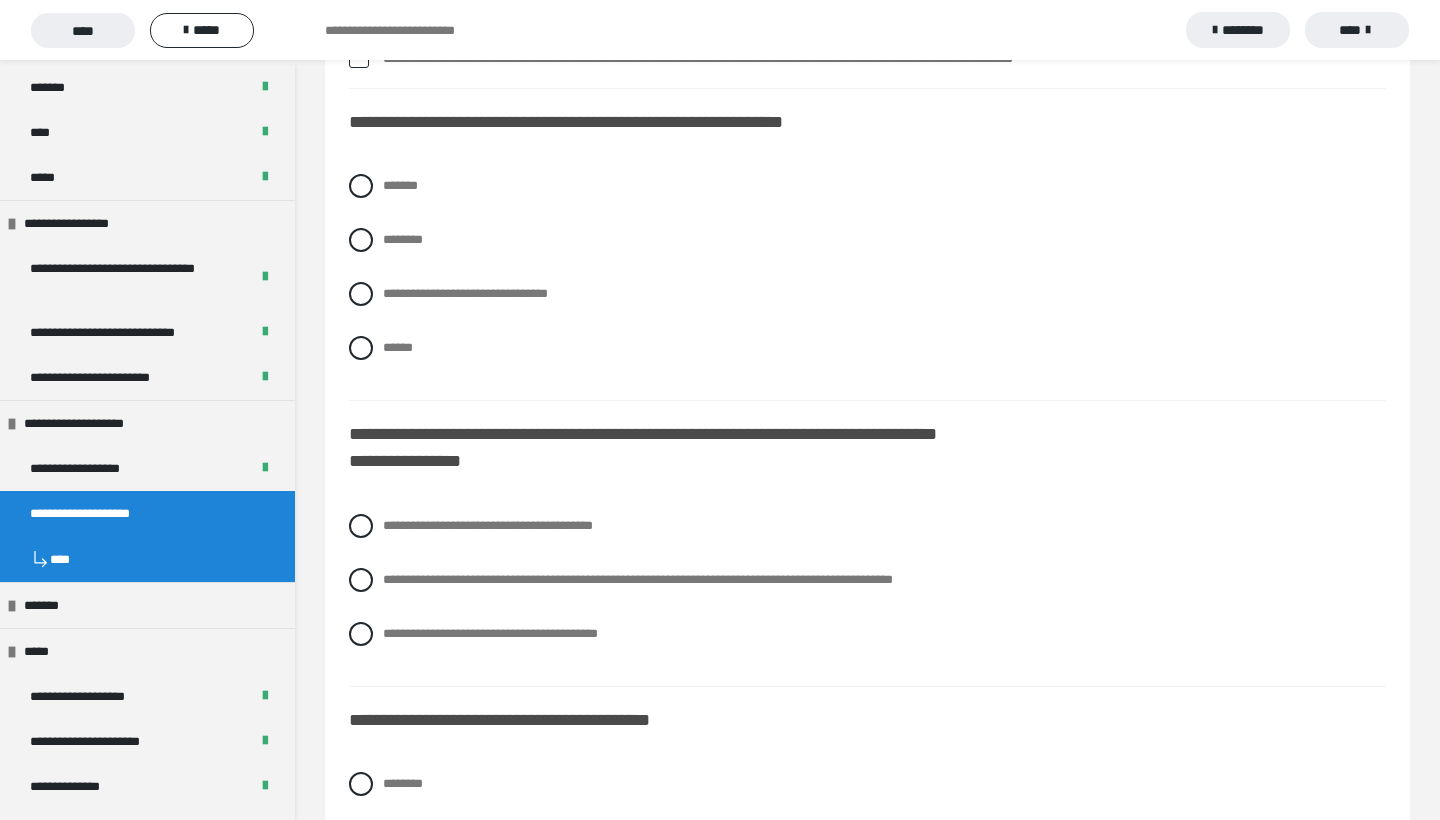 scroll, scrollTop: 2893, scrollLeft: 0, axis: vertical 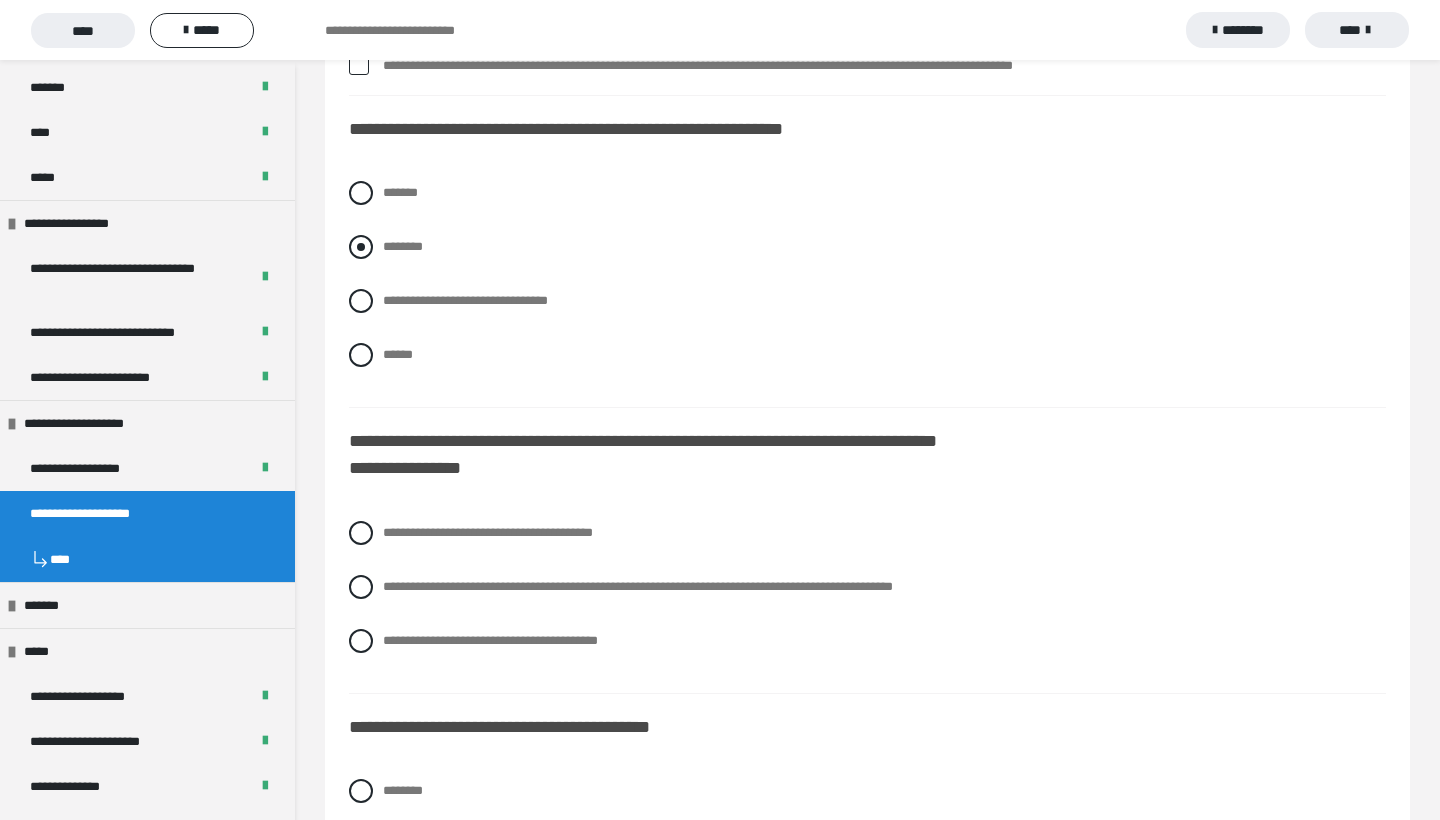 click at bounding box center [361, 247] 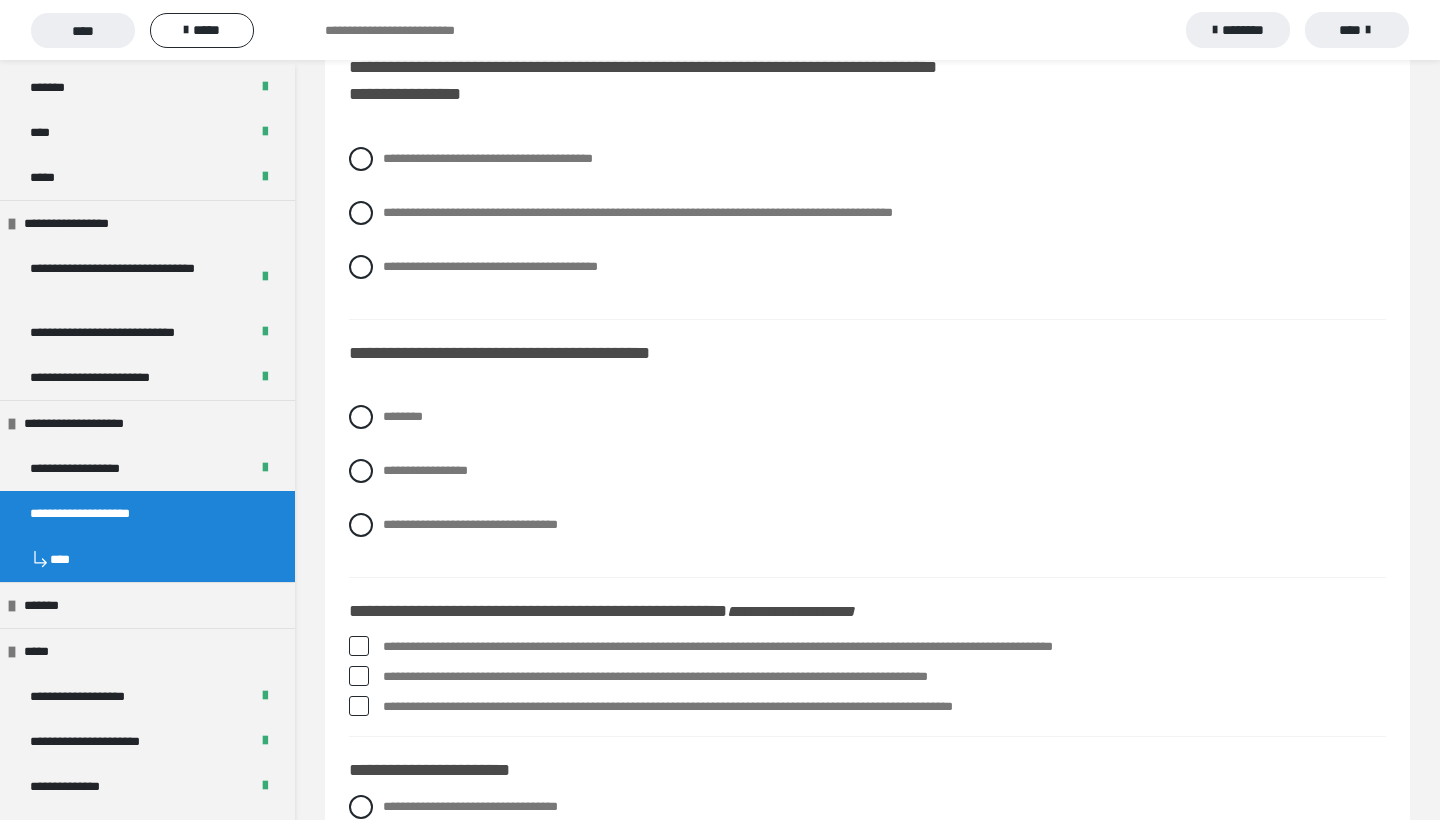 scroll, scrollTop: 3258, scrollLeft: 0, axis: vertical 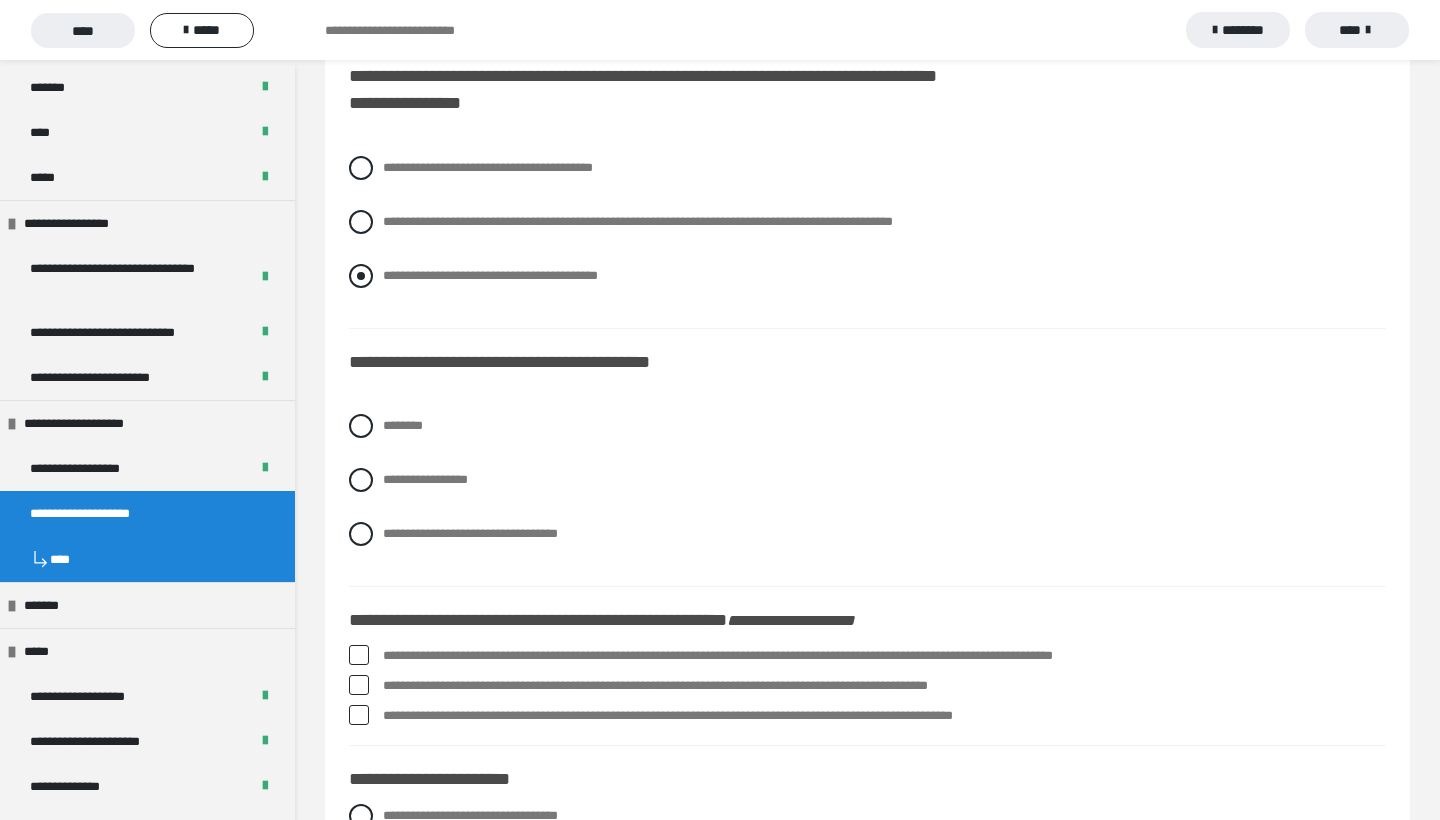 click at bounding box center (361, 276) 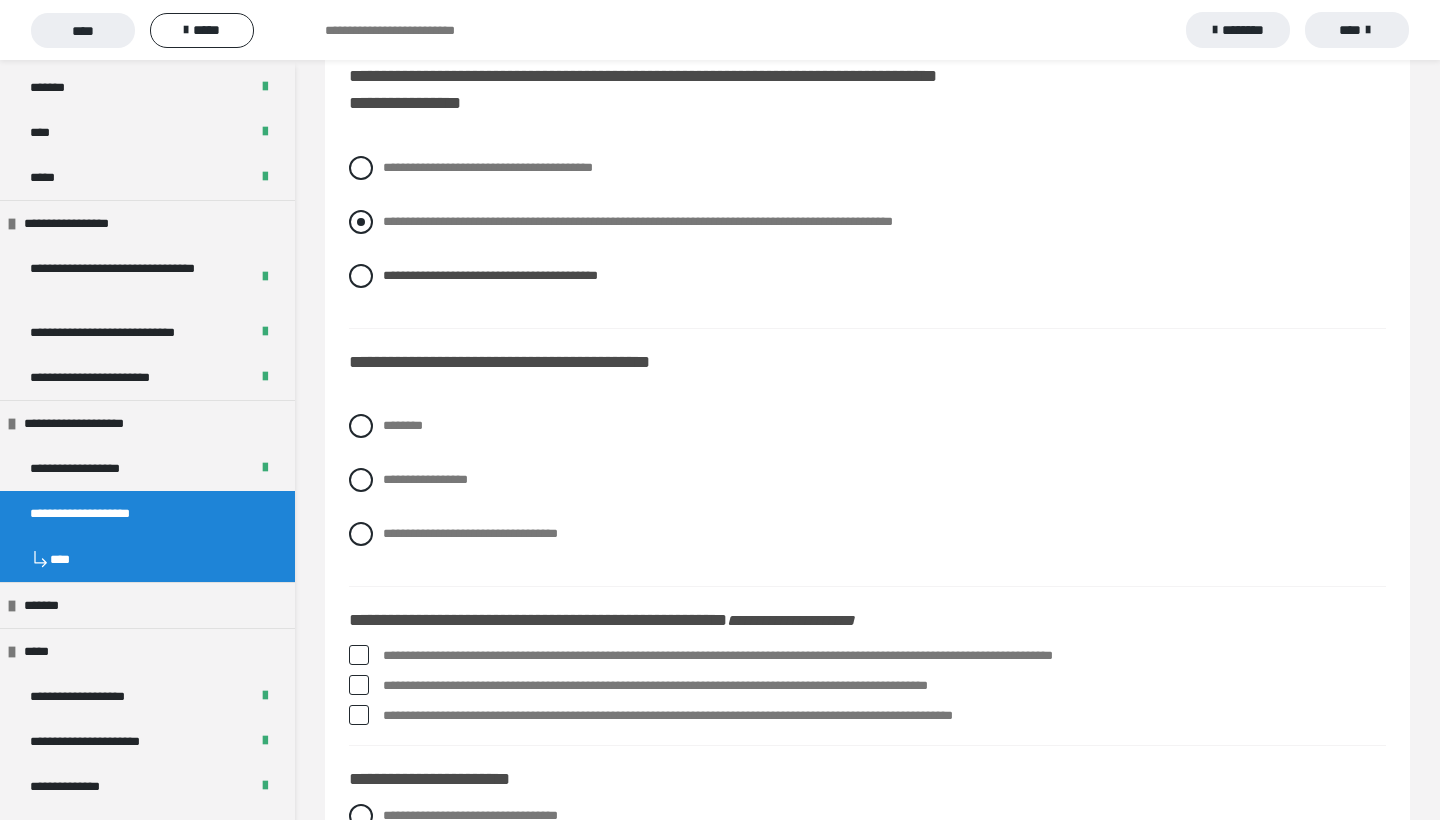 click at bounding box center [361, 222] 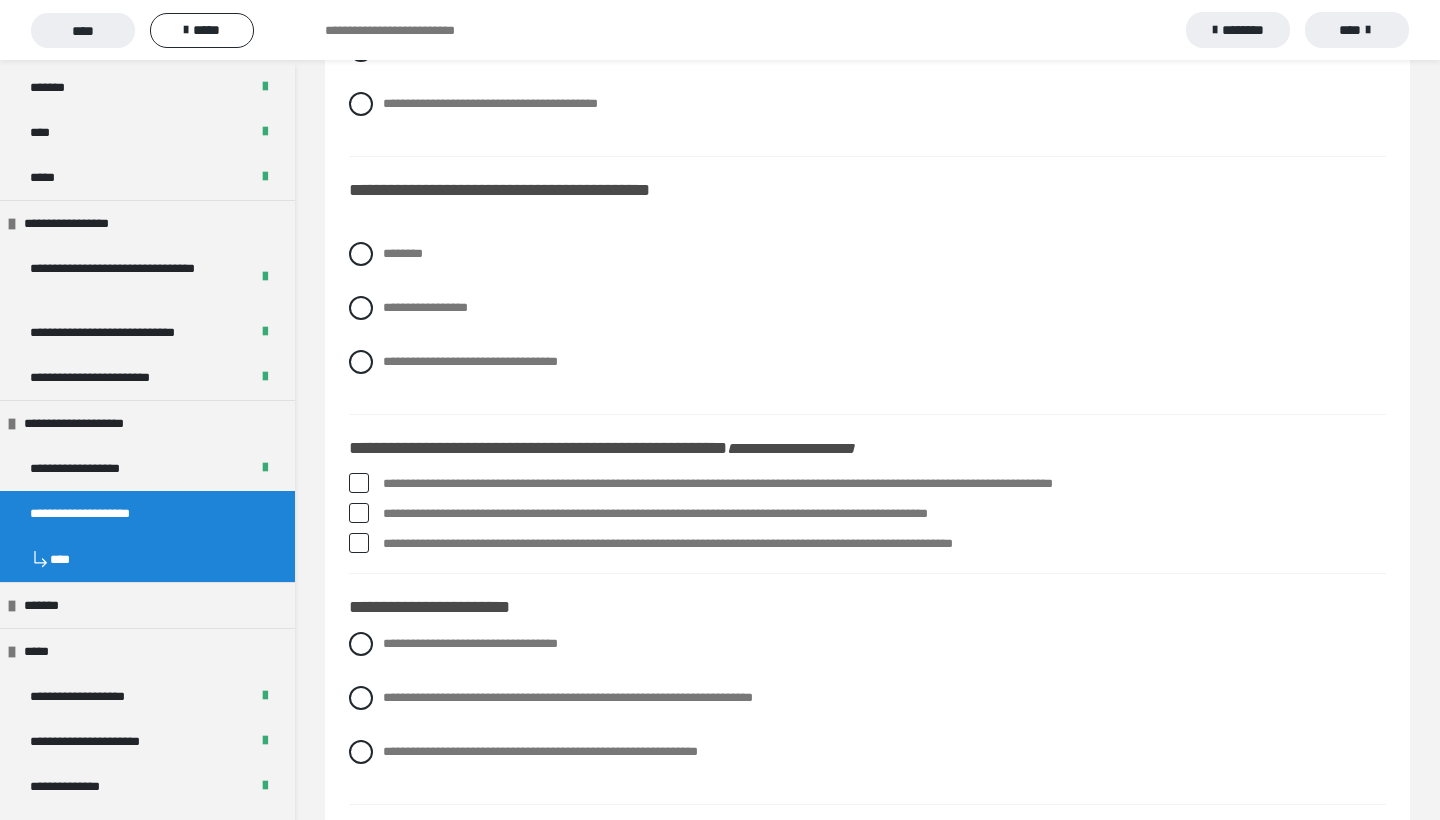 scroll, scrollTop: 3435, scrollLeft: 0, axis: vertical 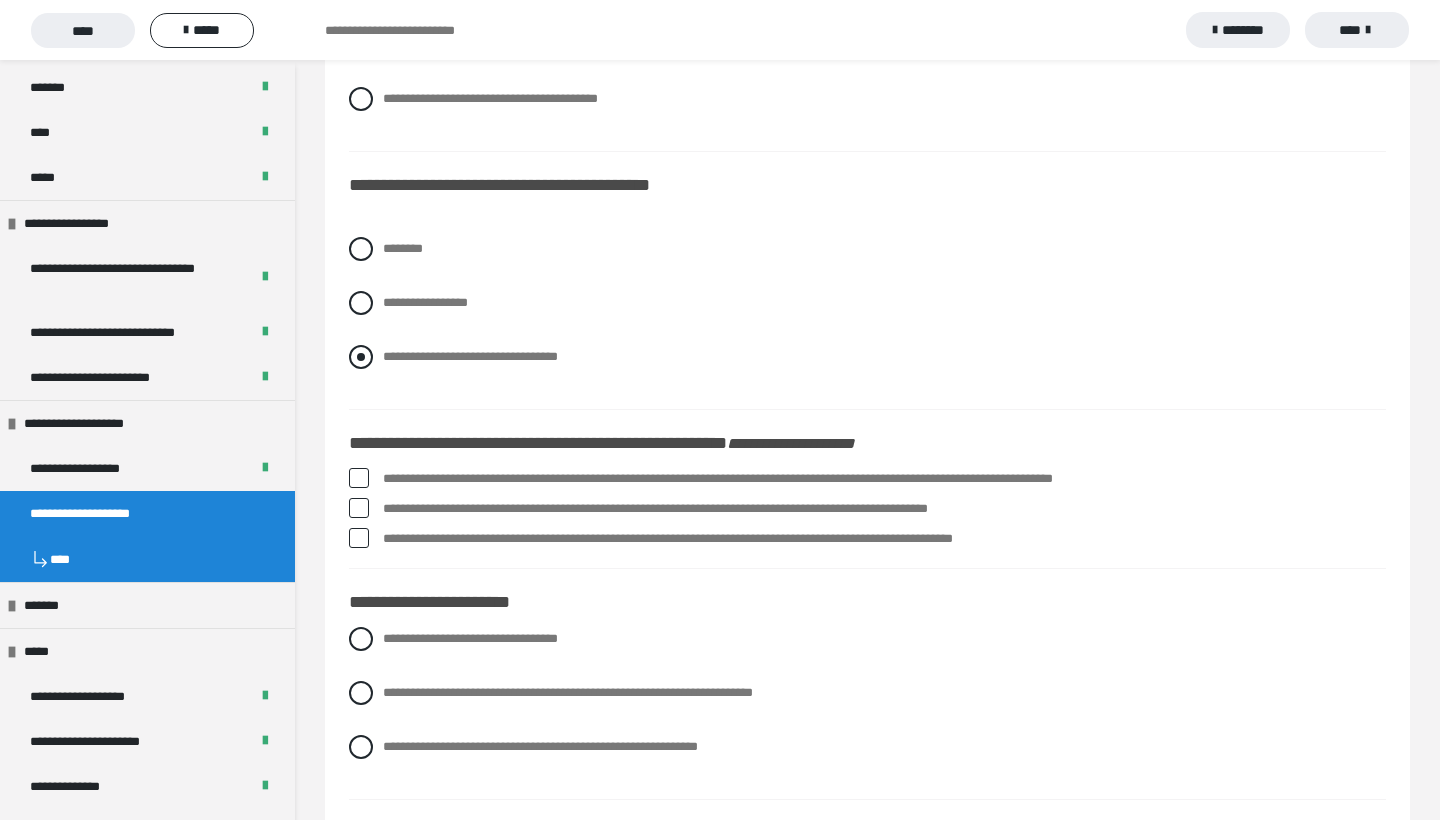 click at bounding box center (361, 357) 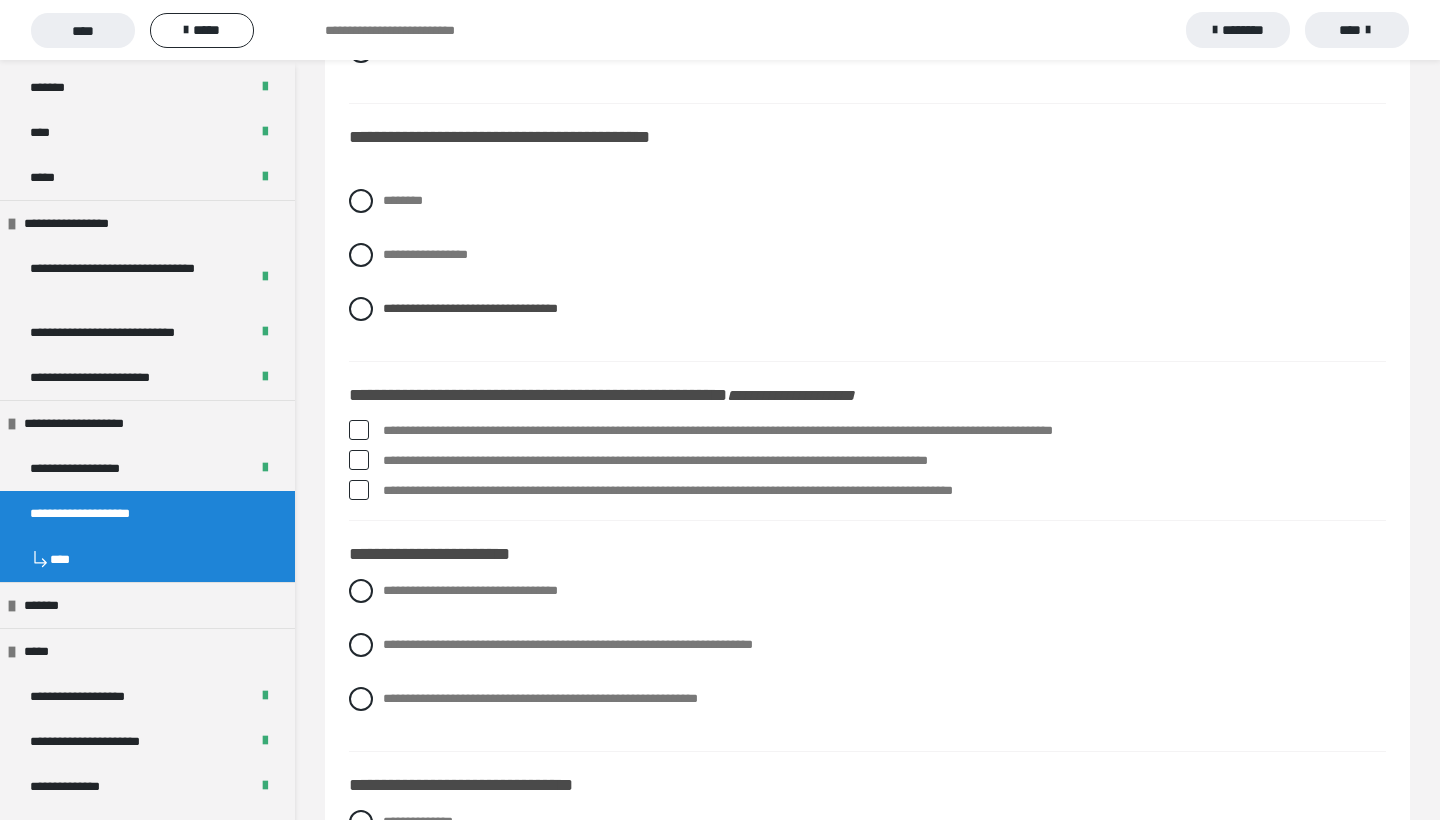 scroll, scrollTop: 3488, scrollLeft: 0, axis: vertical 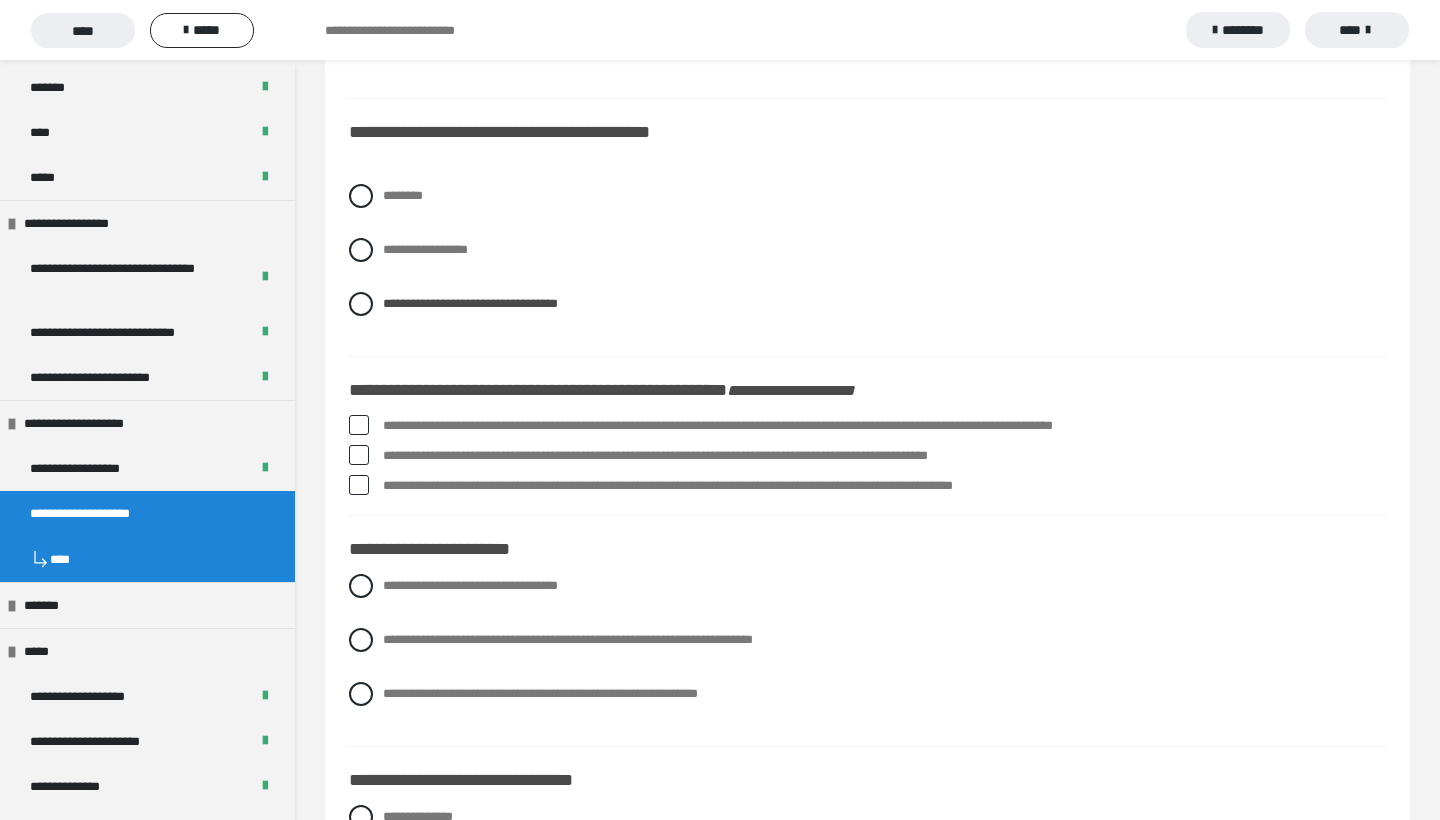 click at bounding box center [359, 425] 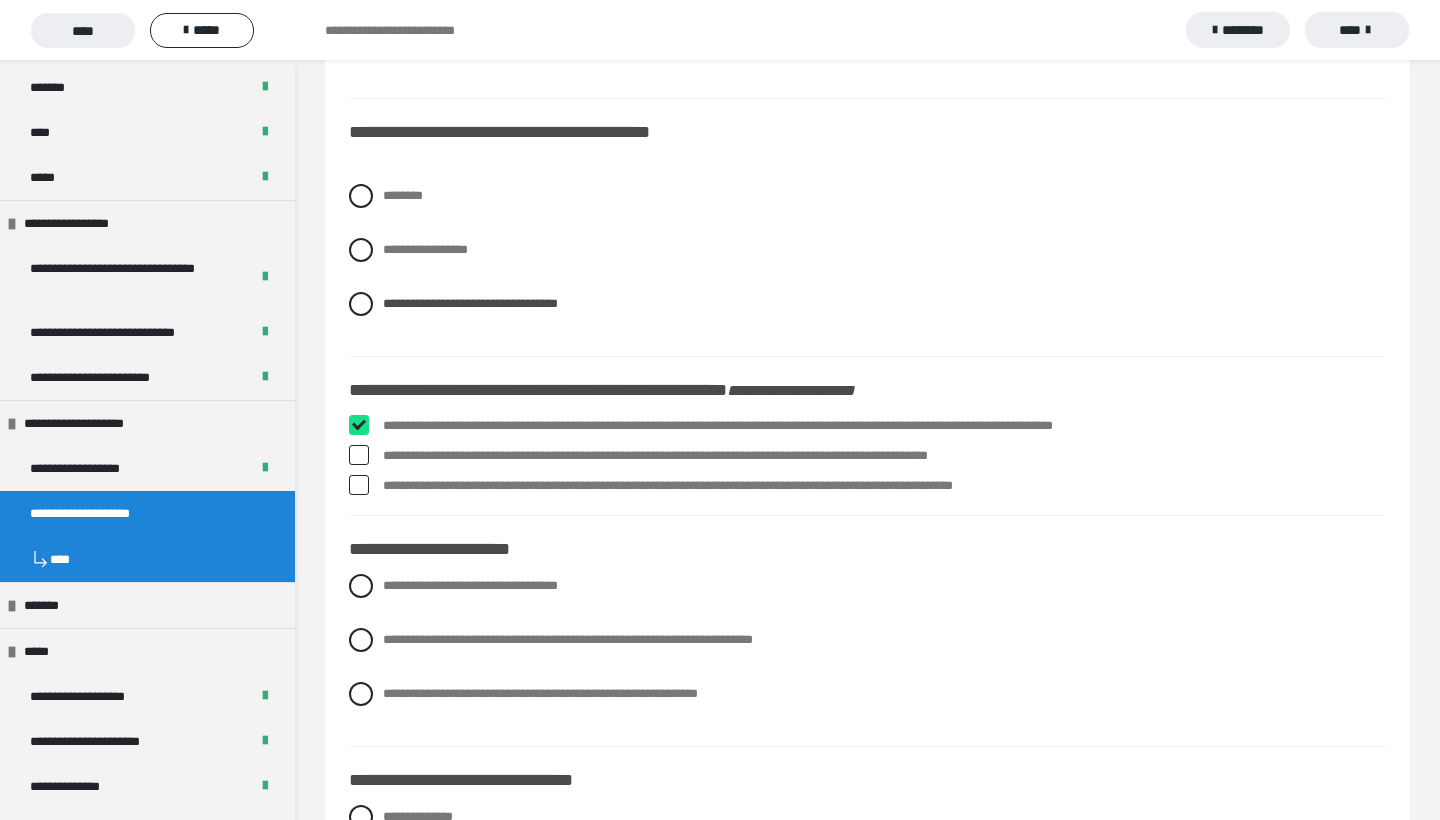 checkbox on "****" 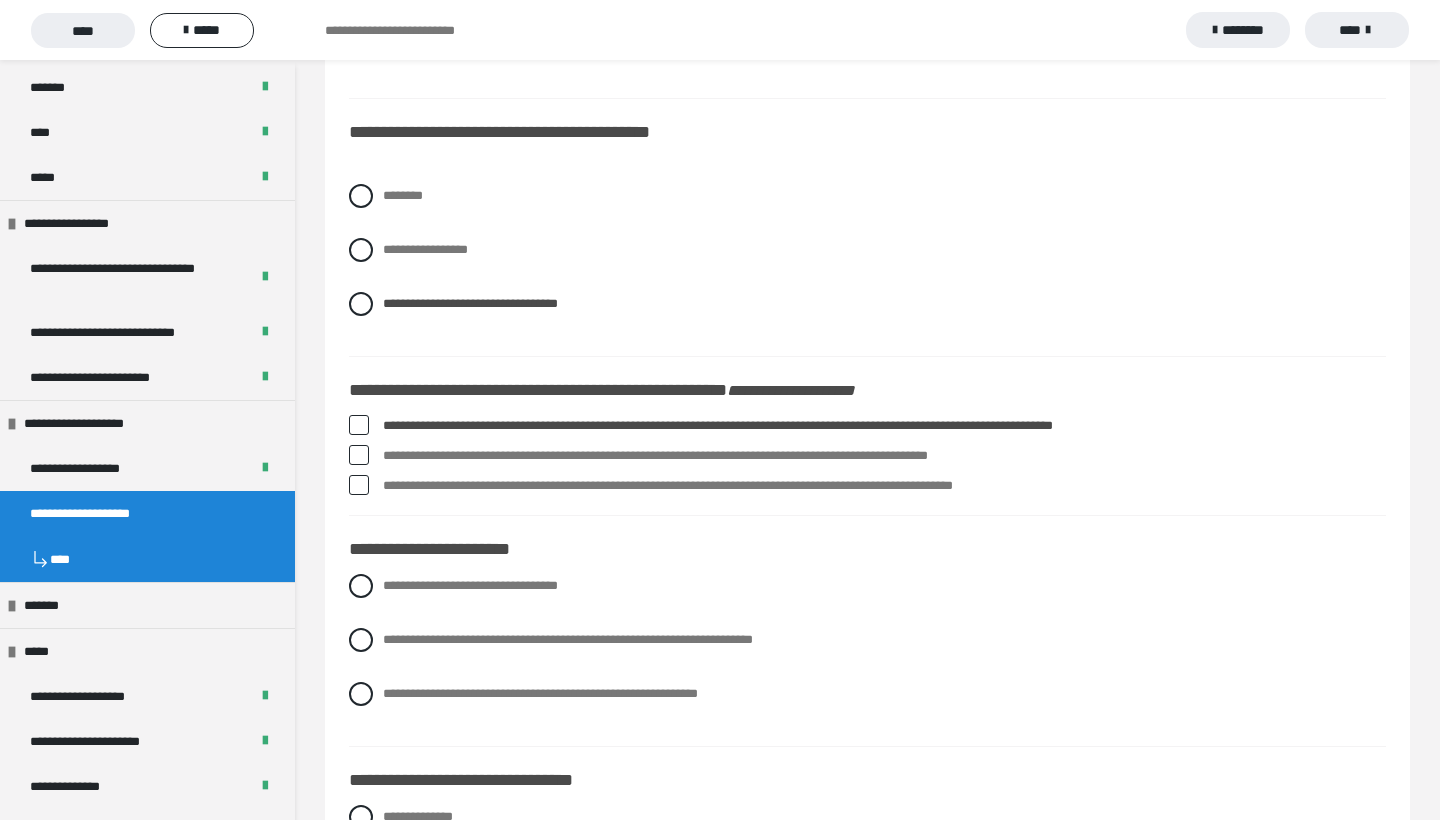 click at bounding box center [359, 485] 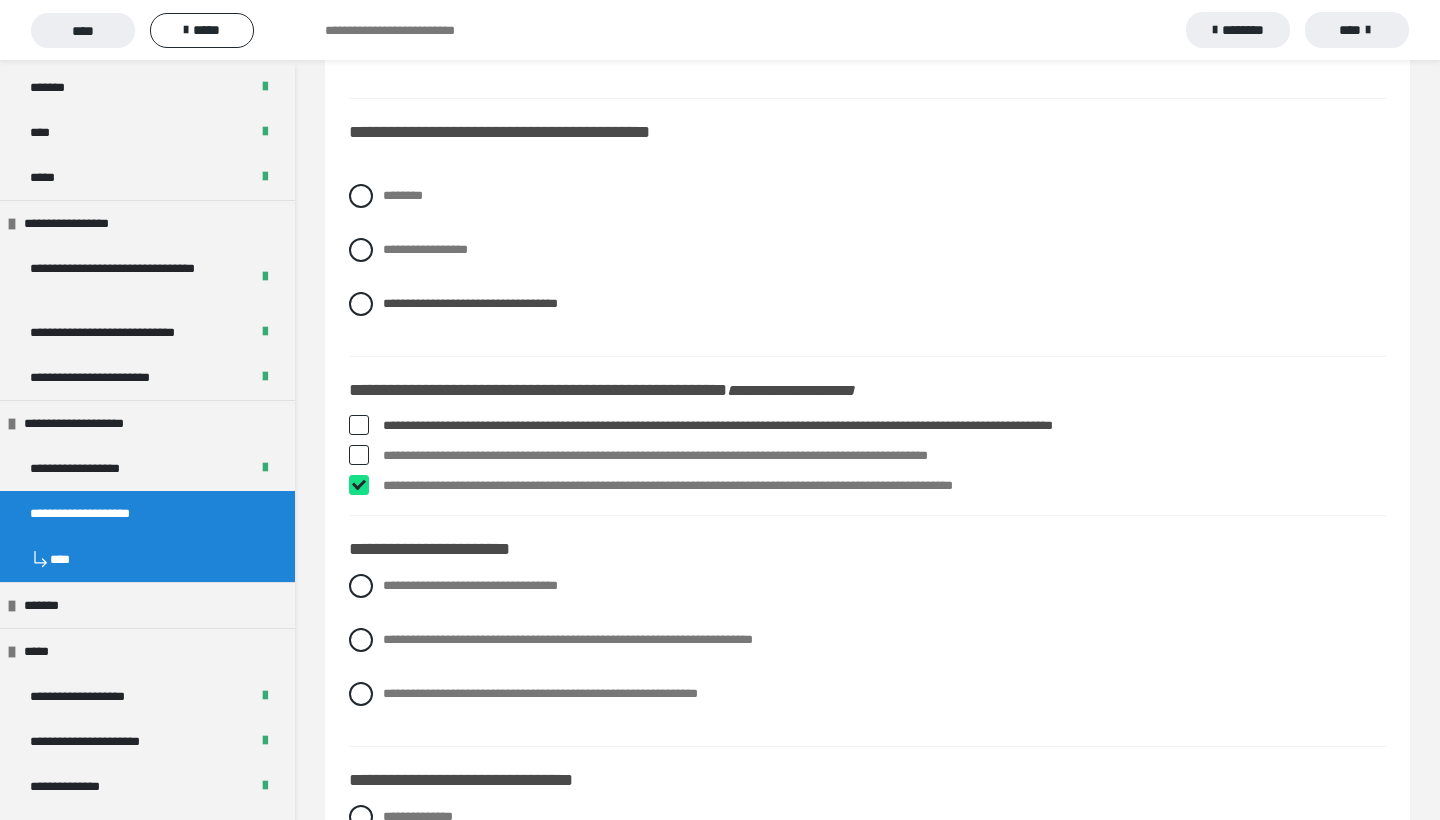 checkbox on "****" 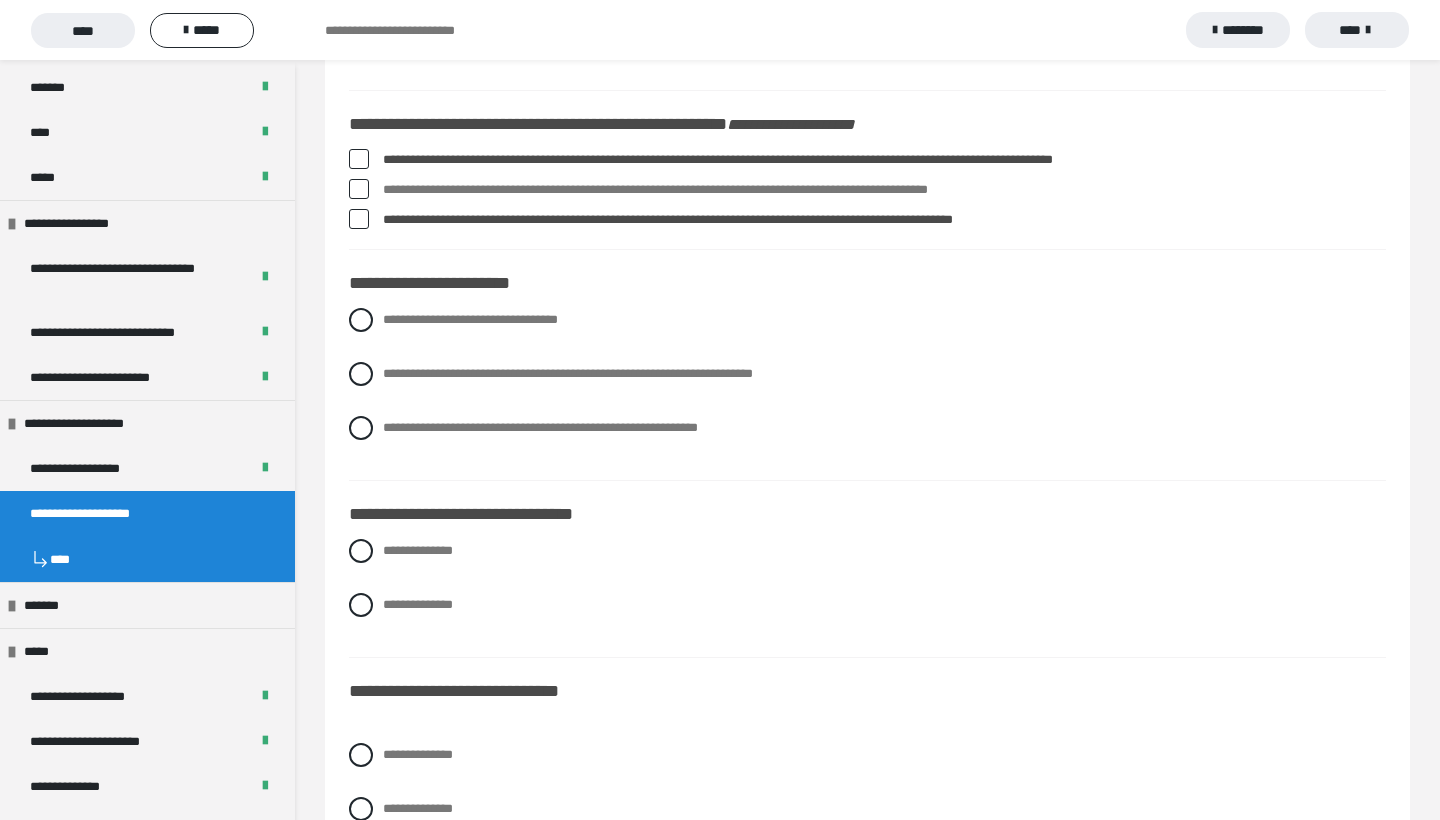 scroll, scrollTop: 3757, scrollLeft: 0, axis: vertical 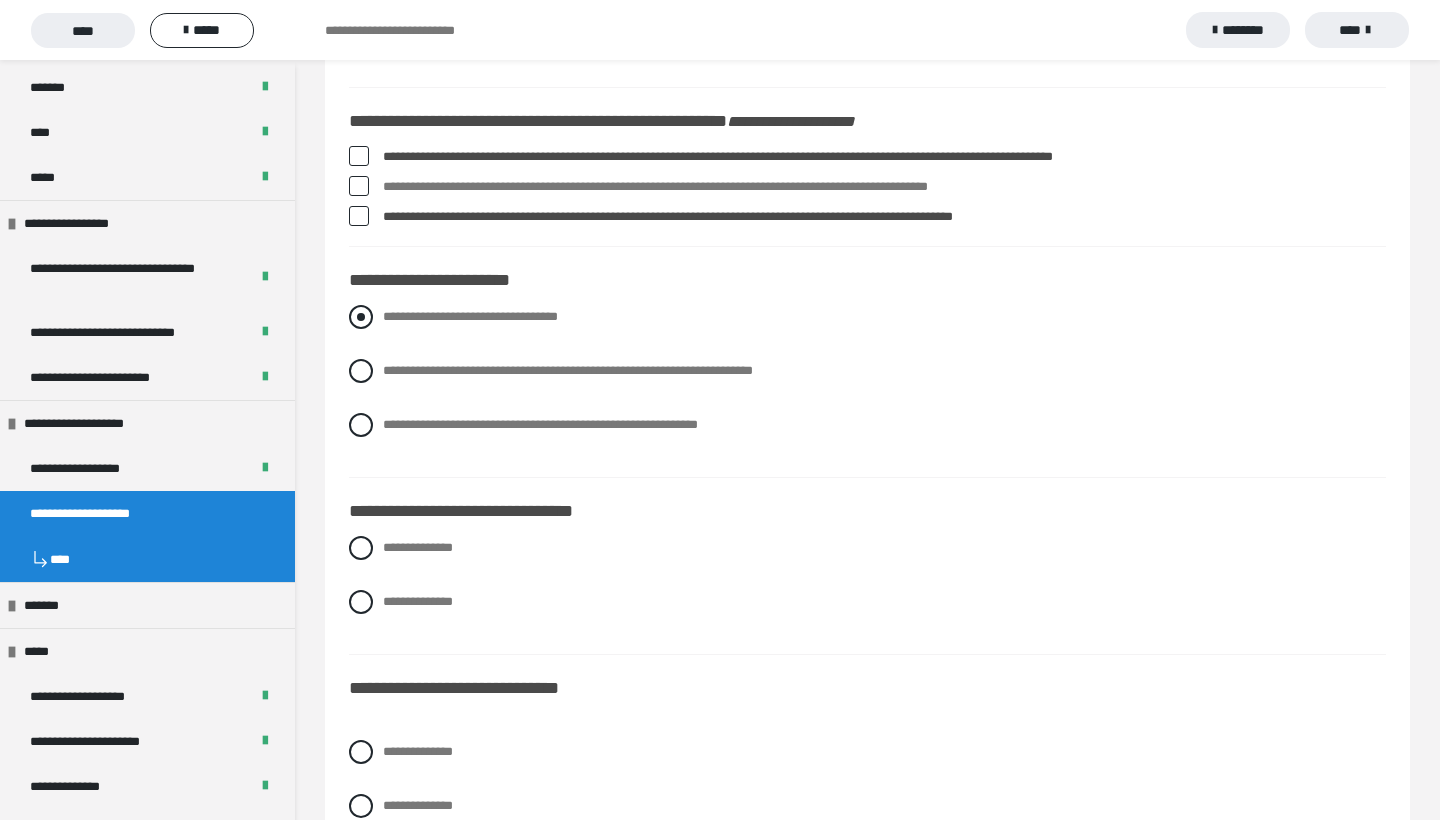click at bounding box center (361, 317) 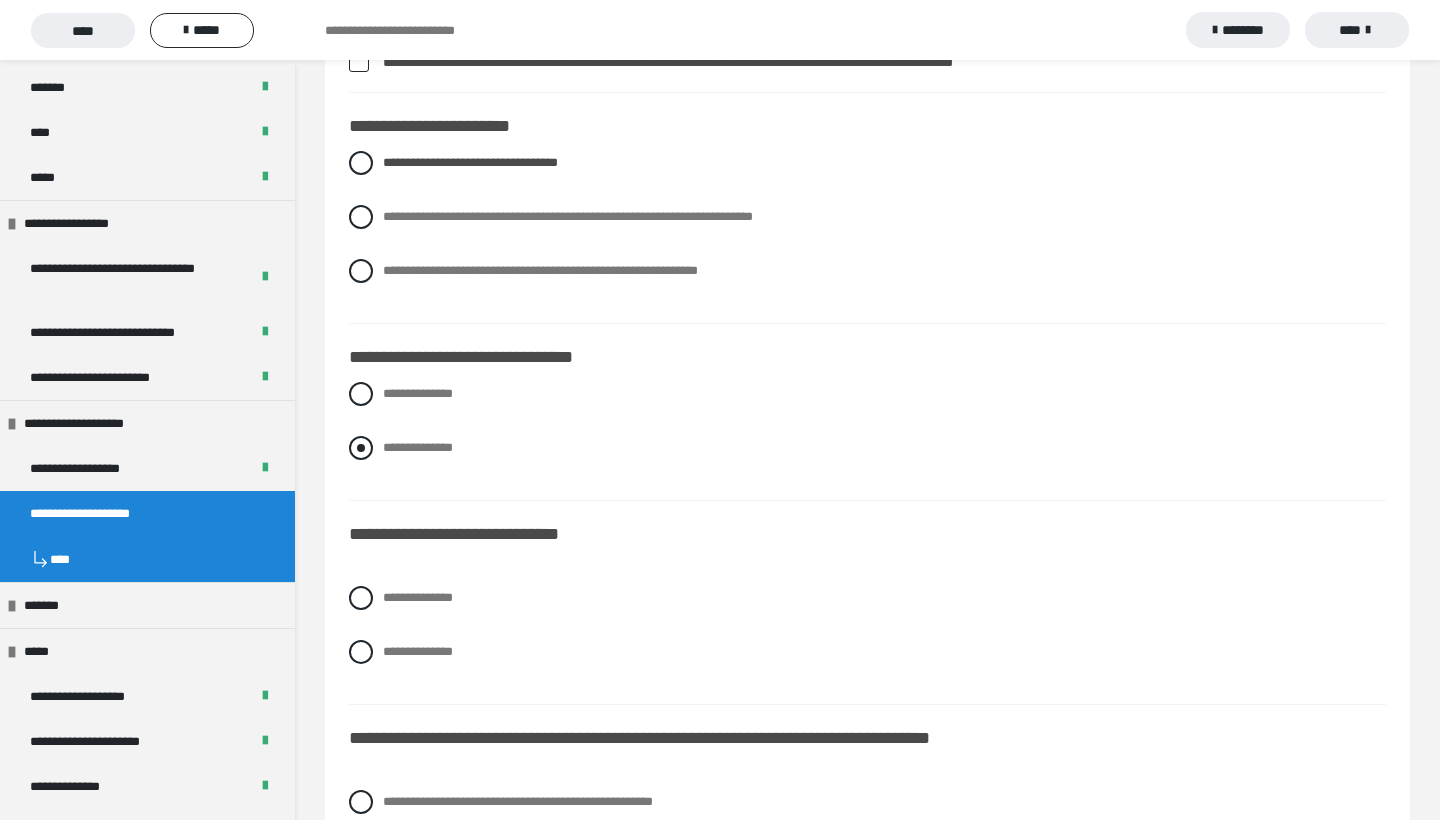 scroll, scrollTop: 3913, scrollLeft: 0, axis: vertical 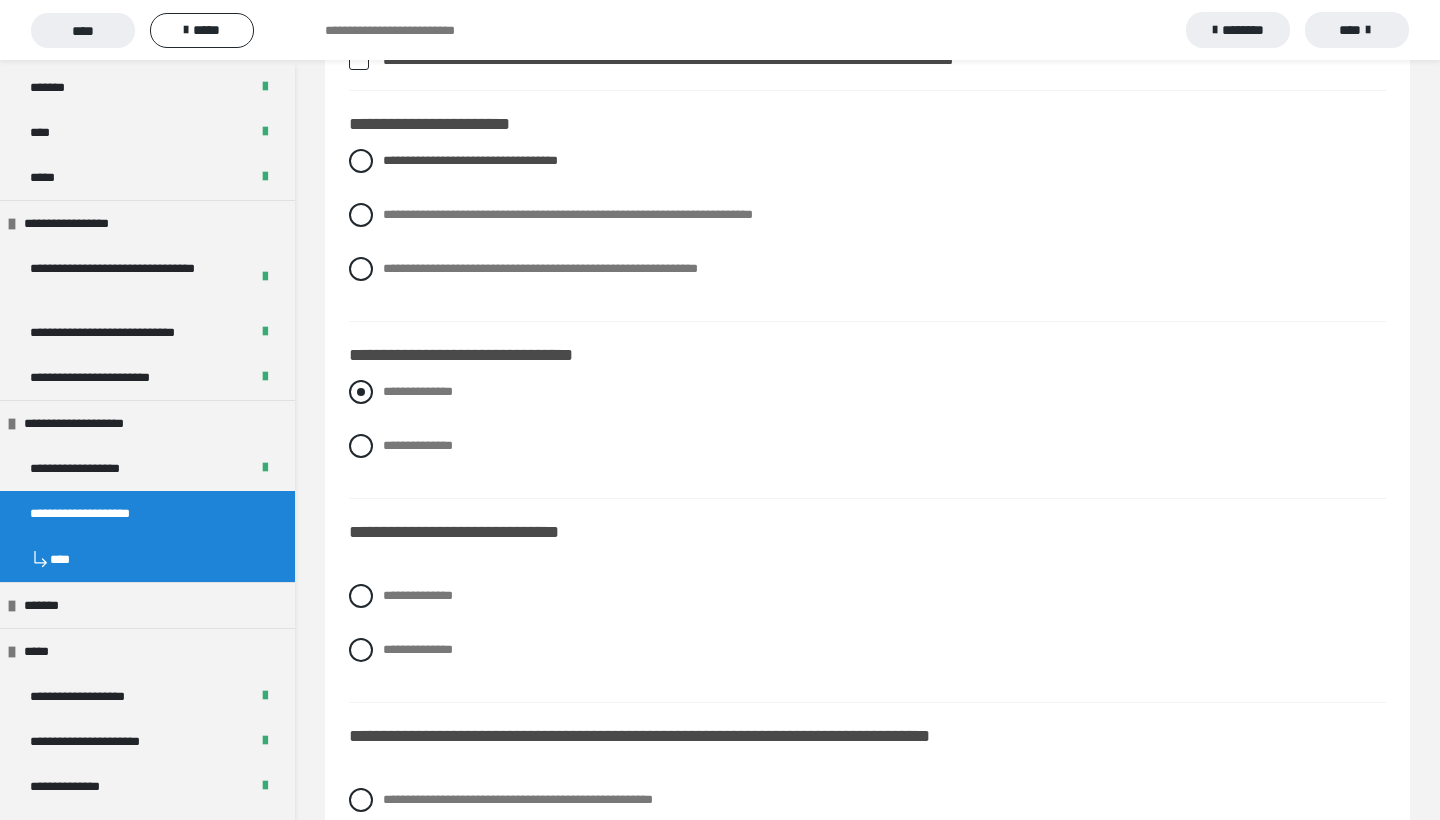 click at bounding box center [361, 392] 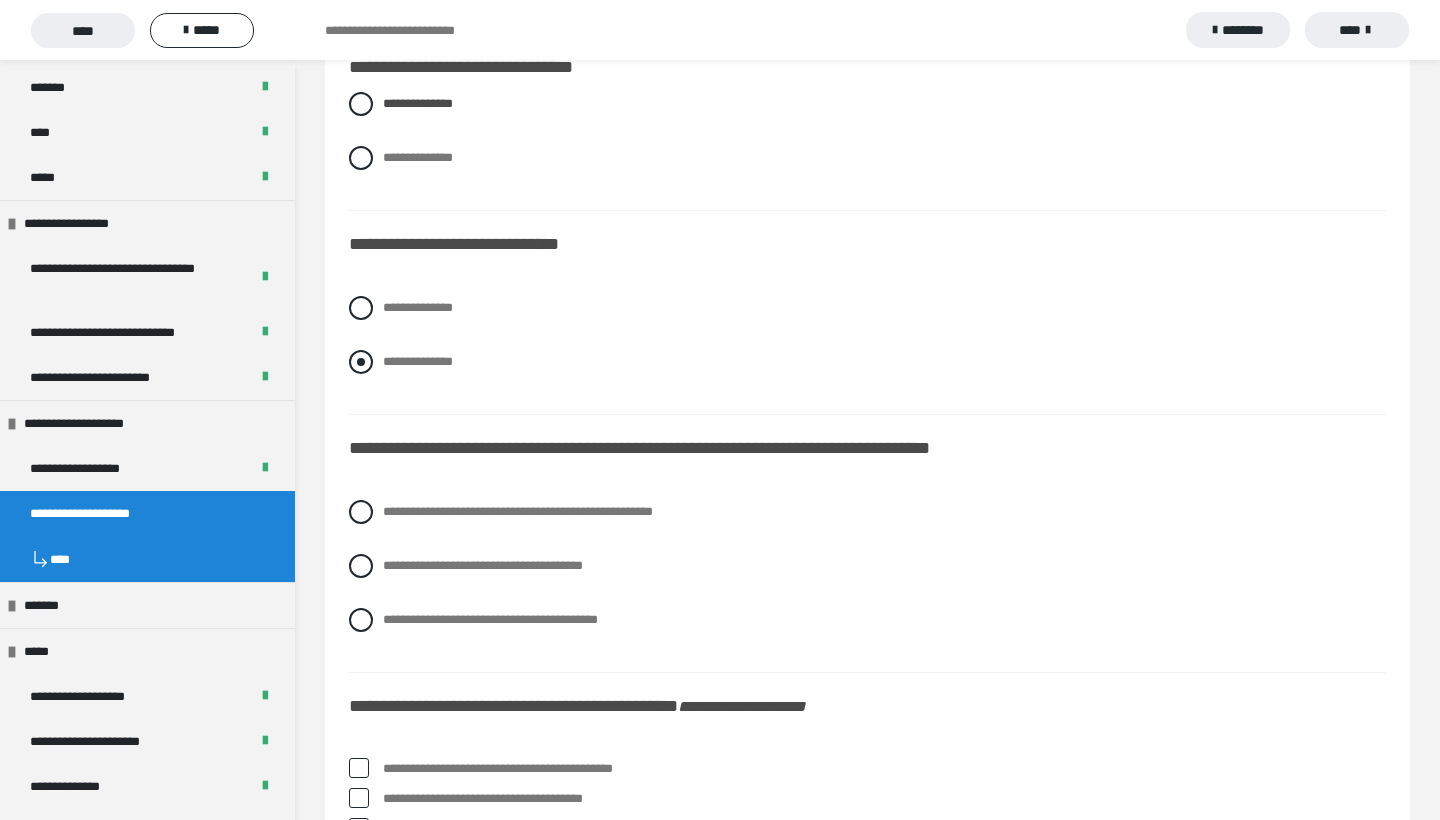 scroll, scrollTop: 4203, scrollLeft: 0, axis: vertical 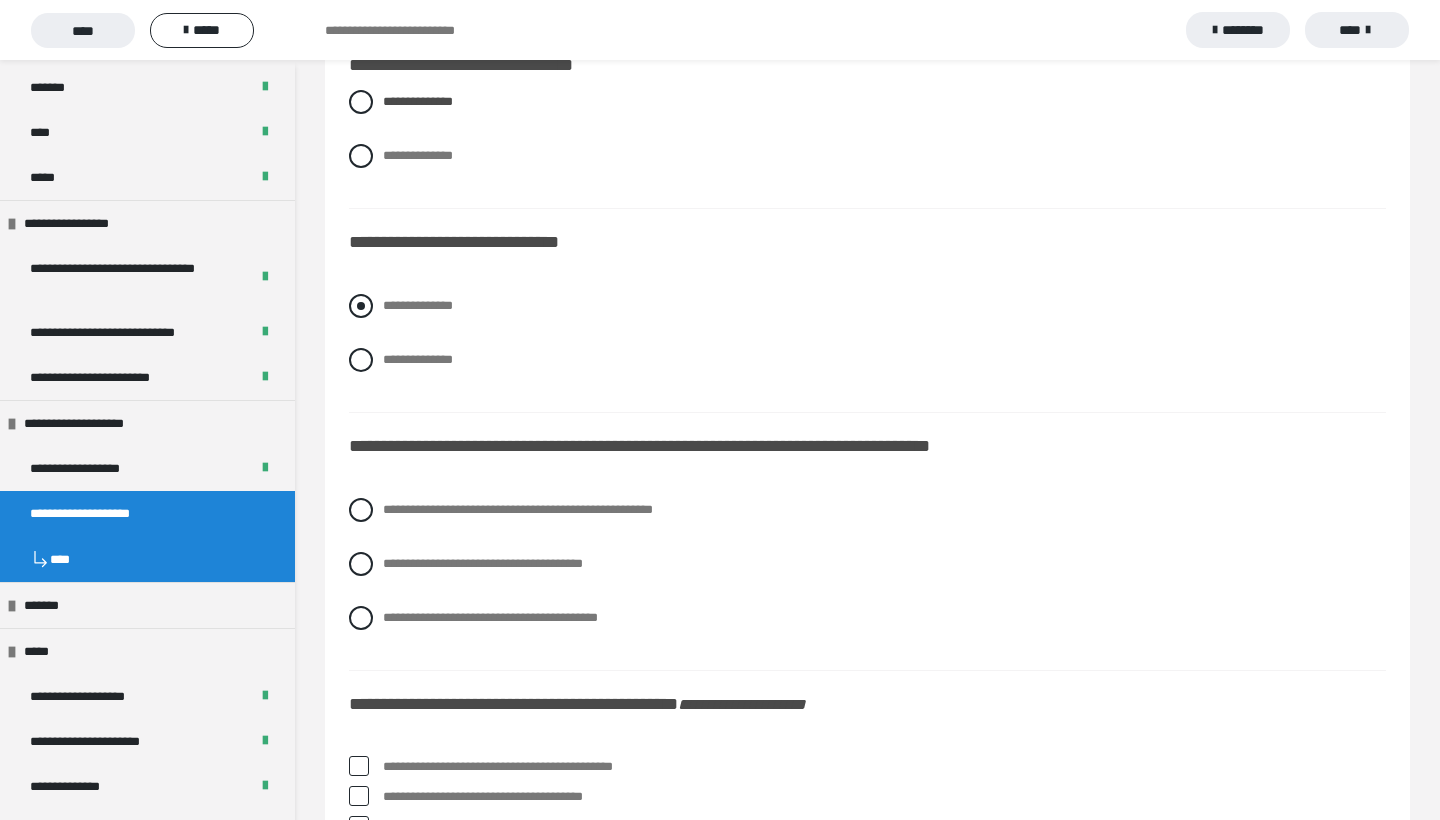click at bounding box center [361, 306] 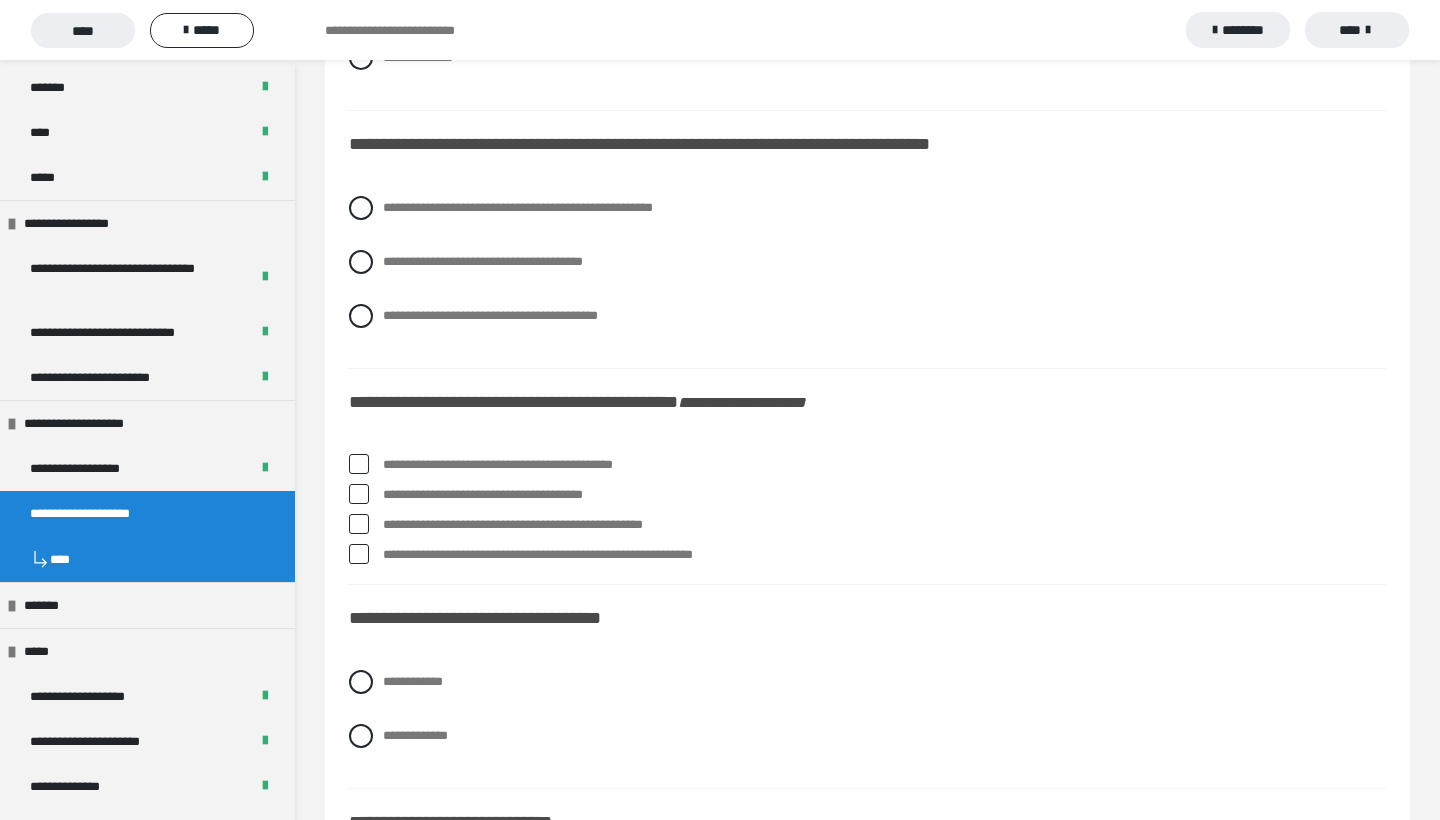 scroll, scrollTop: 4520, scrollLeft: 0, axis: vertical 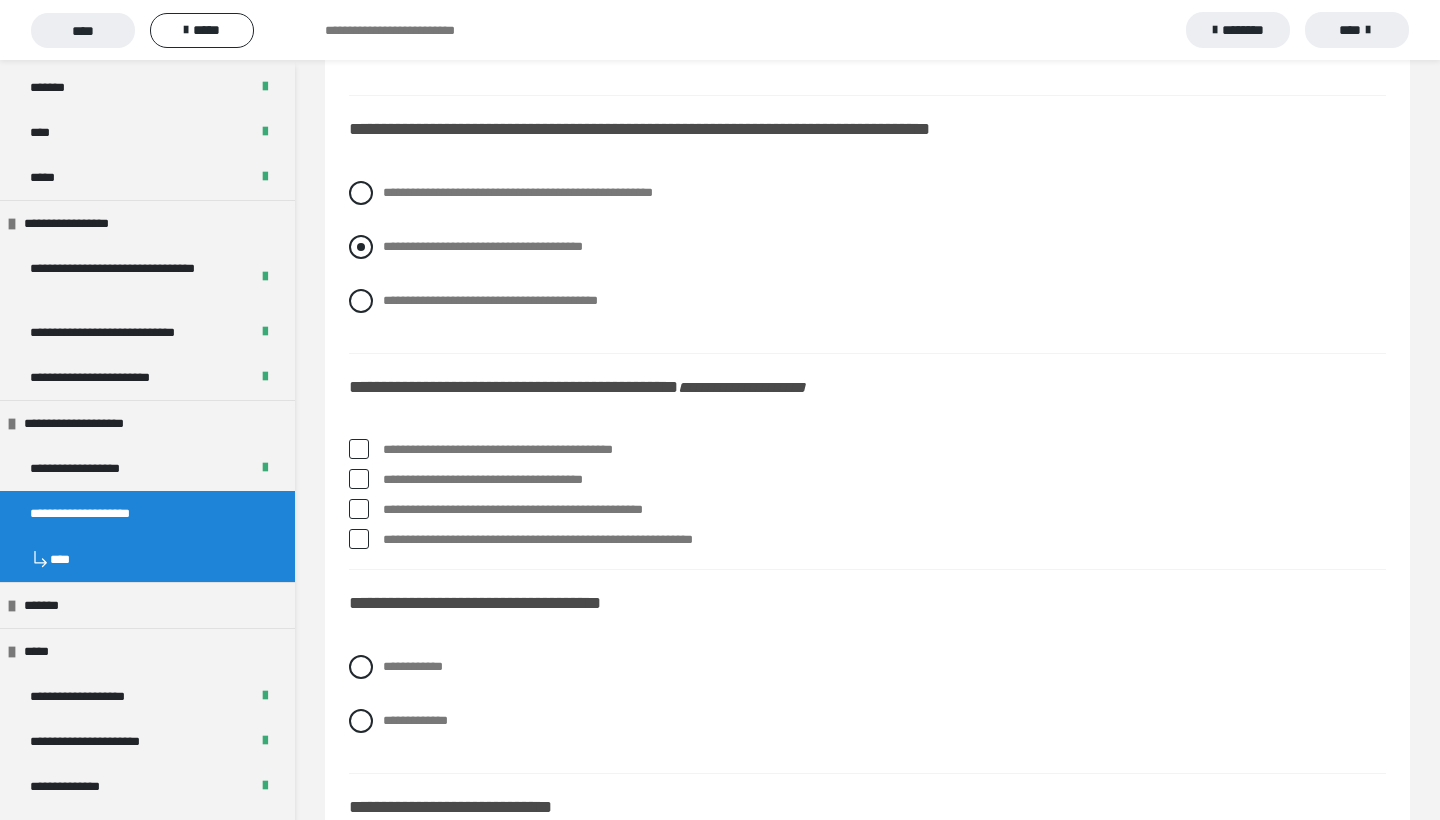 click on "**********" at bounding box center [867, 247] 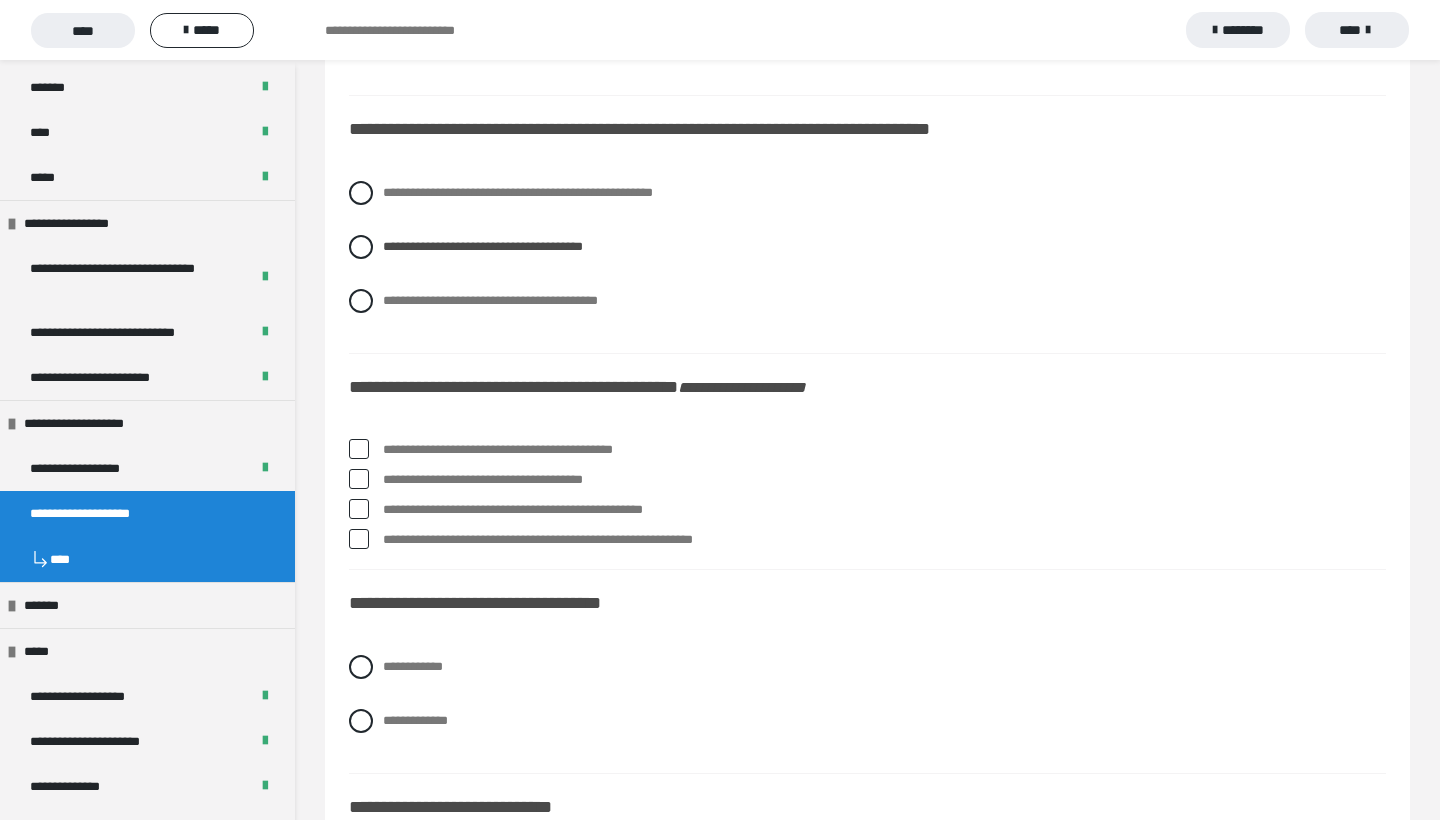 click at bounding box center (359, 479) 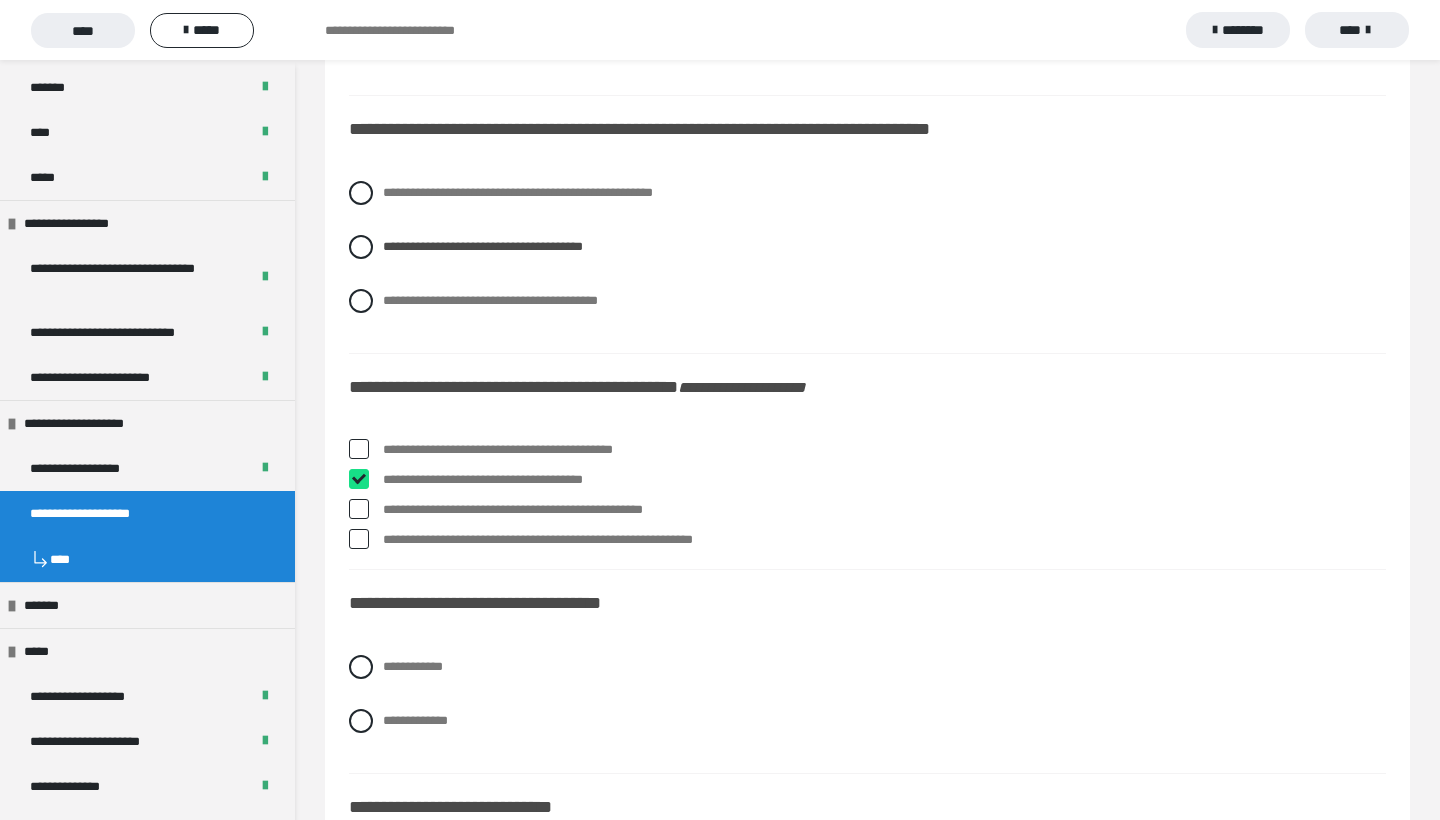 checkbox on "****" 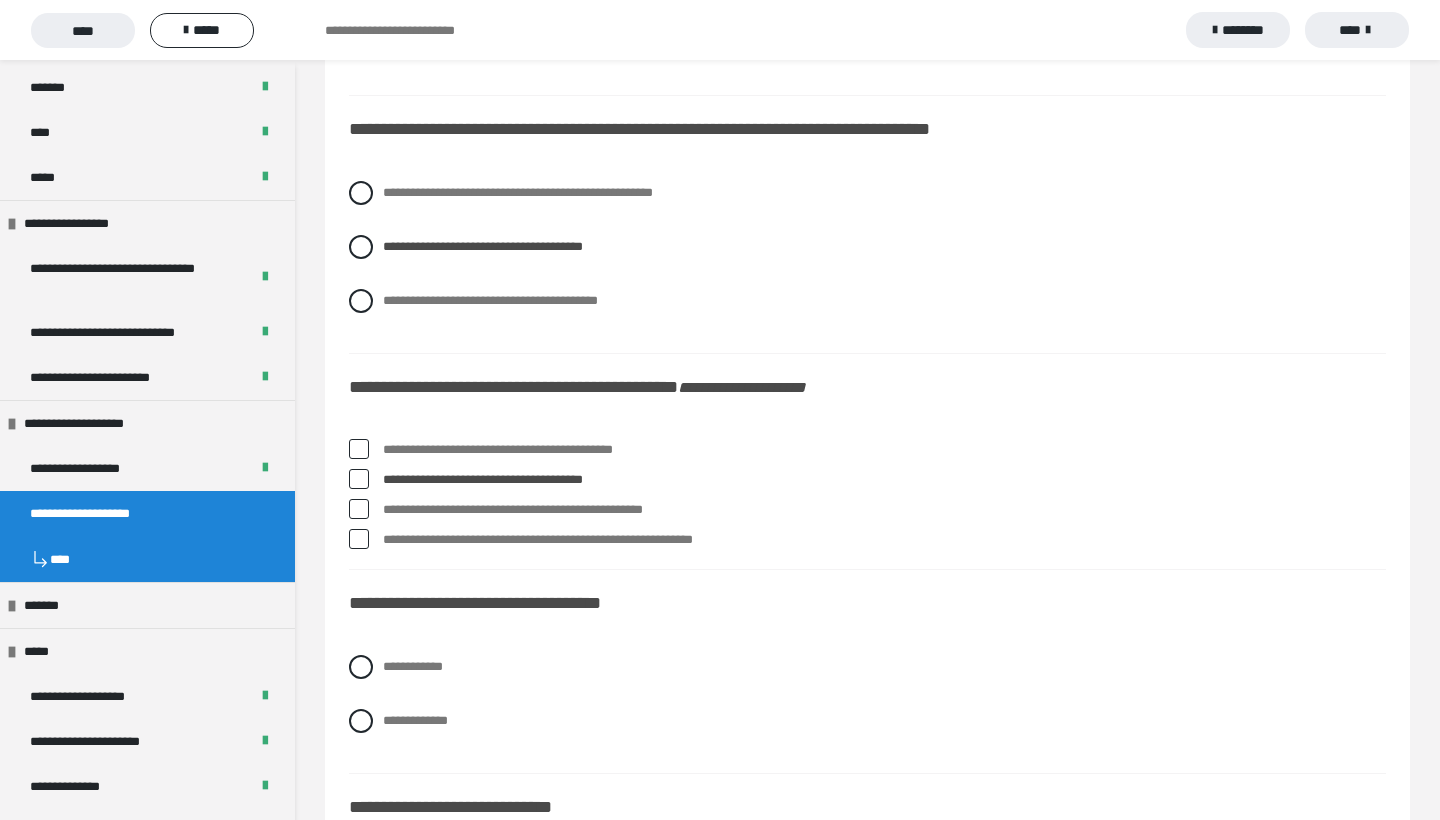 click at bounding box center (359, 449) 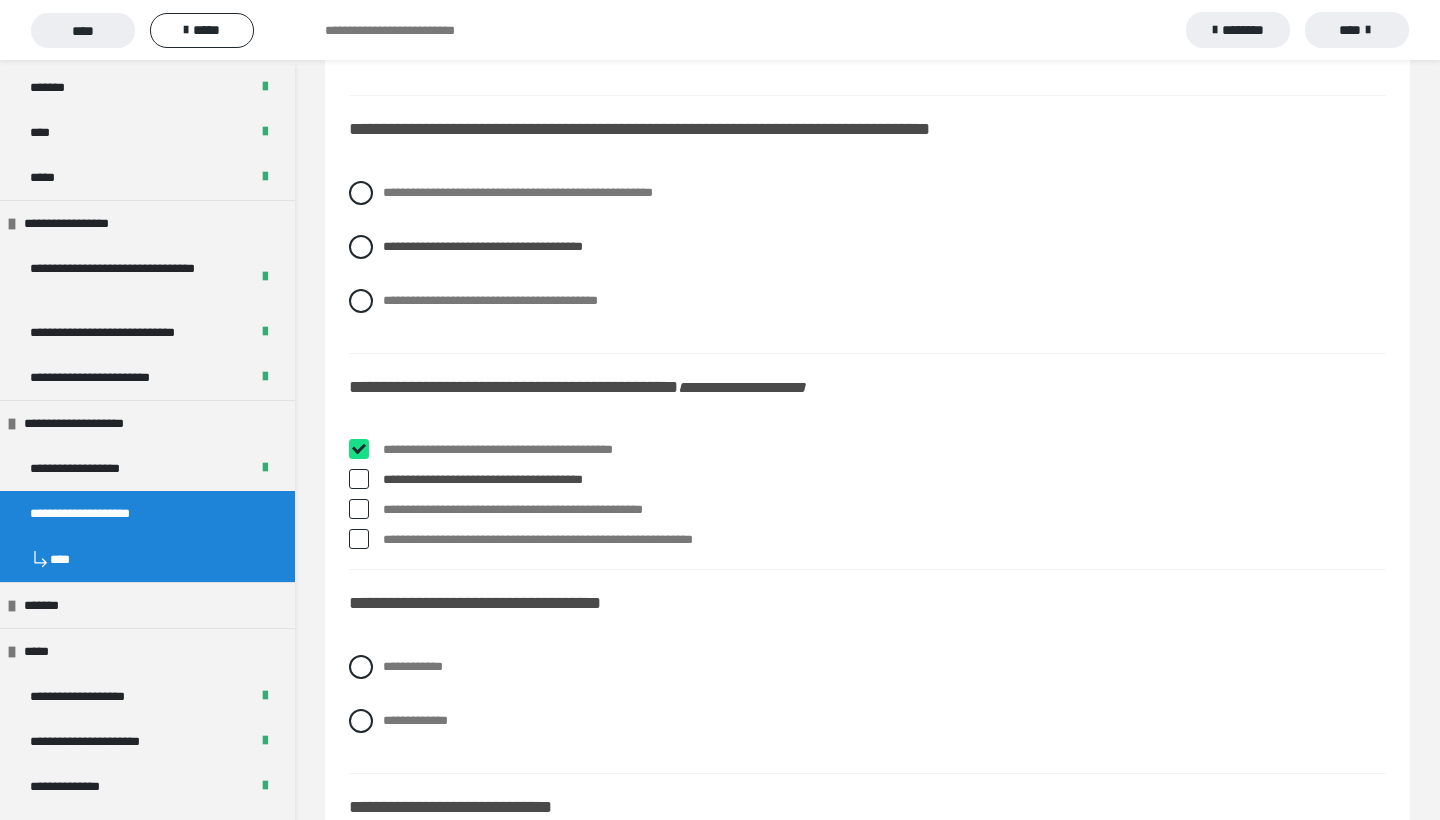 checkbox on "****" 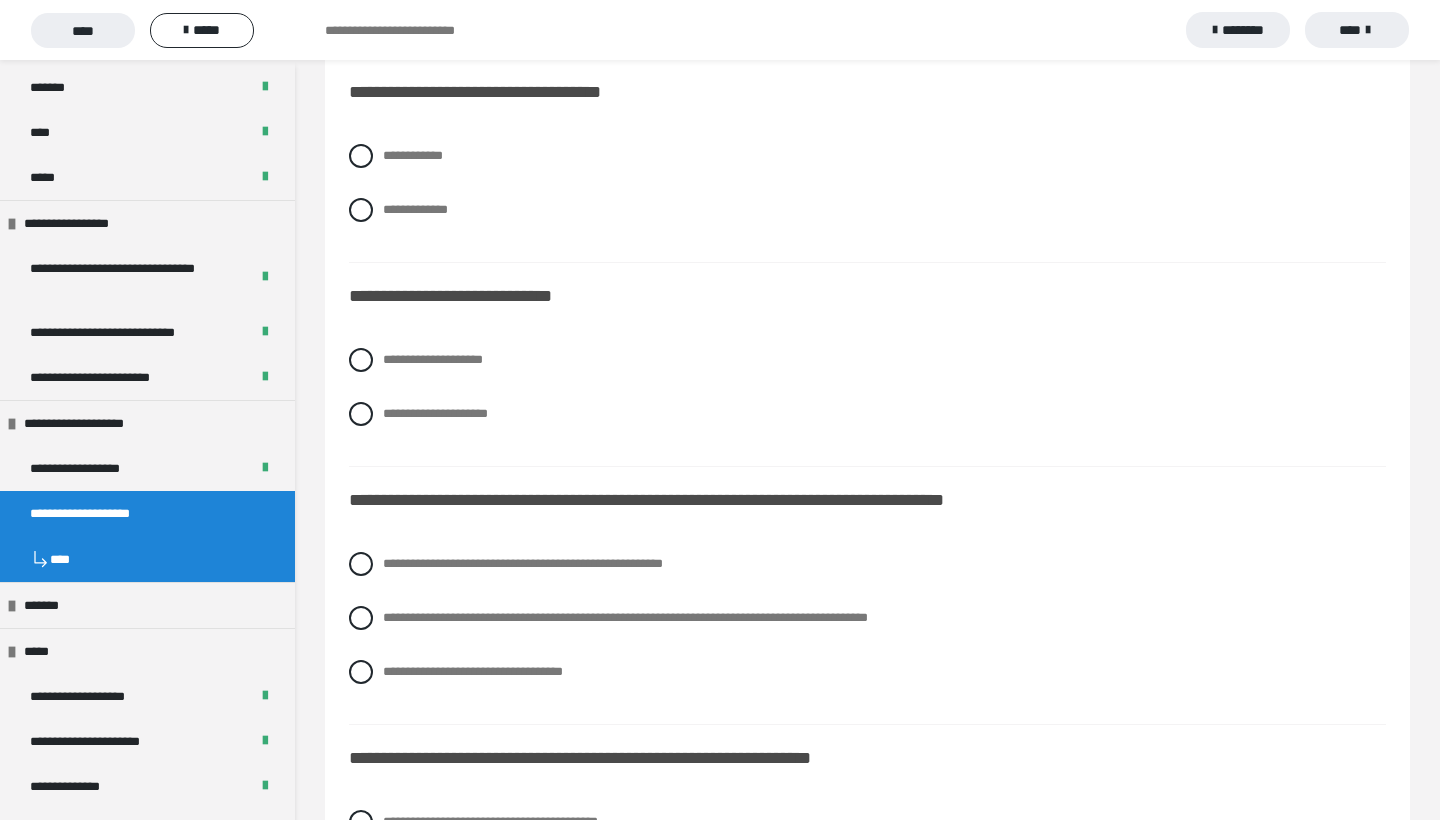 scroll, scrollTop: 5033, scrollLeft: 0, axis: vertical 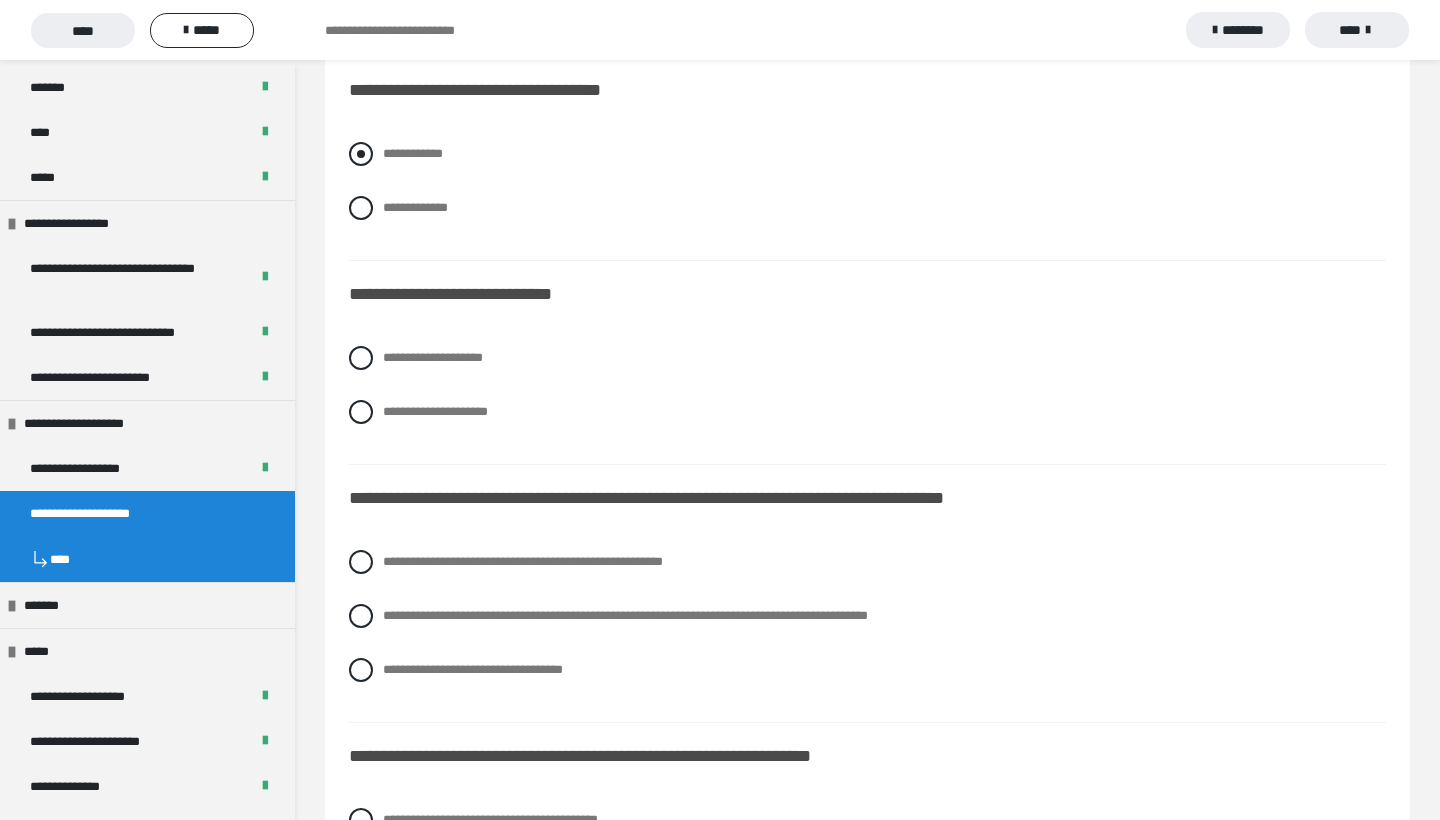 click at bounding box center [361, 154] 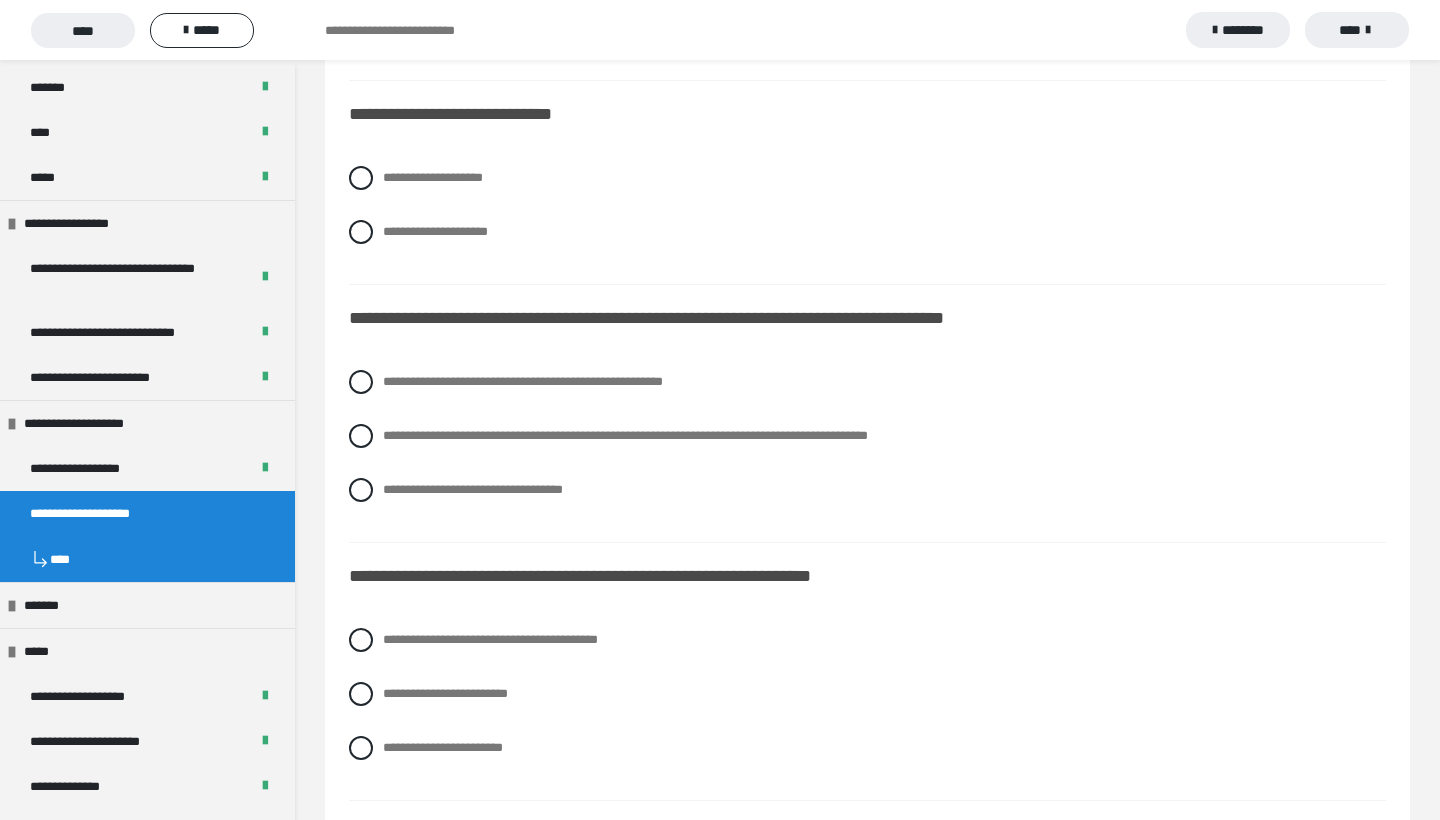 scroll, scrollTop: 5221, scrollLeft: 0, axis: vertical 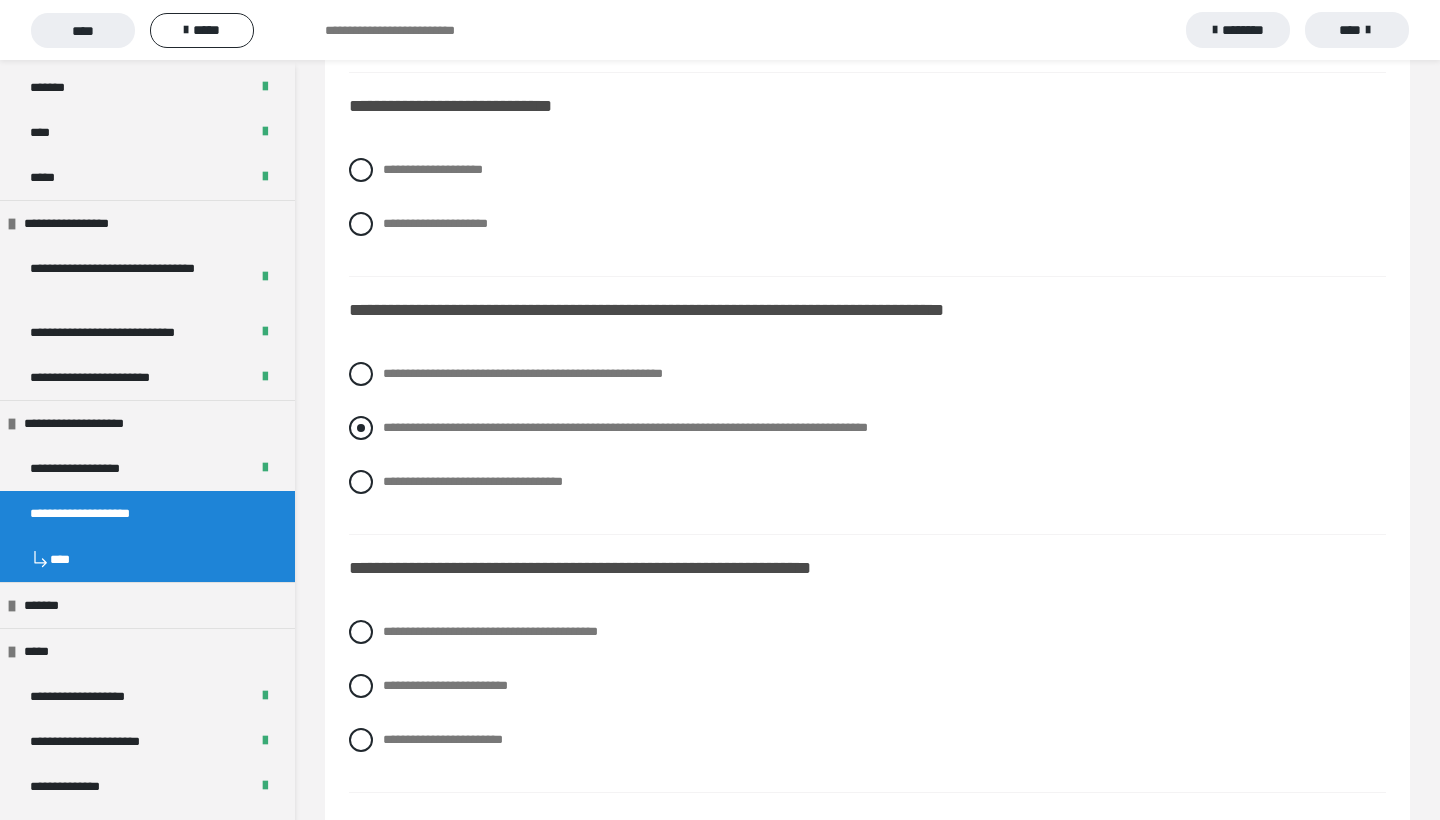 click at bounding box center (361, 428) 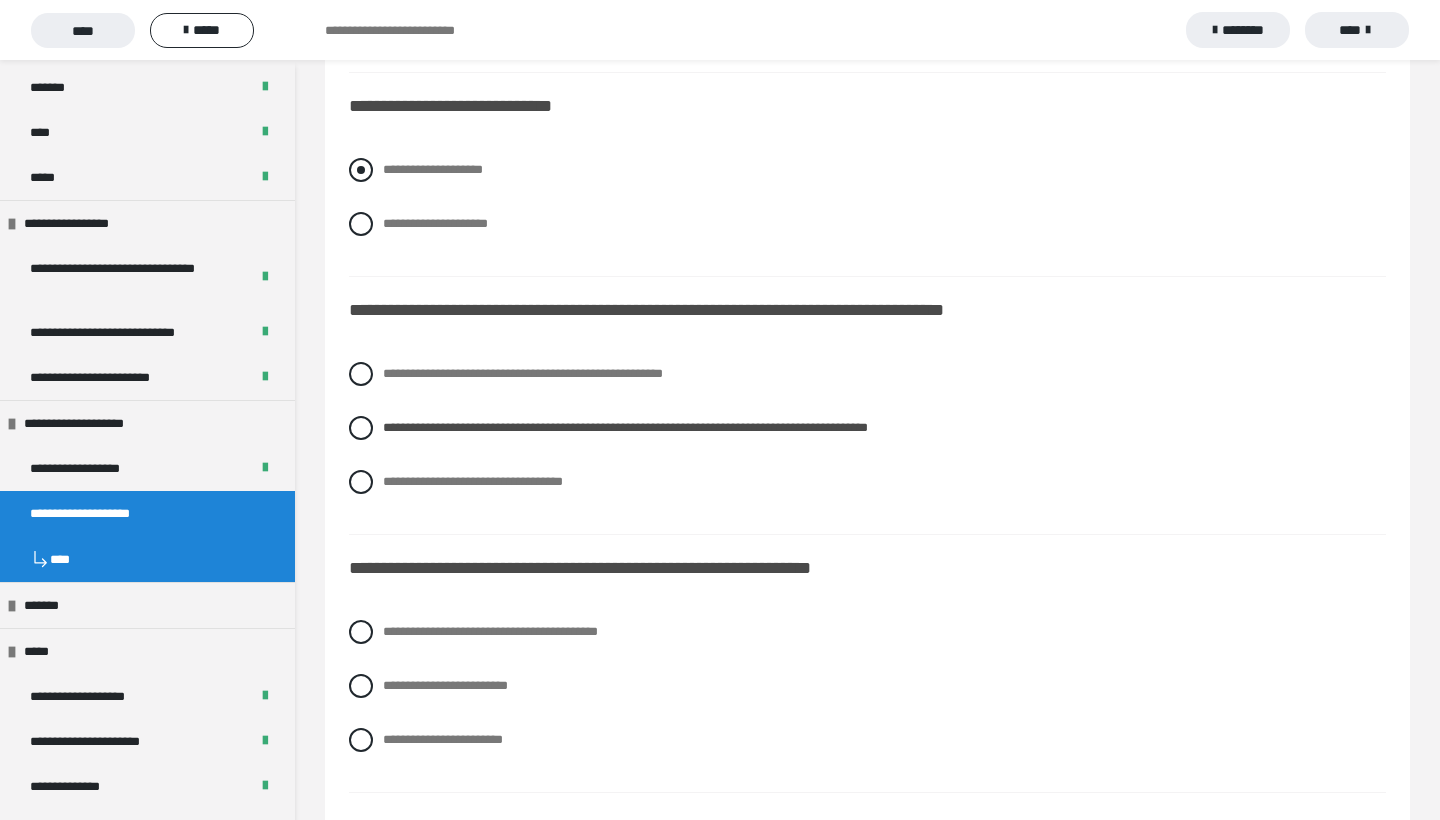 click at bounding box center (361, 170) 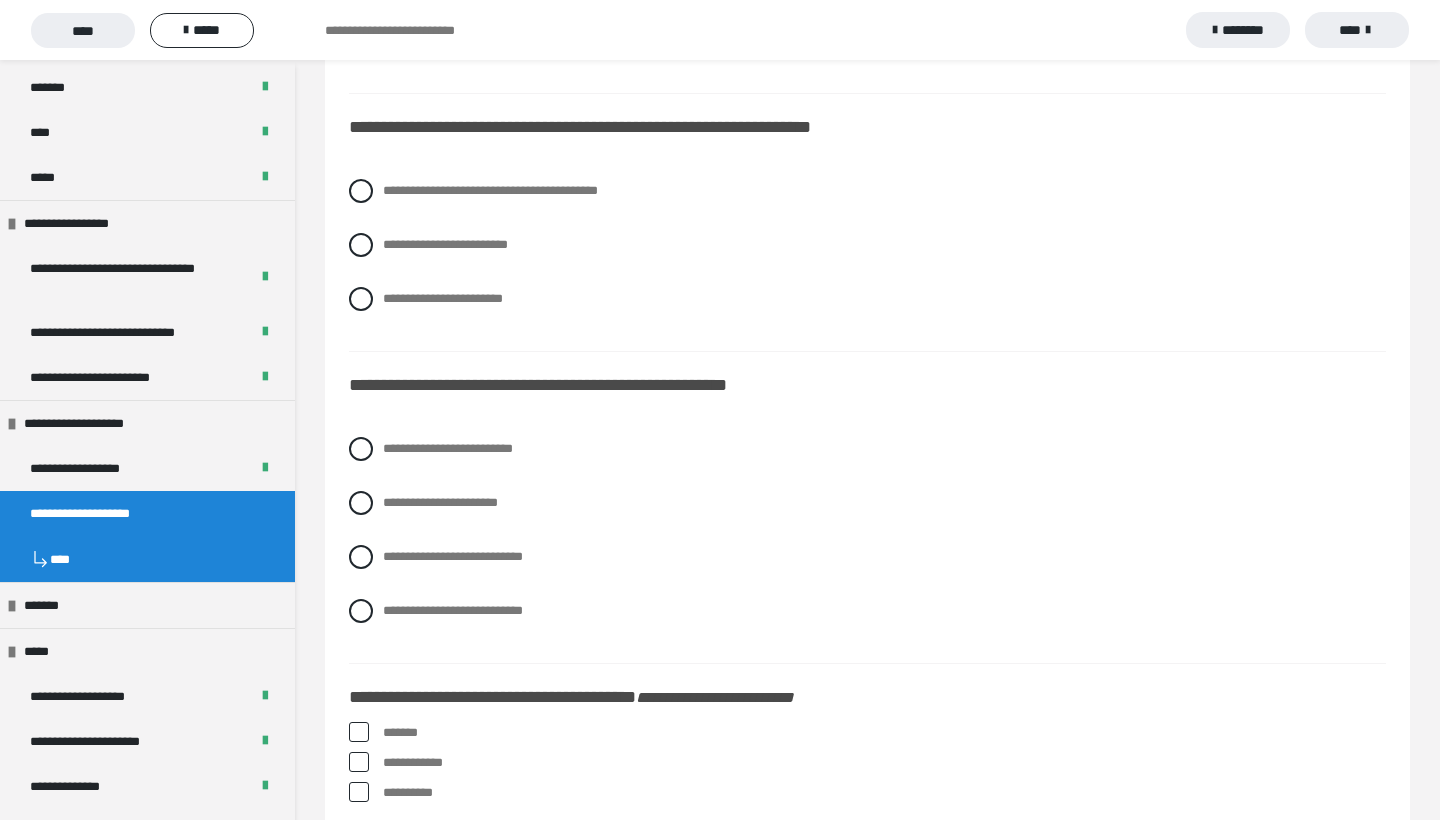 scroll, scrollTop: 5663, scrollLeft: 0, axis: vertical 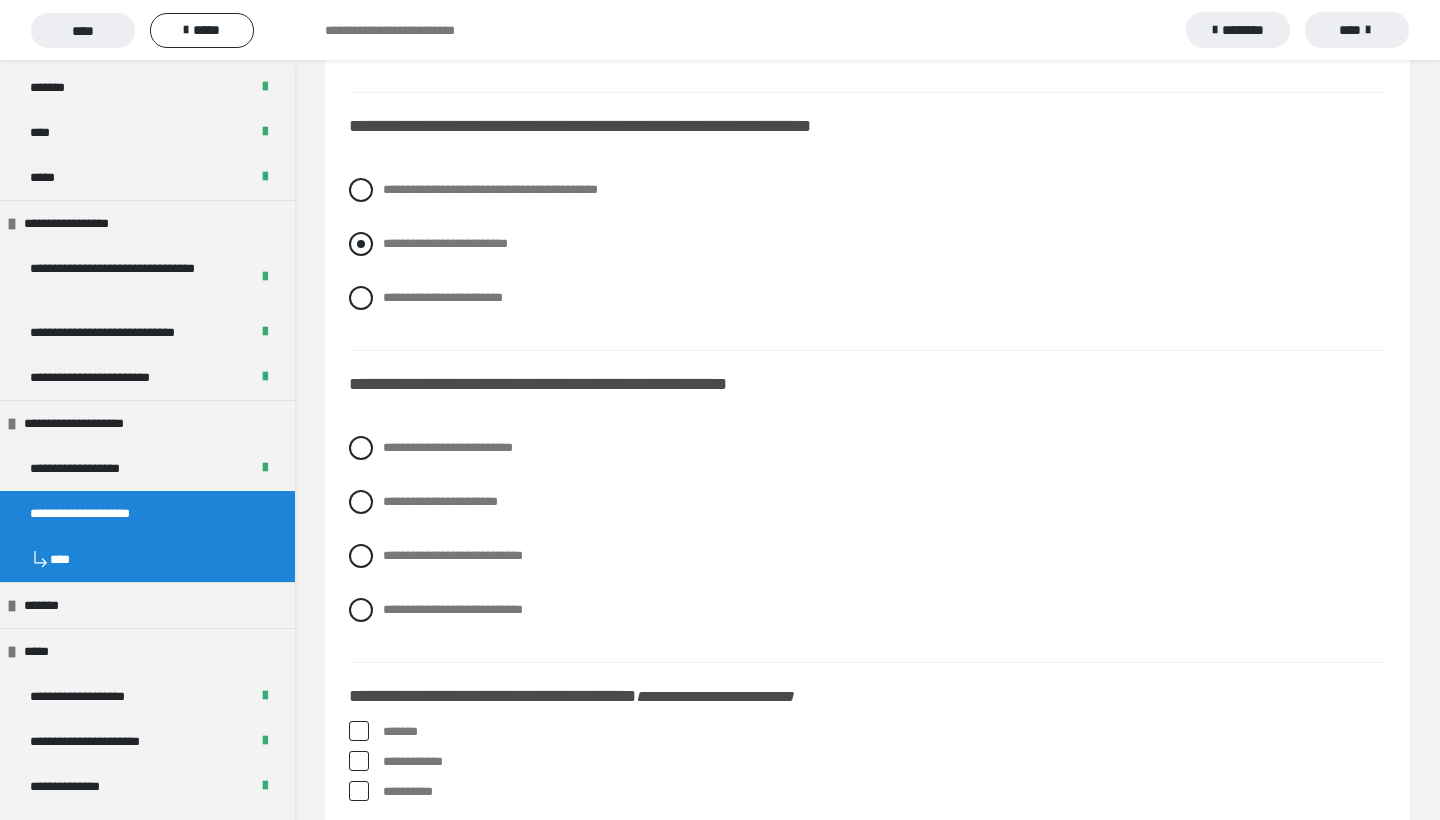 click at bounding box center (361, 244) 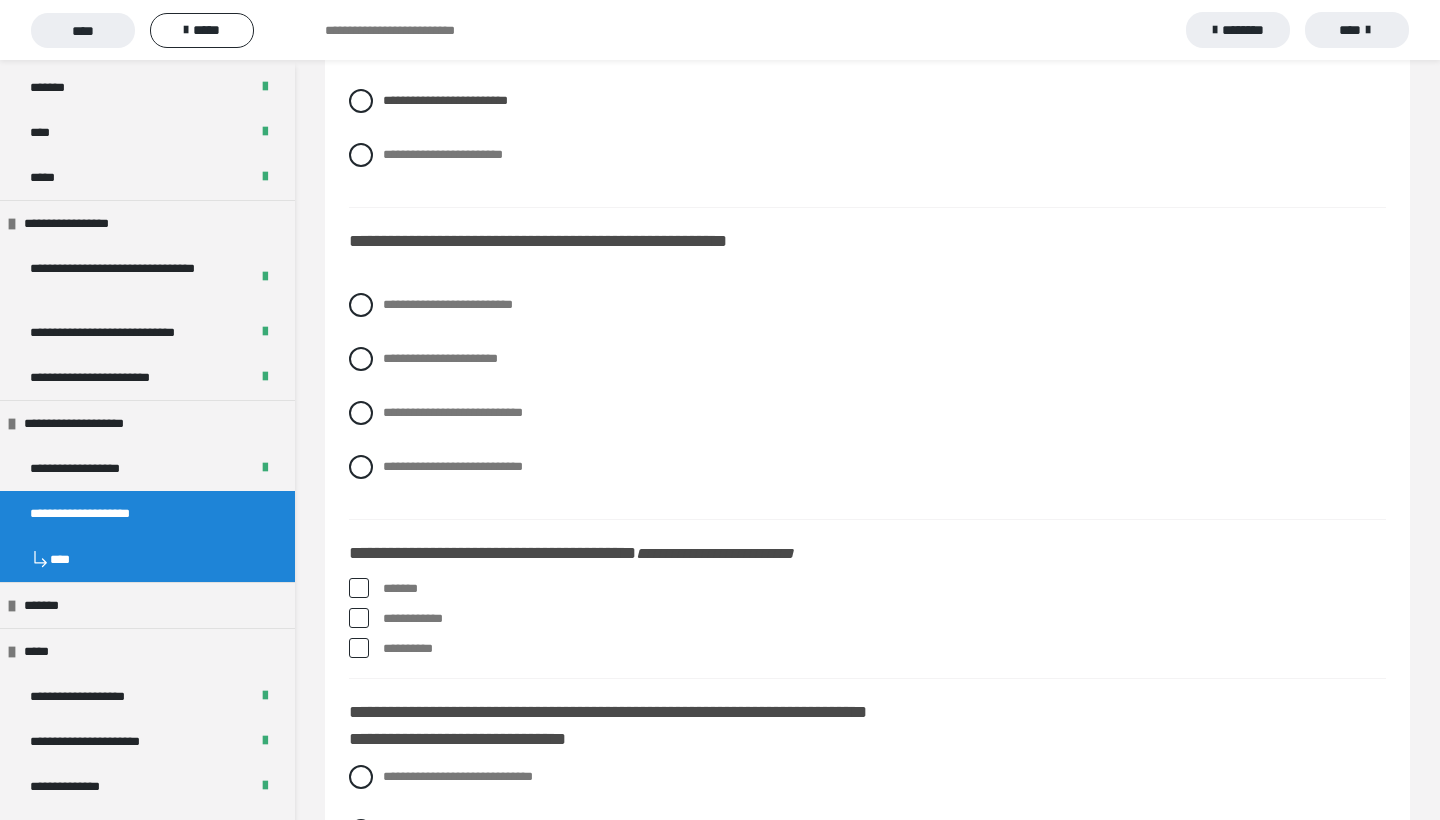 scroll, scrollTop: 5806, scrollLeft: 0, axis: vertical 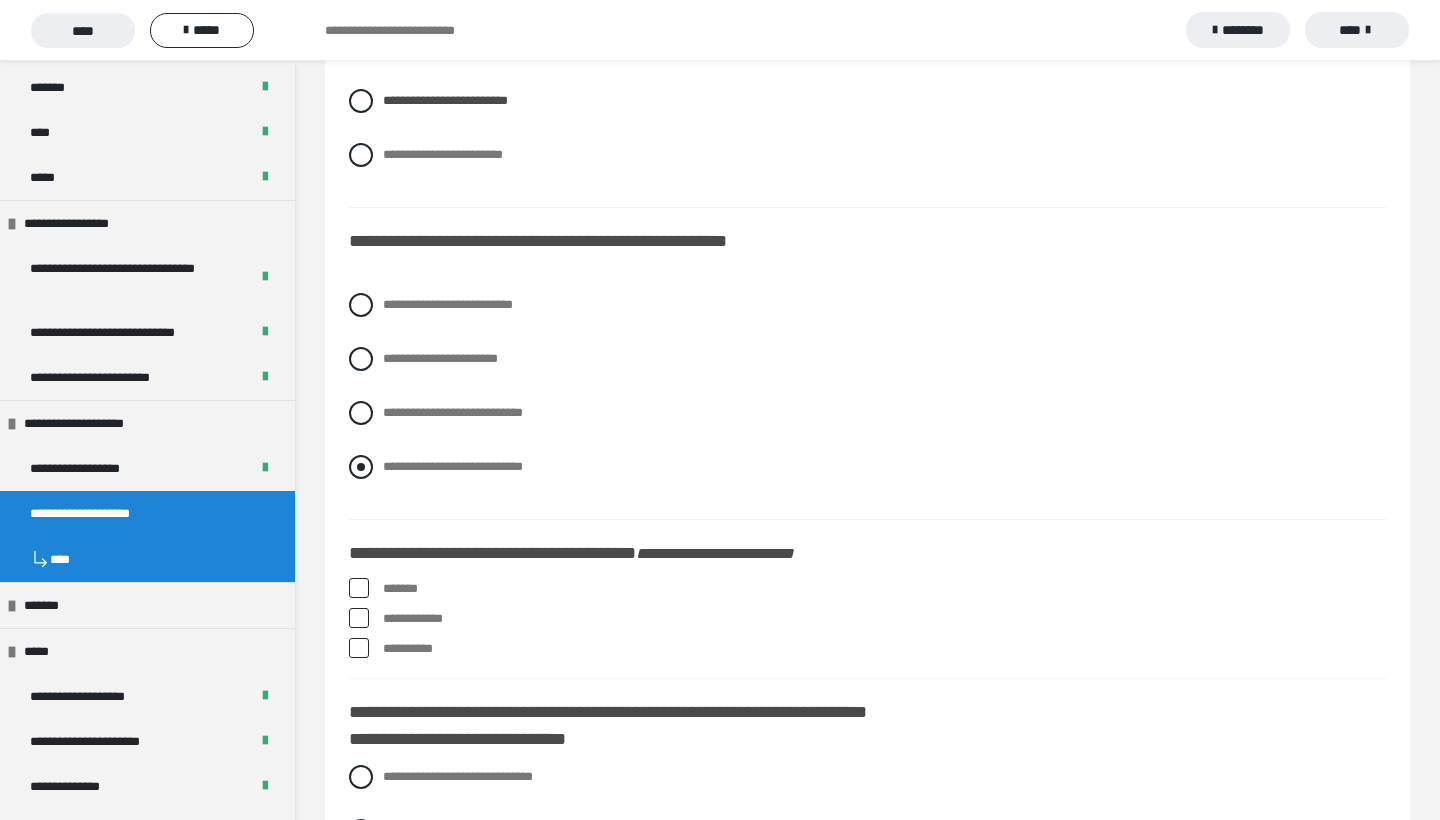 click at bounding box center (361, 467) 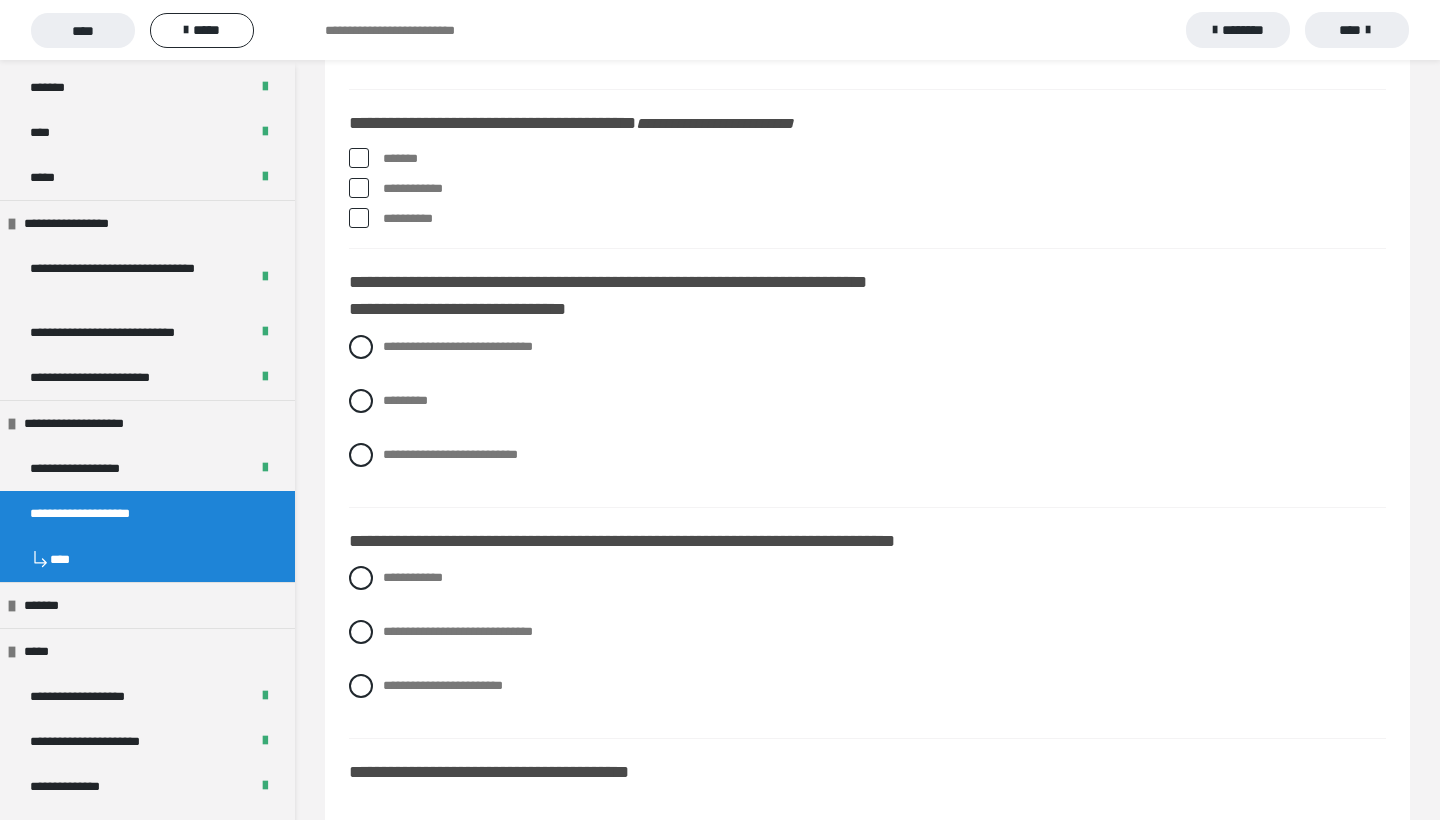 scroll, scrollTop: 6247, scrollLeft: 0, axis: vertical 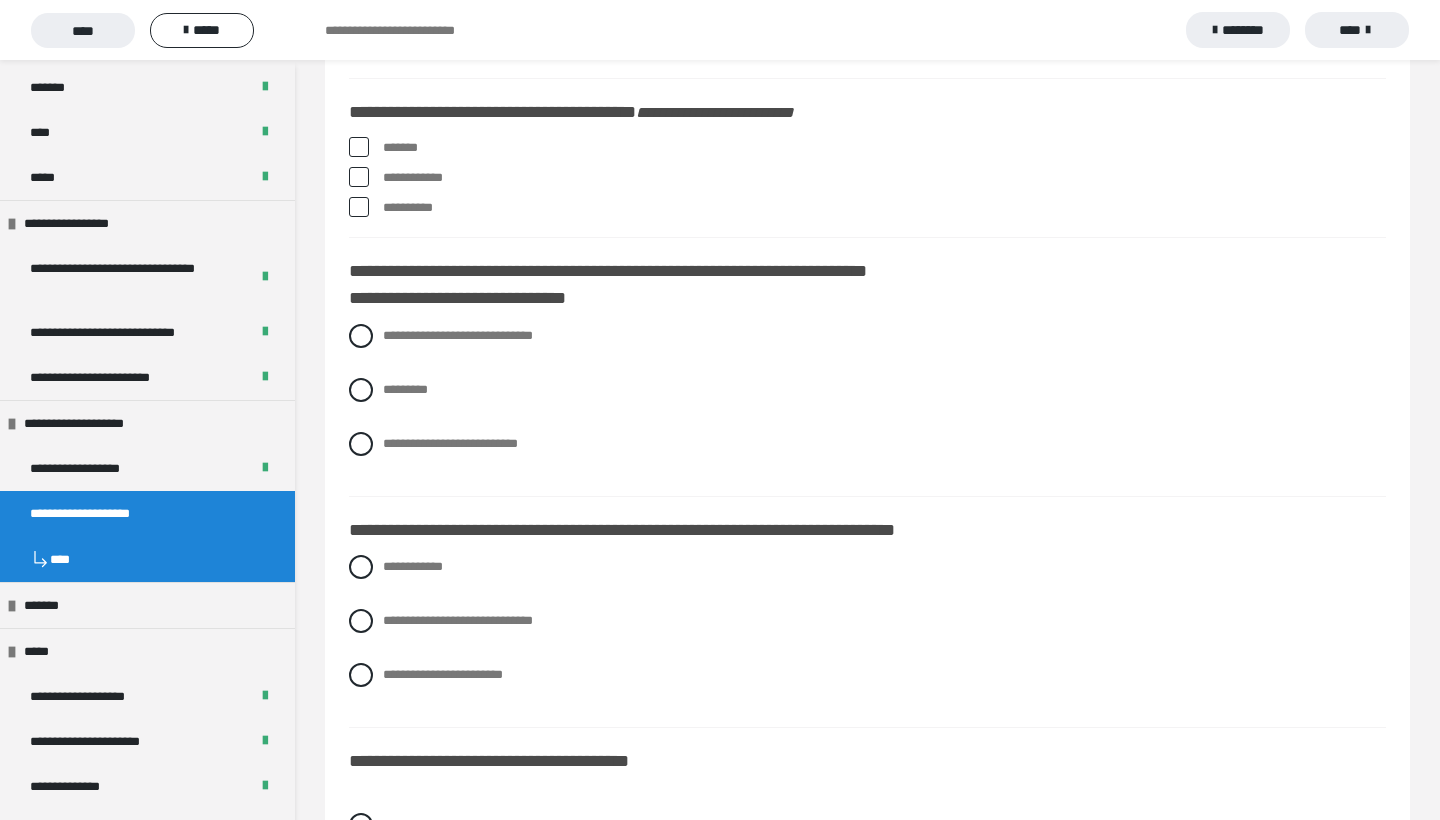 click on "*******" at bounding box center (867, 148) 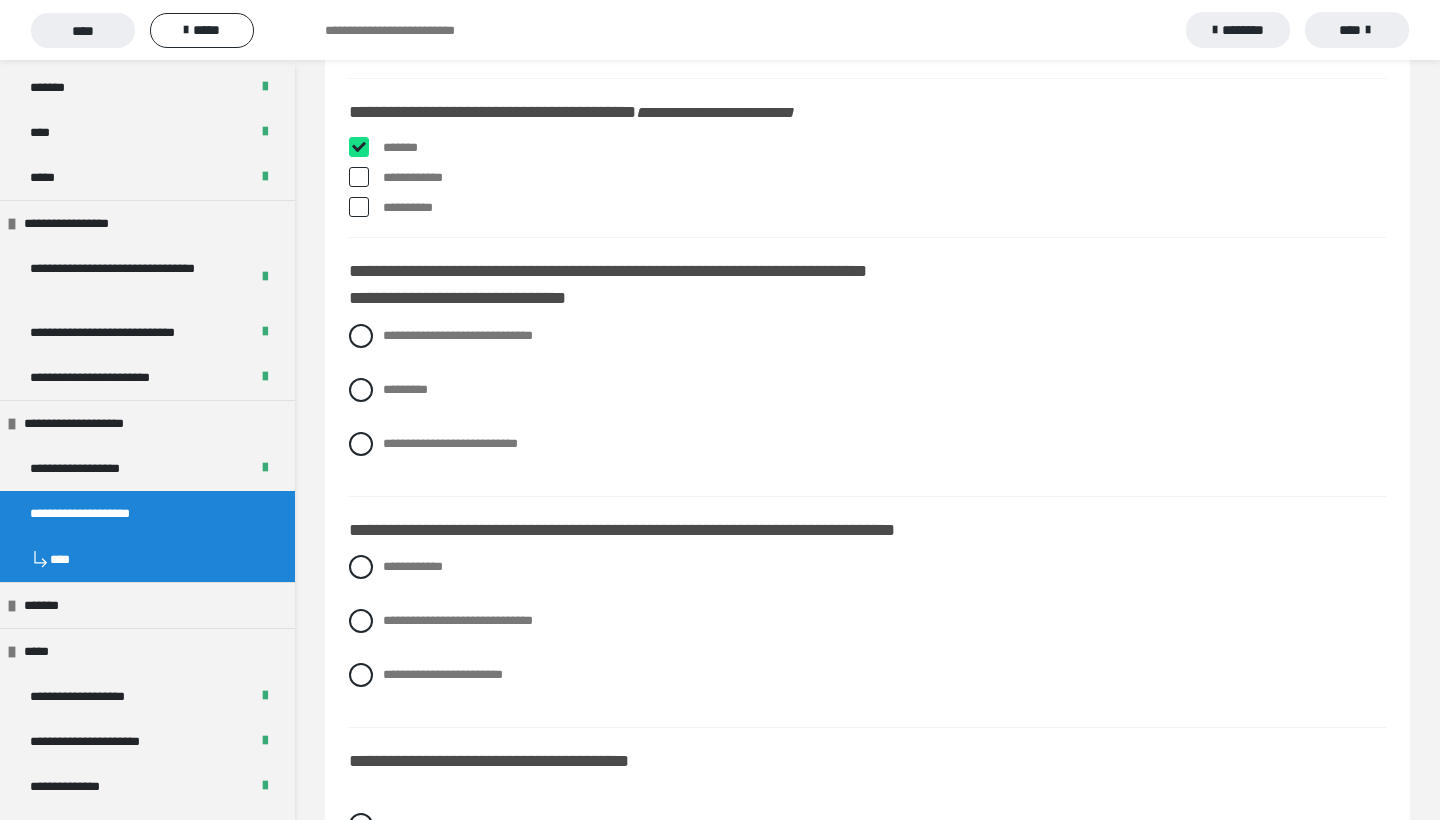 checkbox on "****" 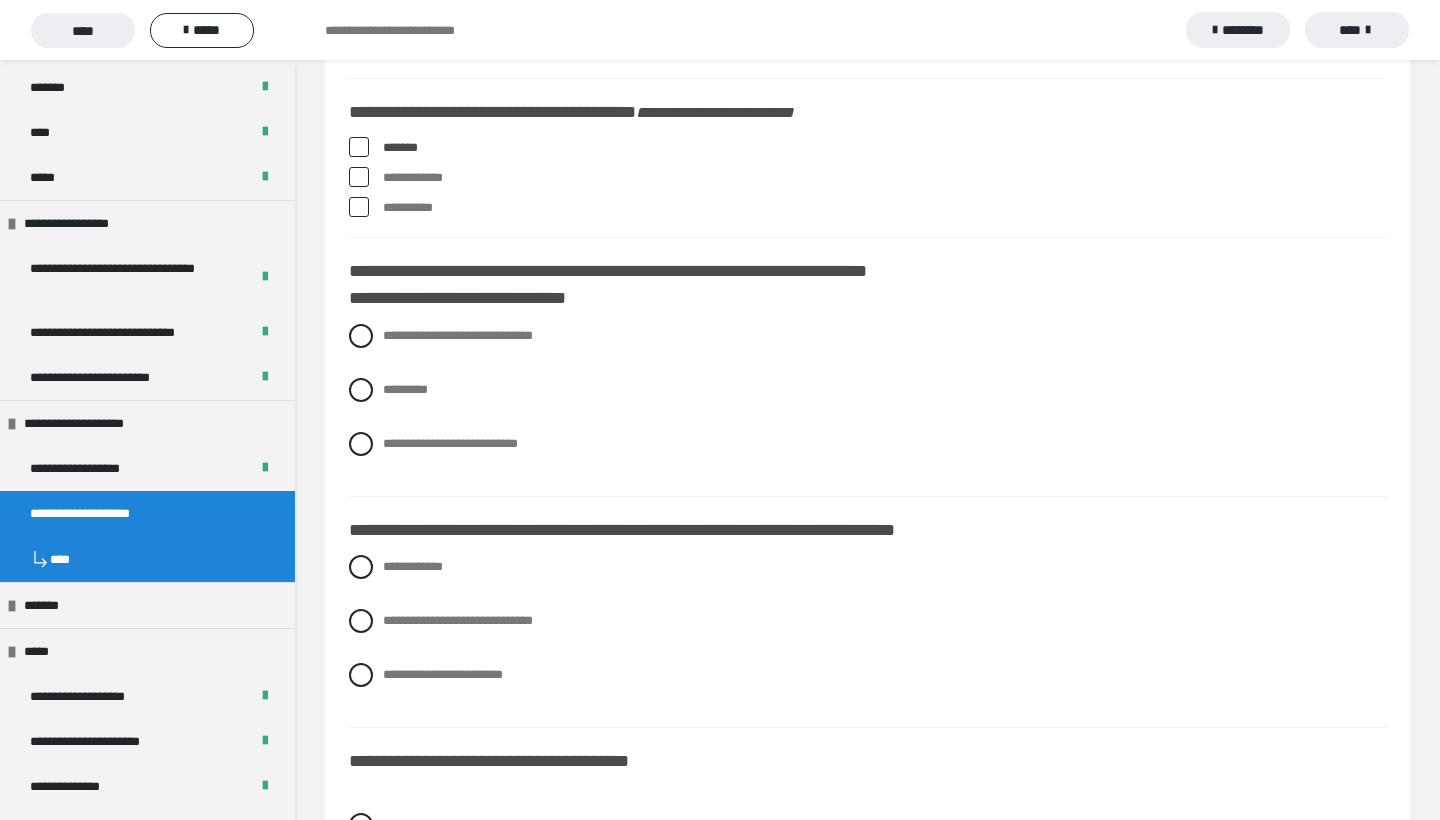 click at bounding box center [359, 207] 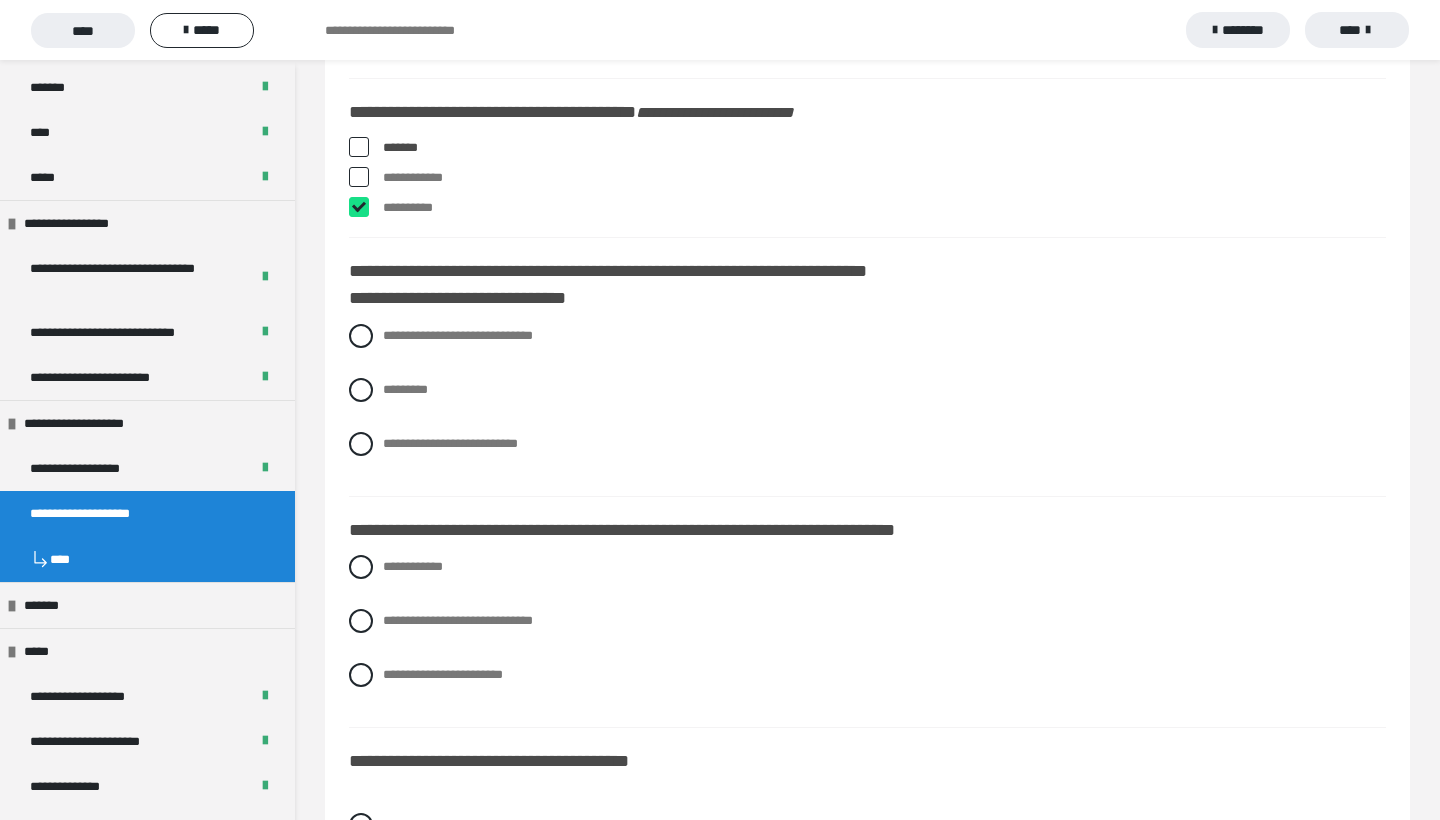 checkbox on "****" 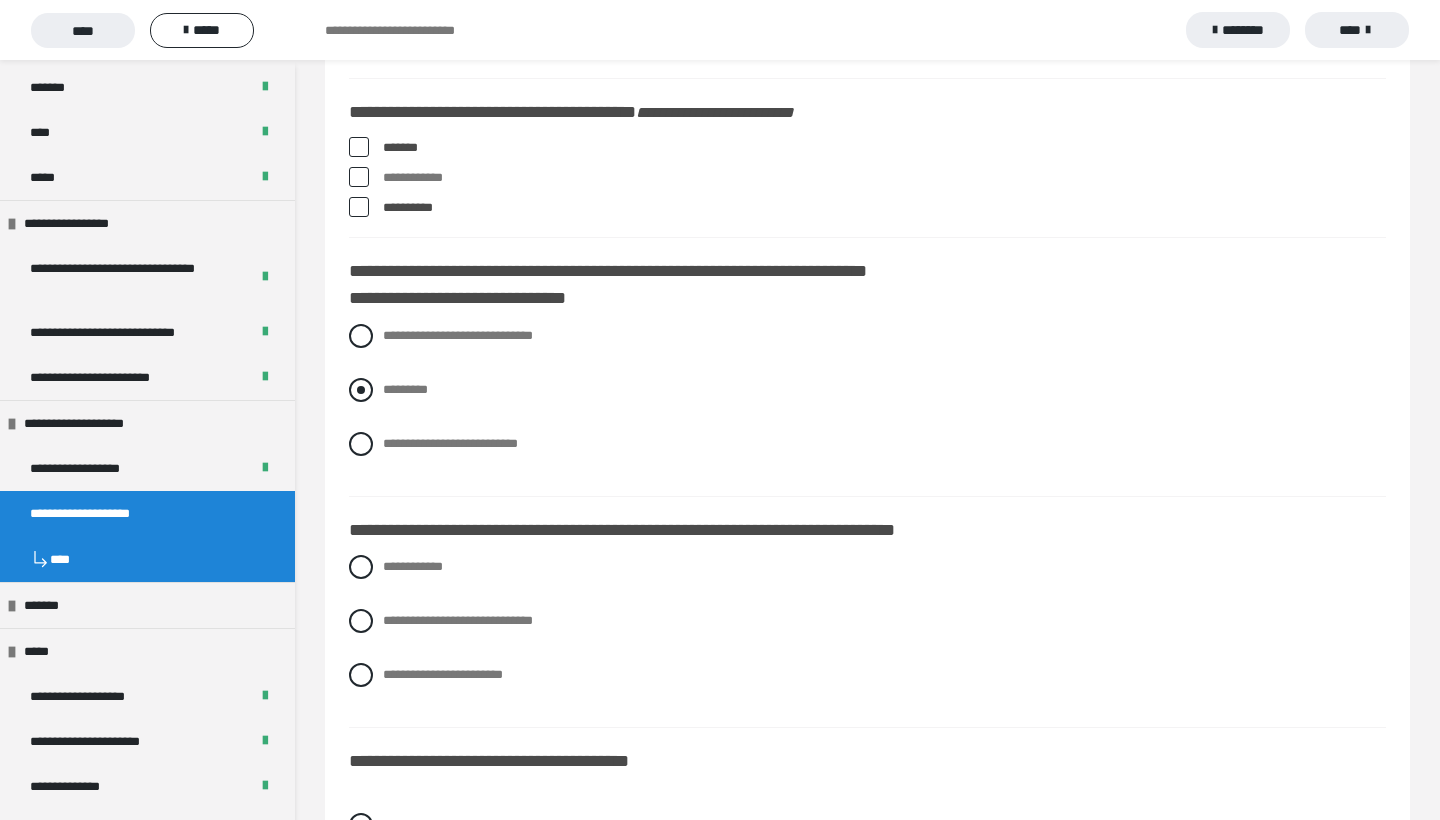 click at bounding box center [361, 390] 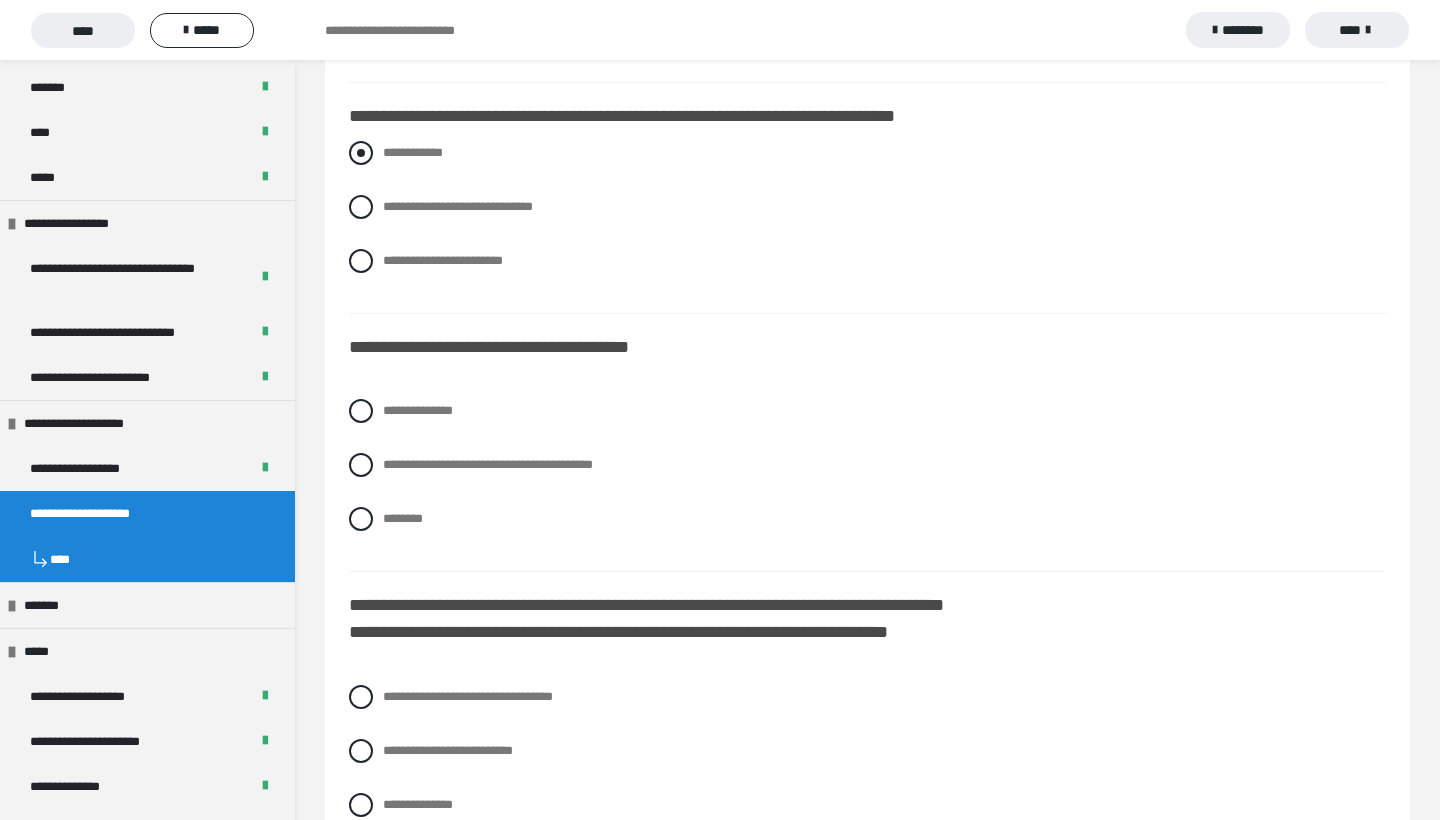 scroll, scrollTop: 6665, scrollLeft: 0, axis: vertical 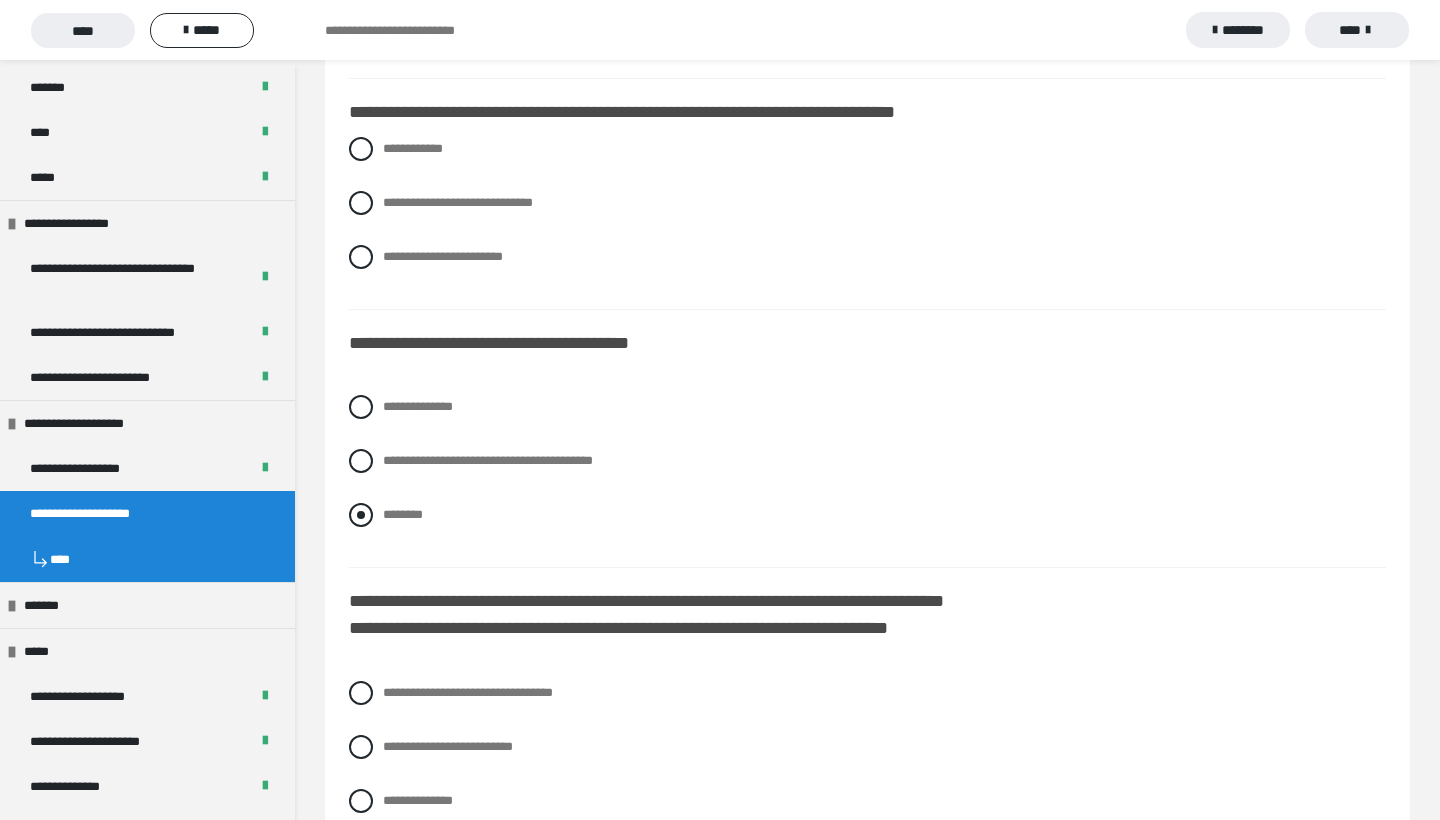 click at bounding box center (361, 515) 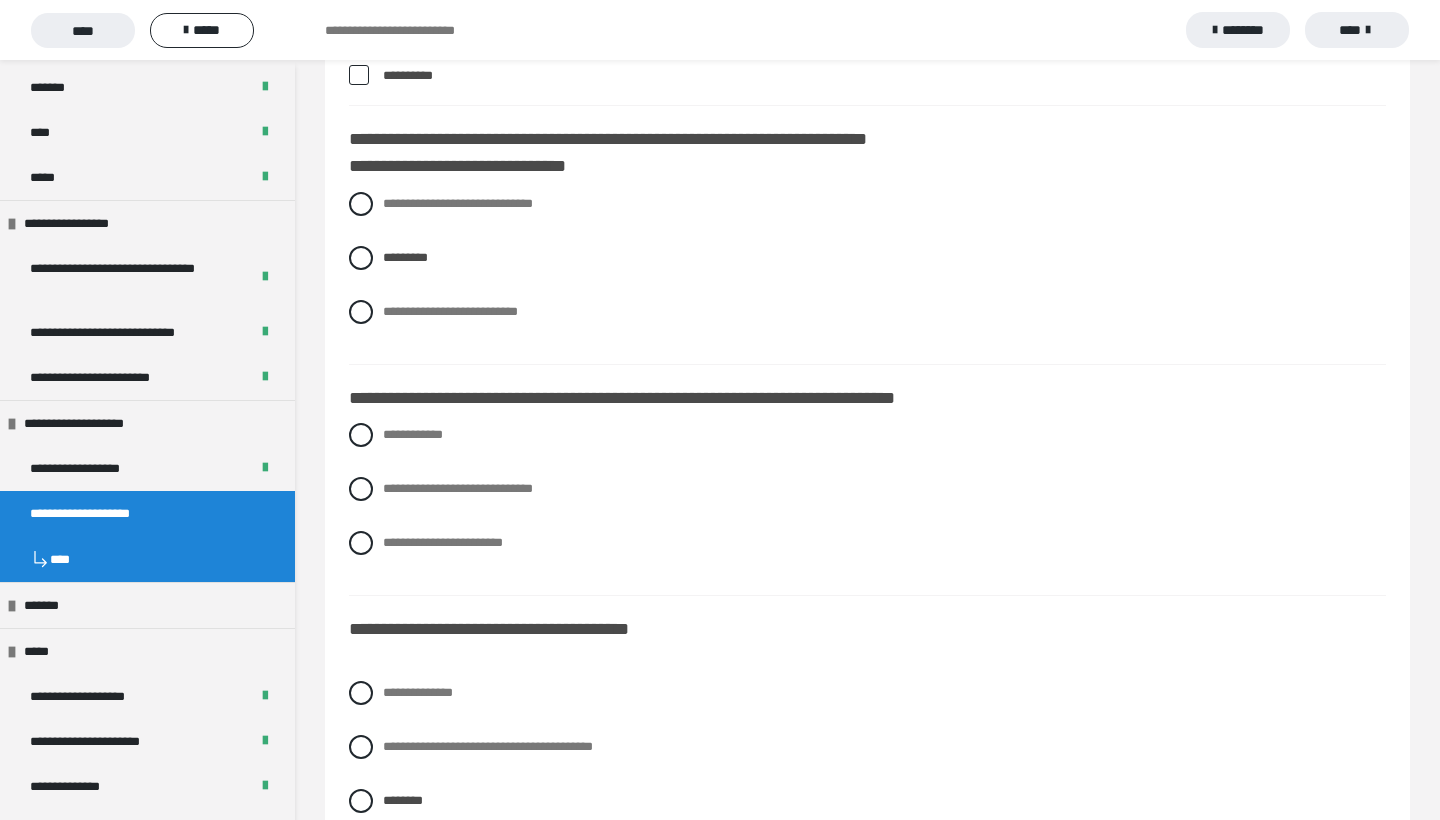 scroll, scrollTop: 6382, scrollLeft: 0, axis: vertical 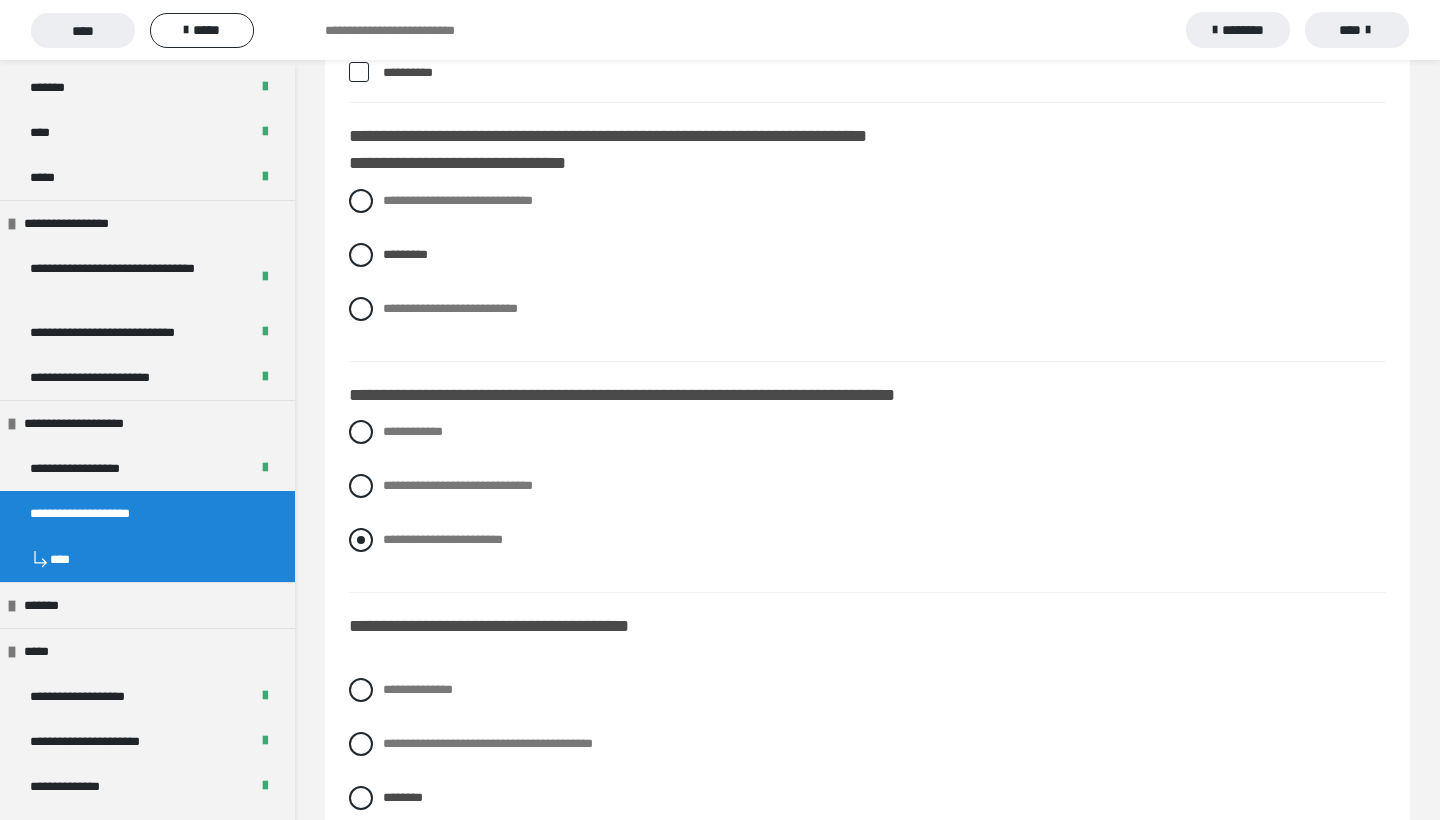 click at bounding box center [361, 540] 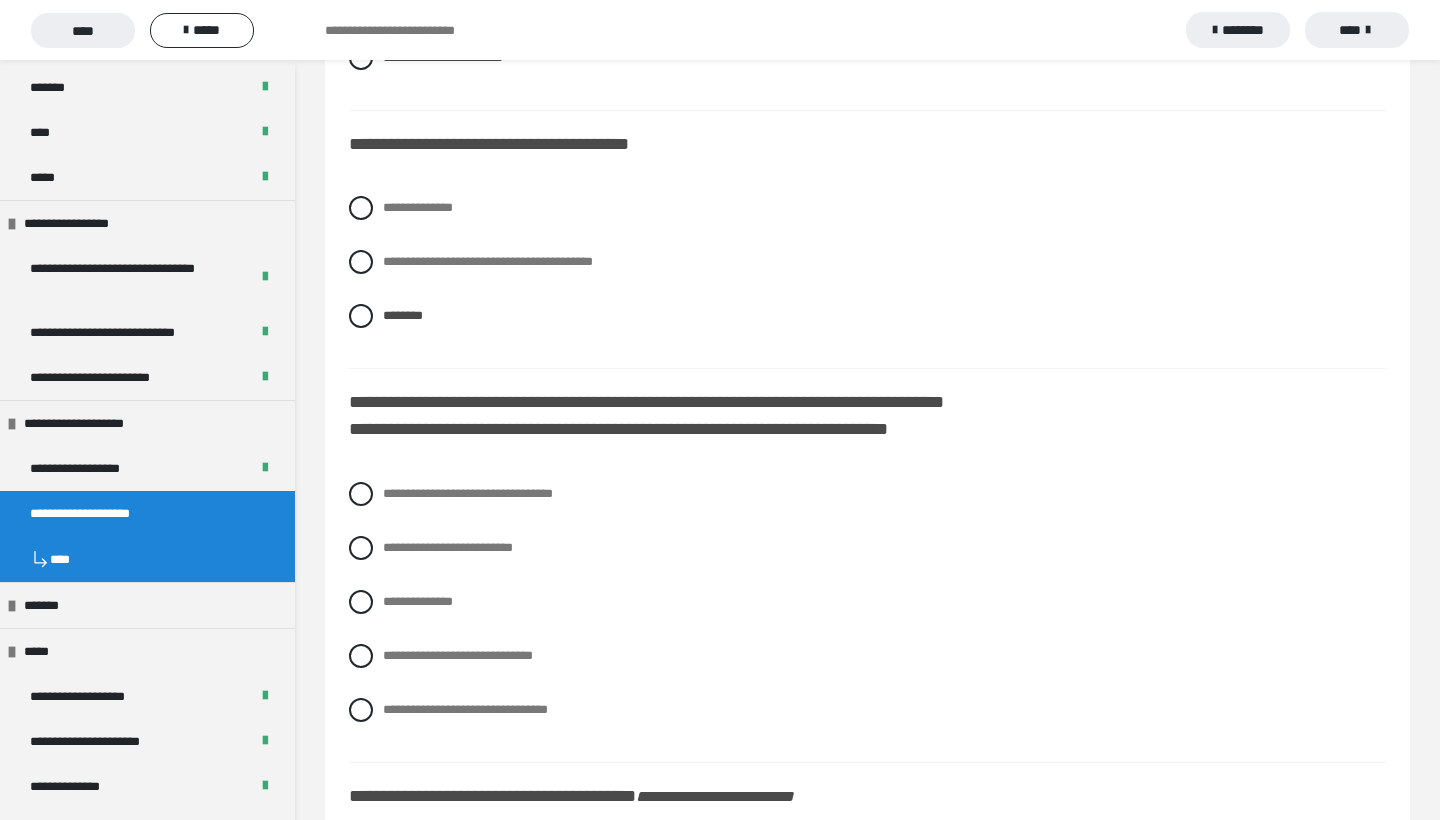 scroll, scrollTop: 6868, scrollLeft: 0, axis: vertical 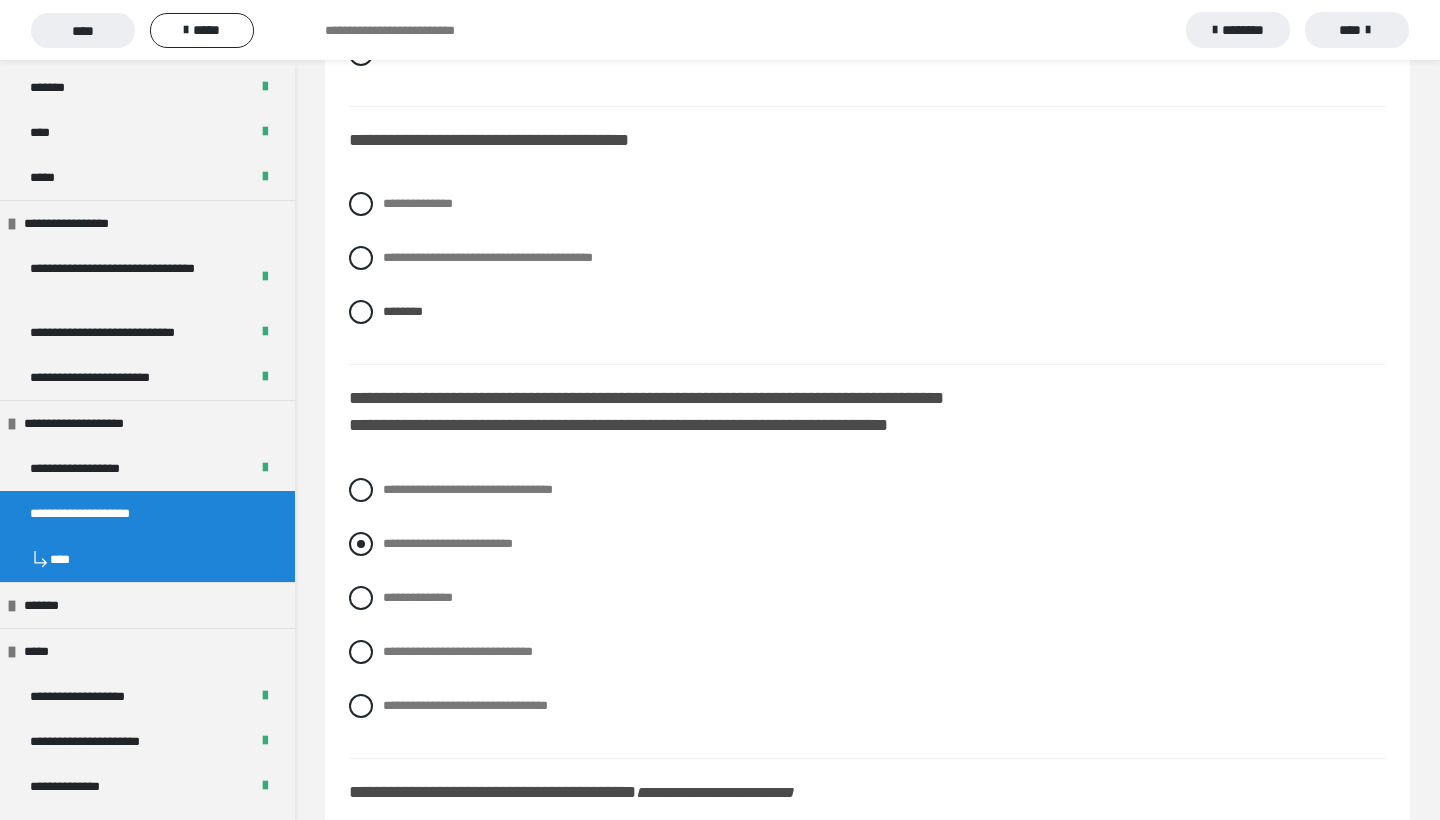 click at bounding box center (361, 544) 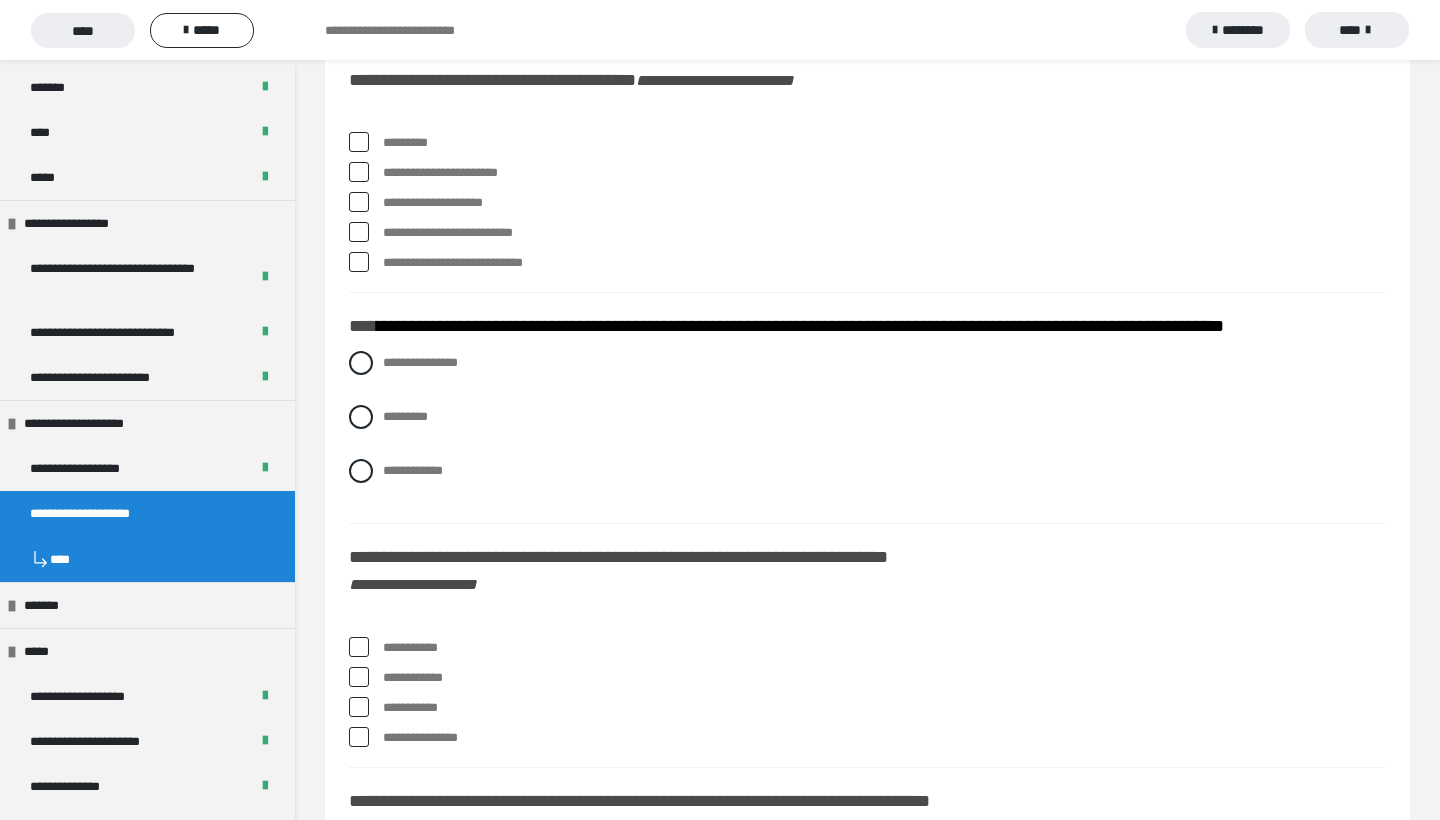 scroll, scrollTop: 7578, scrollLeft: 0, axis: vertical 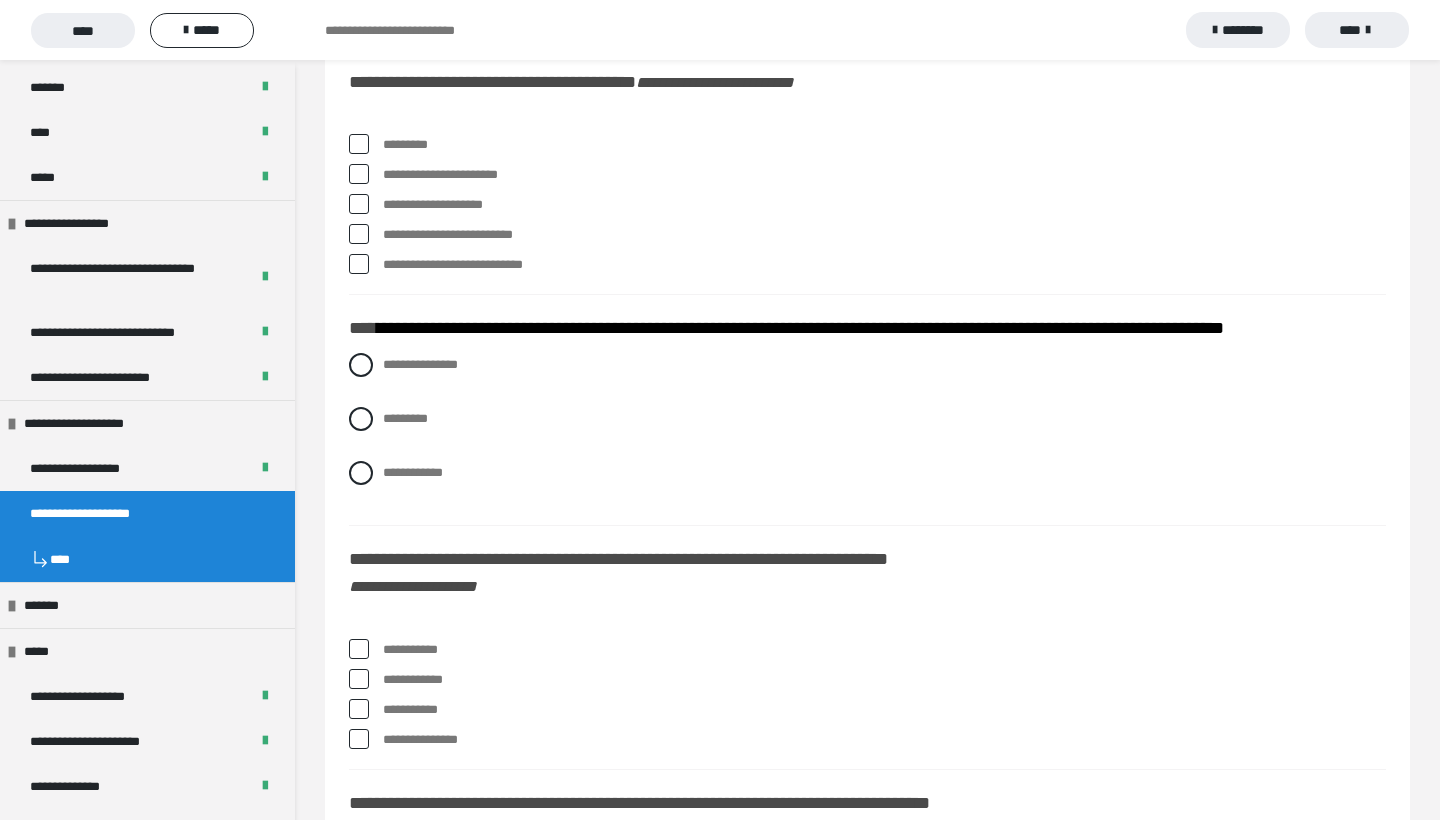 click at bounding box center [359, 144] 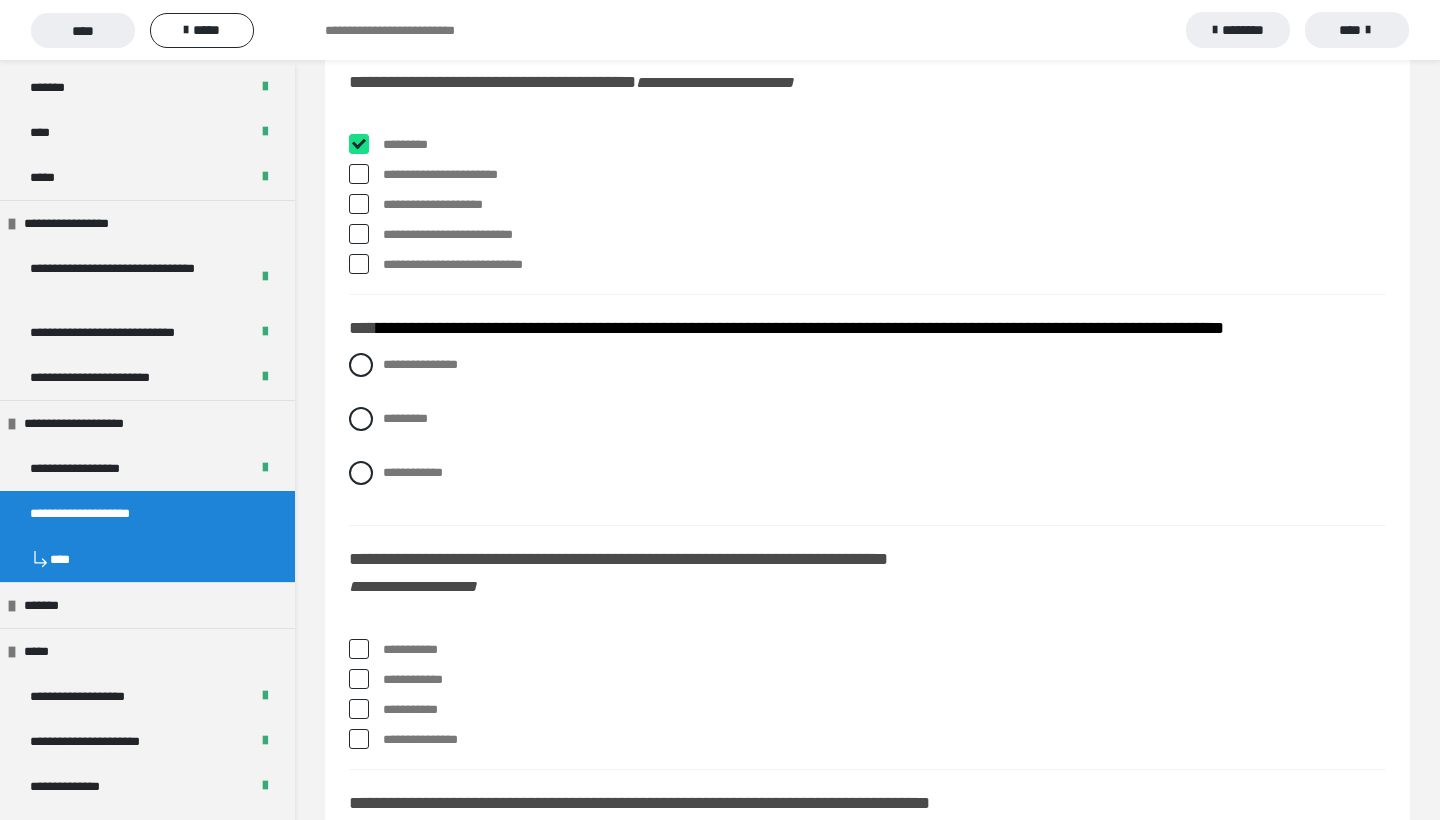 checkbox on "****" 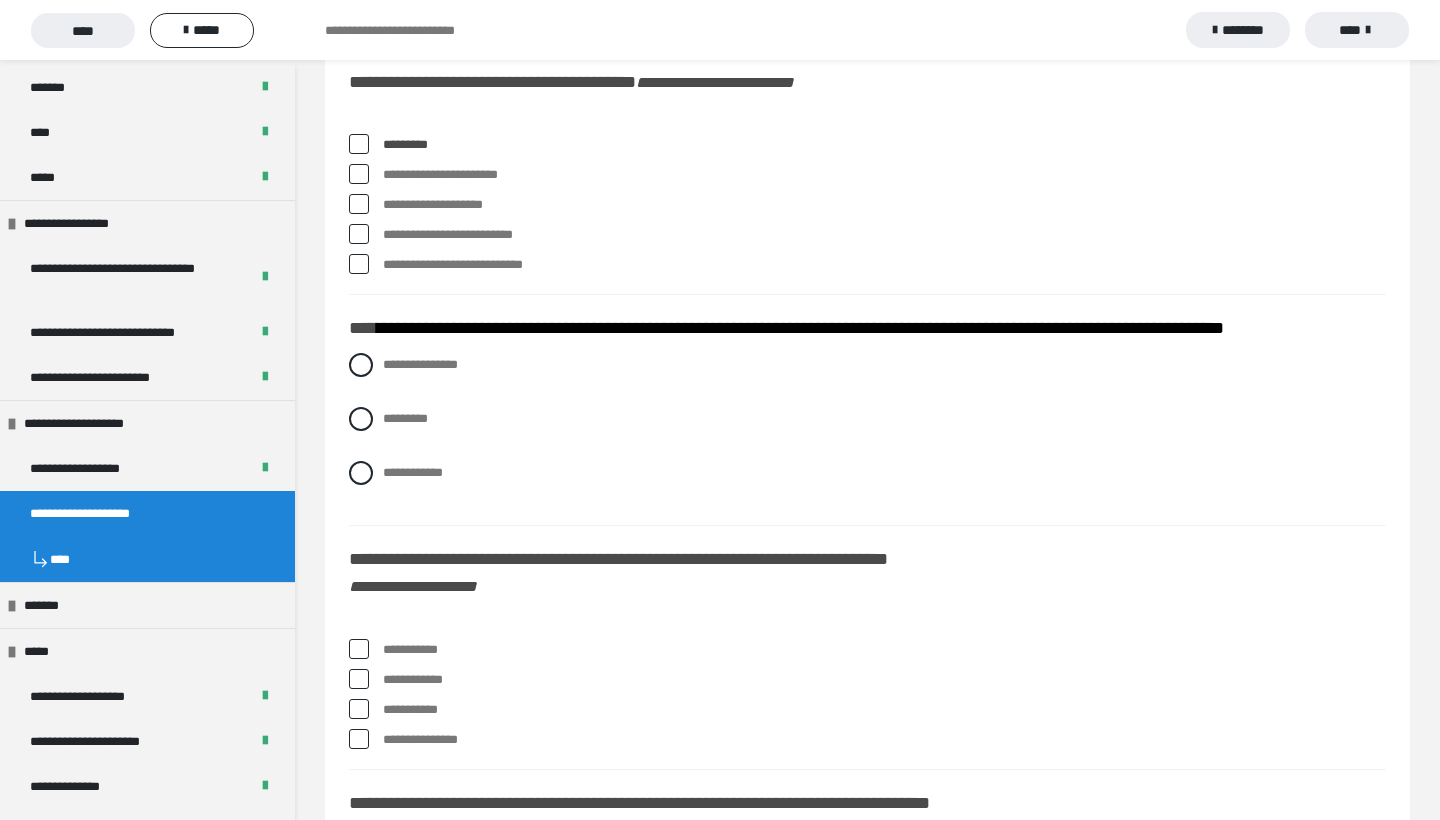 click at bounding box center (359, 234) 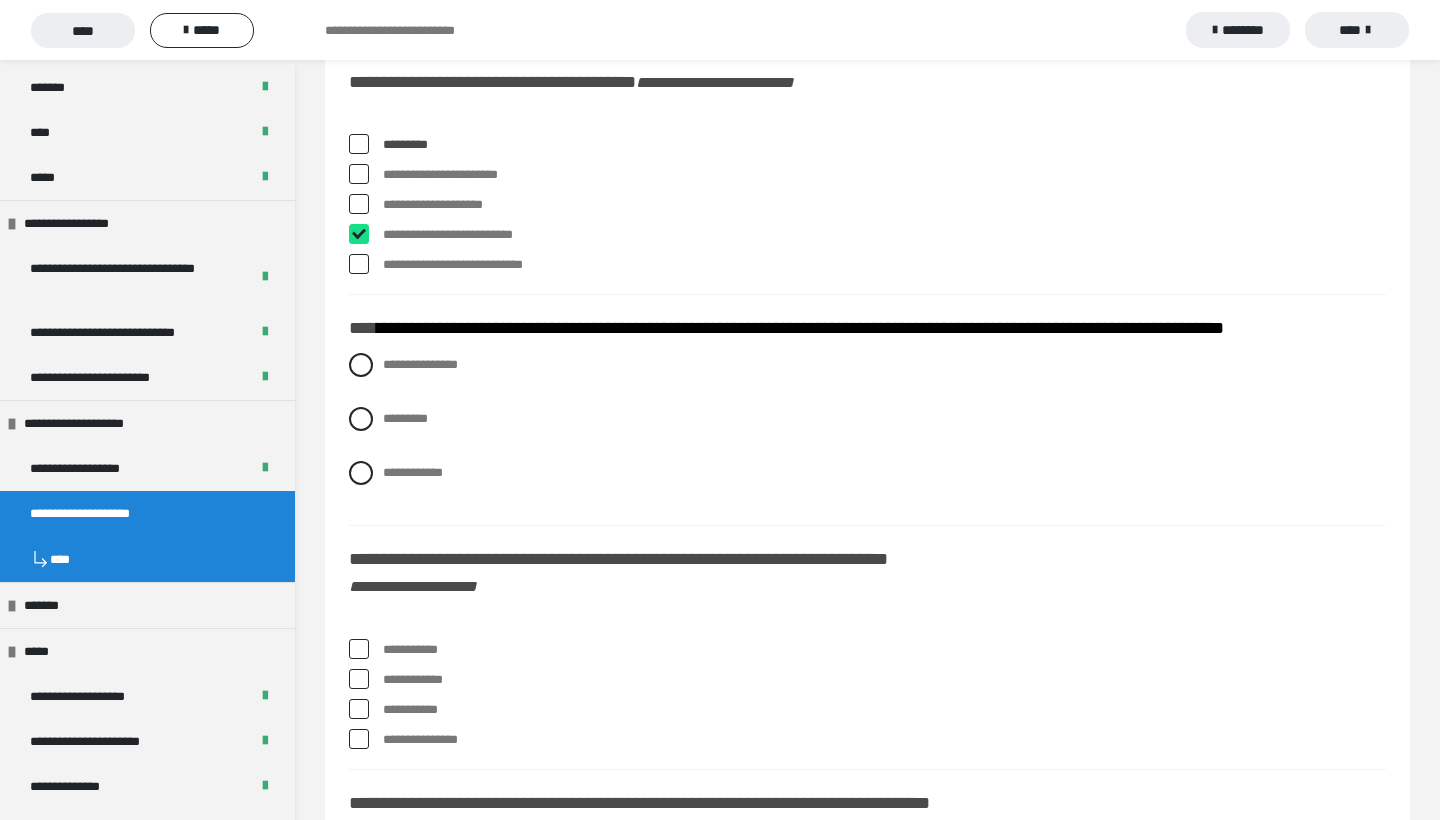 checkbox on "****" 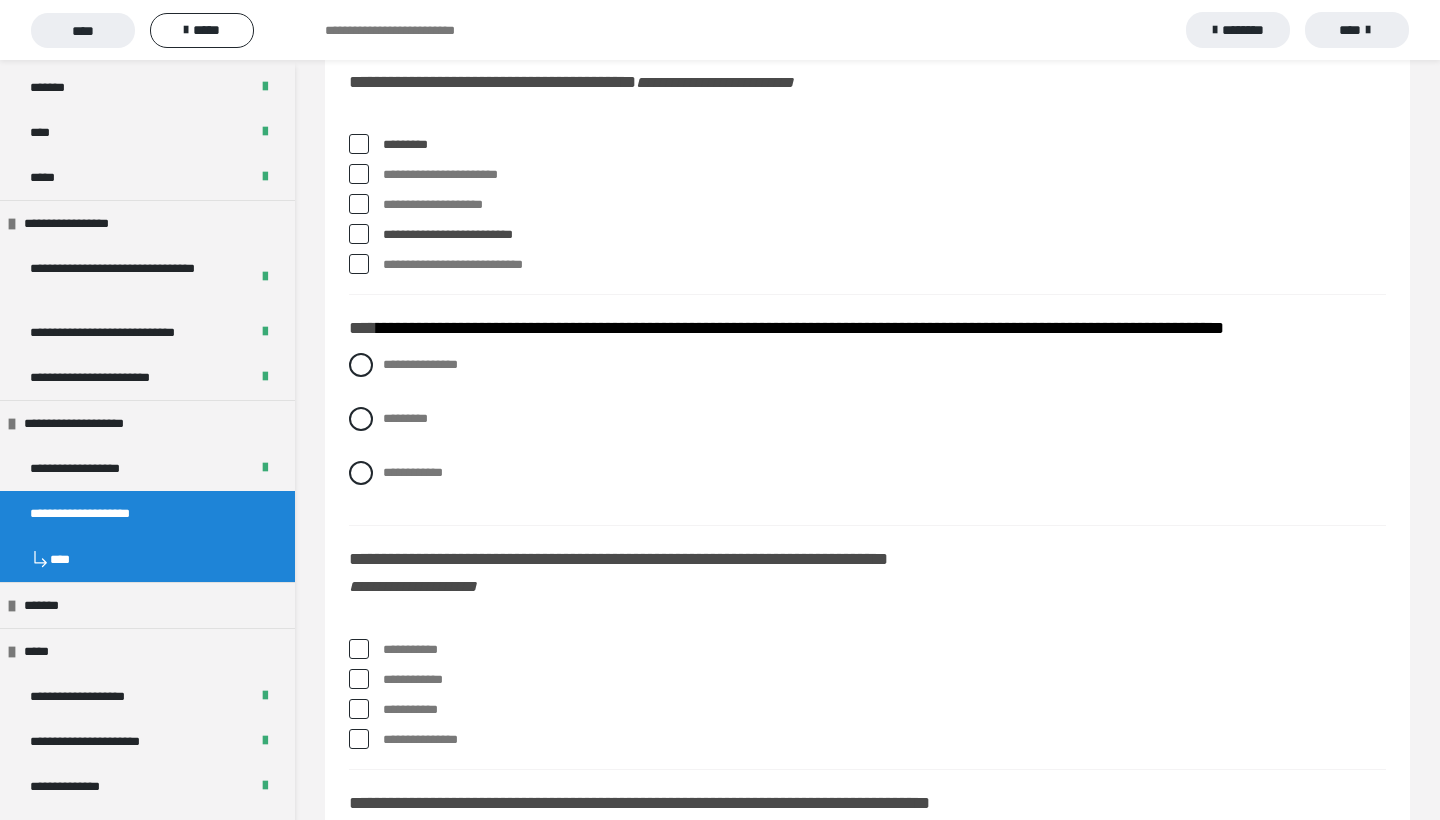 click at bounding box center [359, 174] 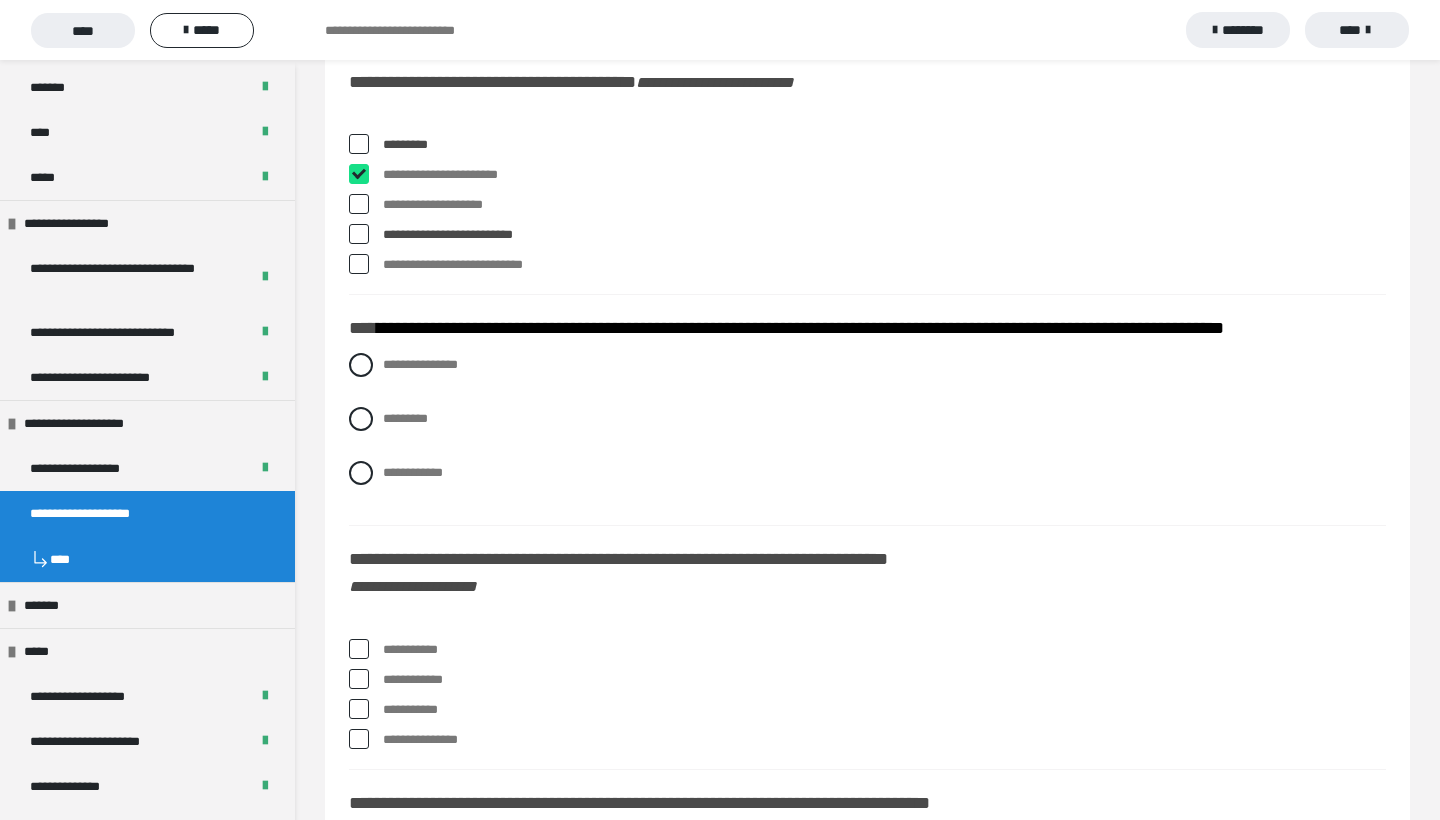 checkbox on "****" 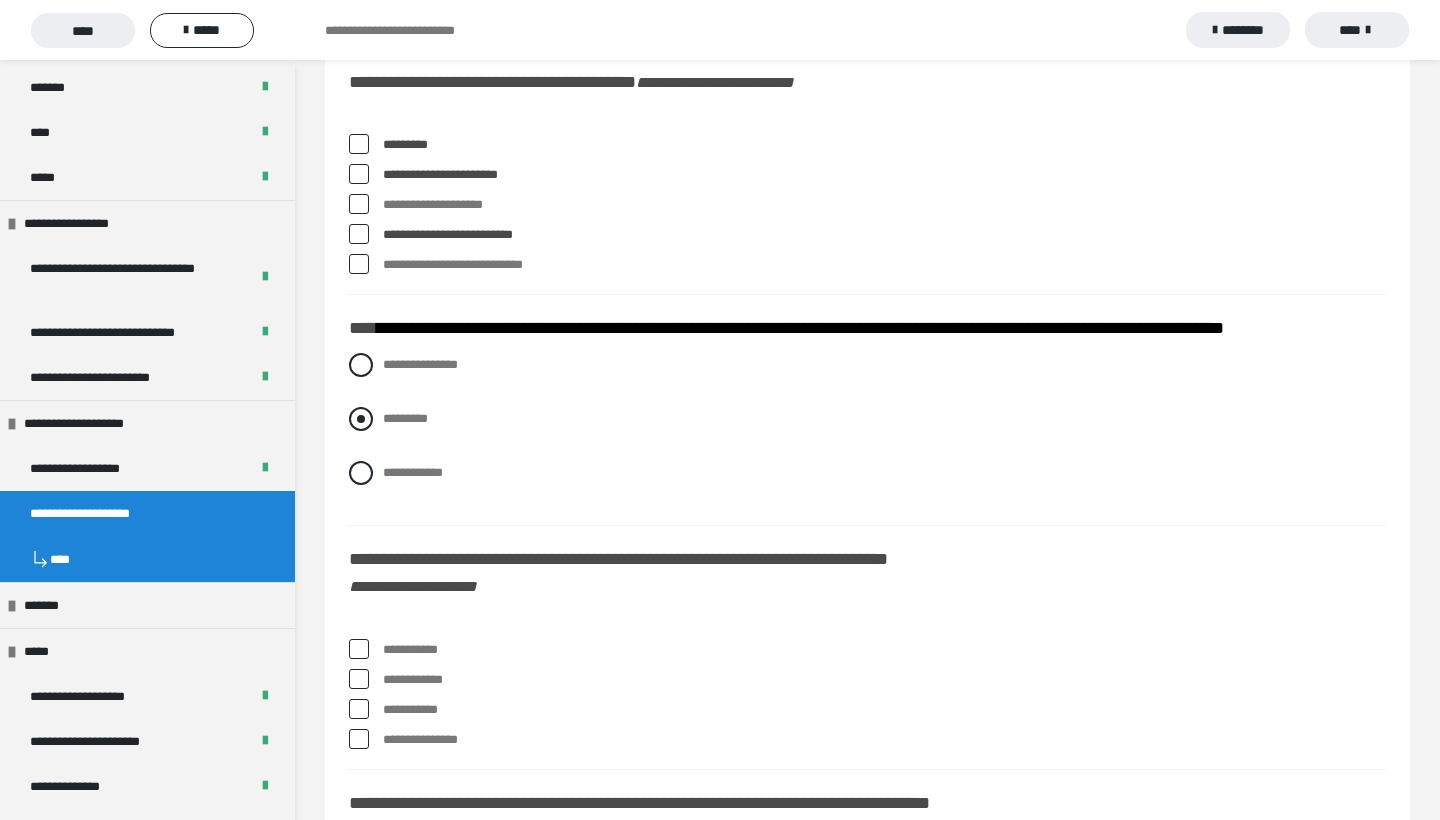 click at bounding box center (361, 419) 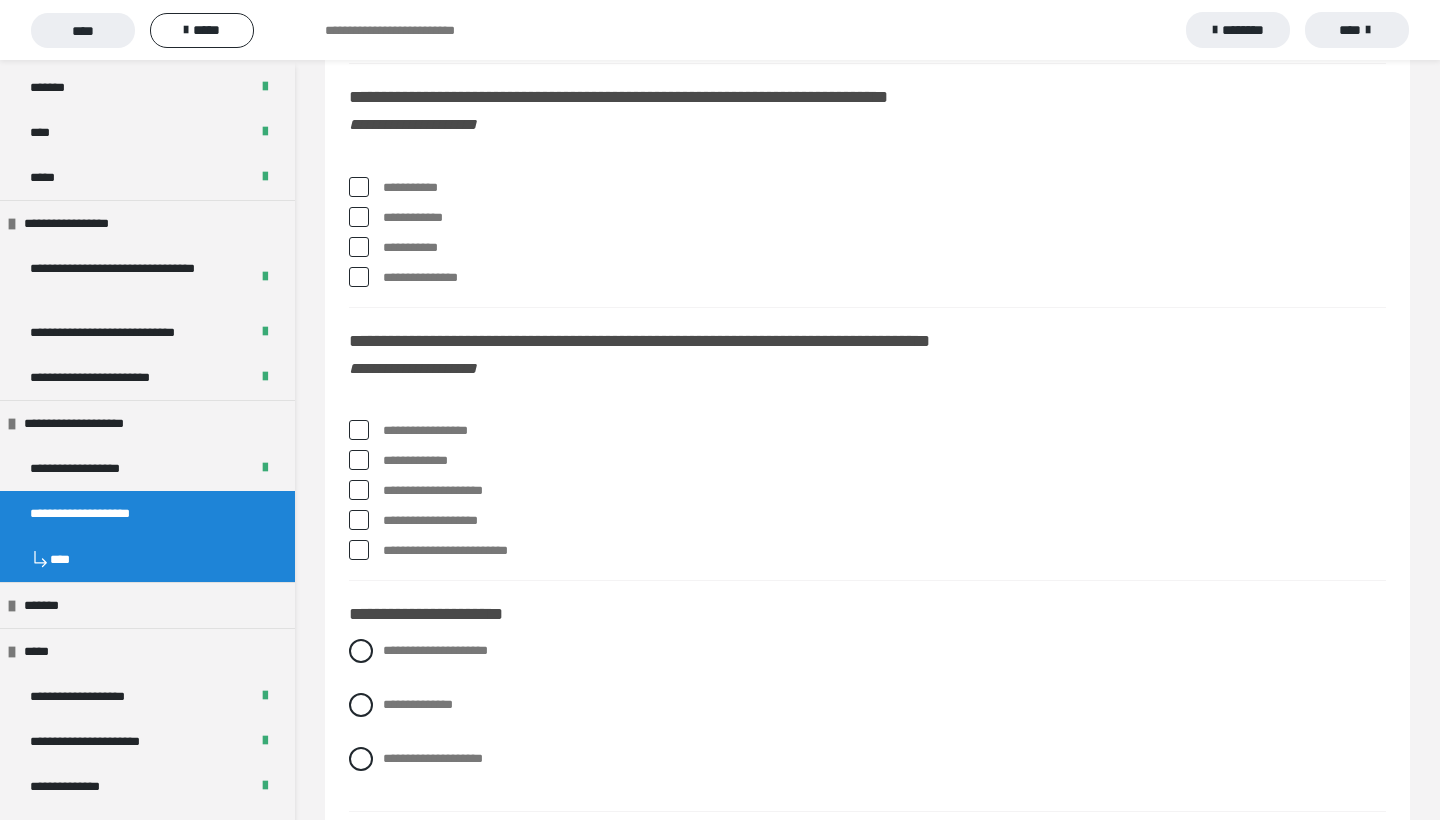 scroll, scrollTop: 8040, scrollLeft: 0, axis: vertical 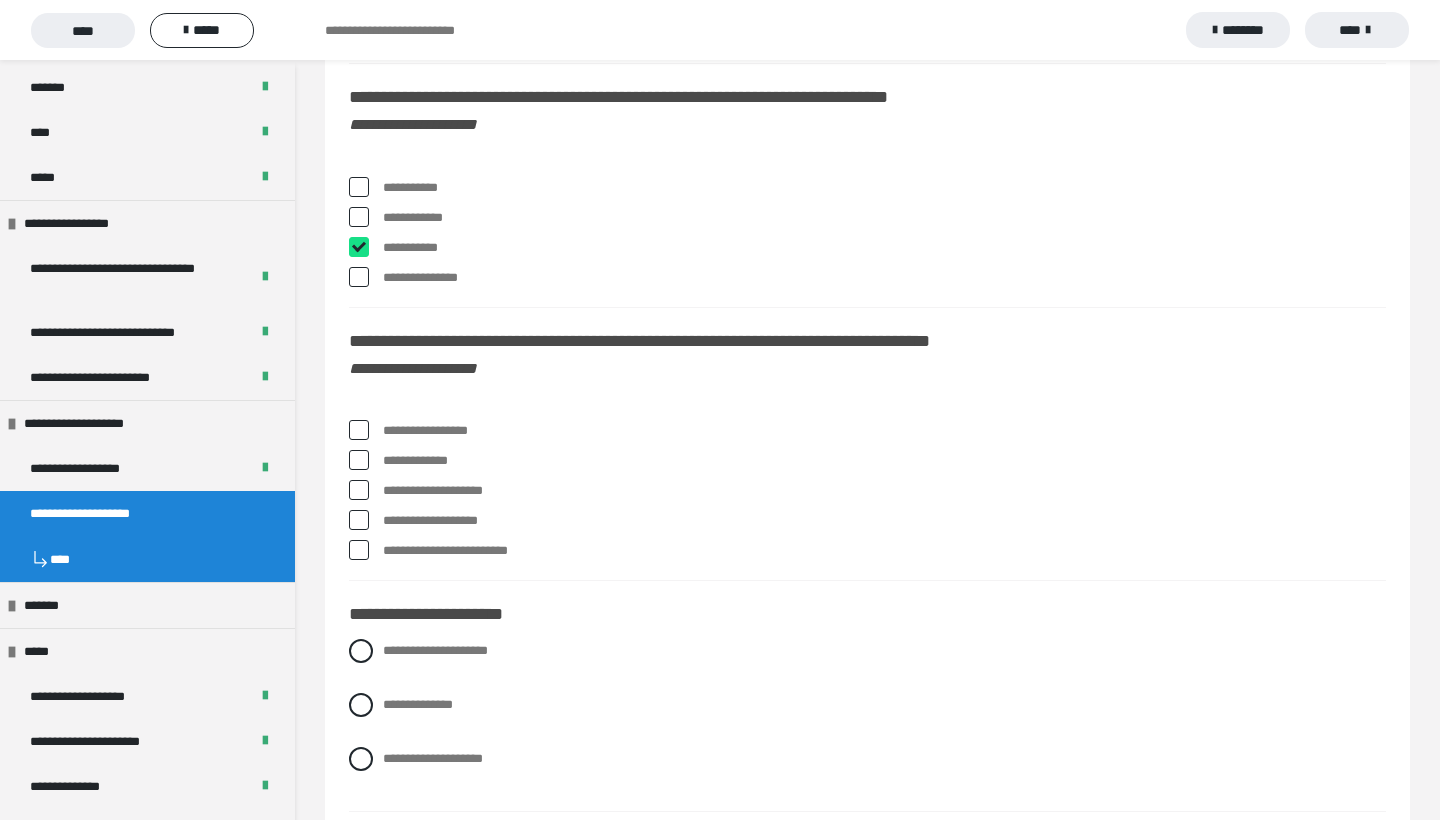 checkbox on "****" 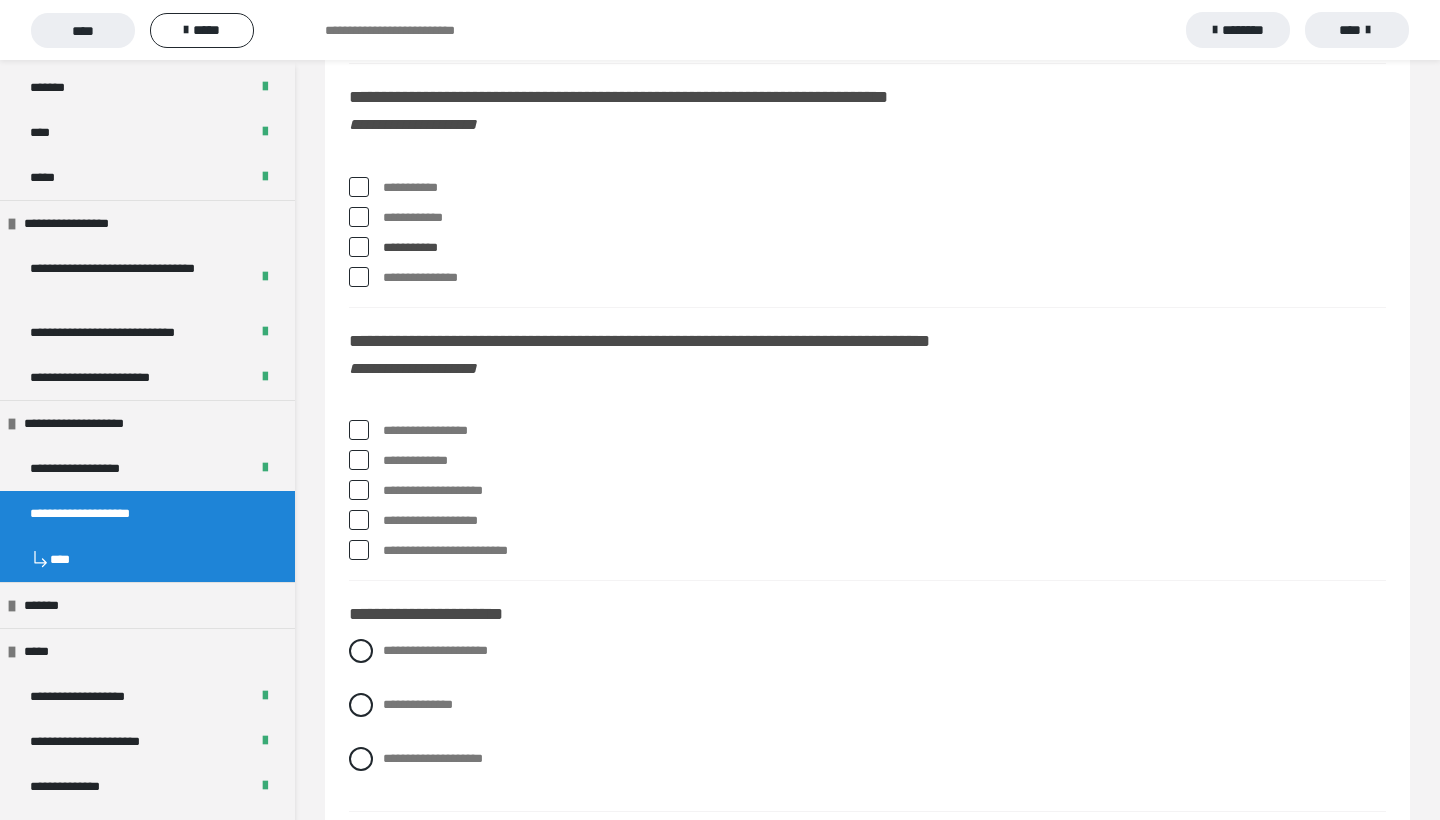 click at bounding box center (359, 277) 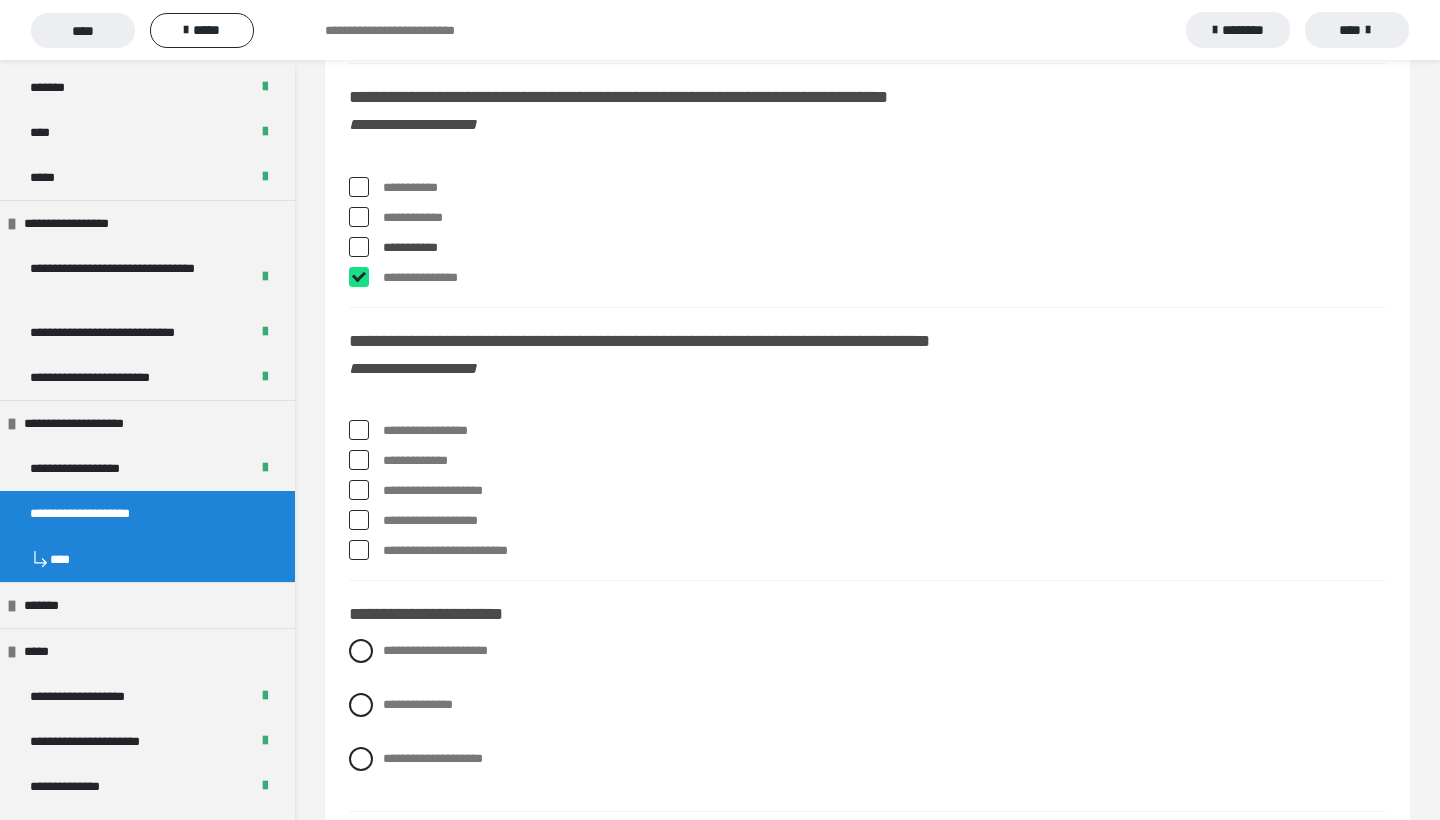 checkbox on "****" 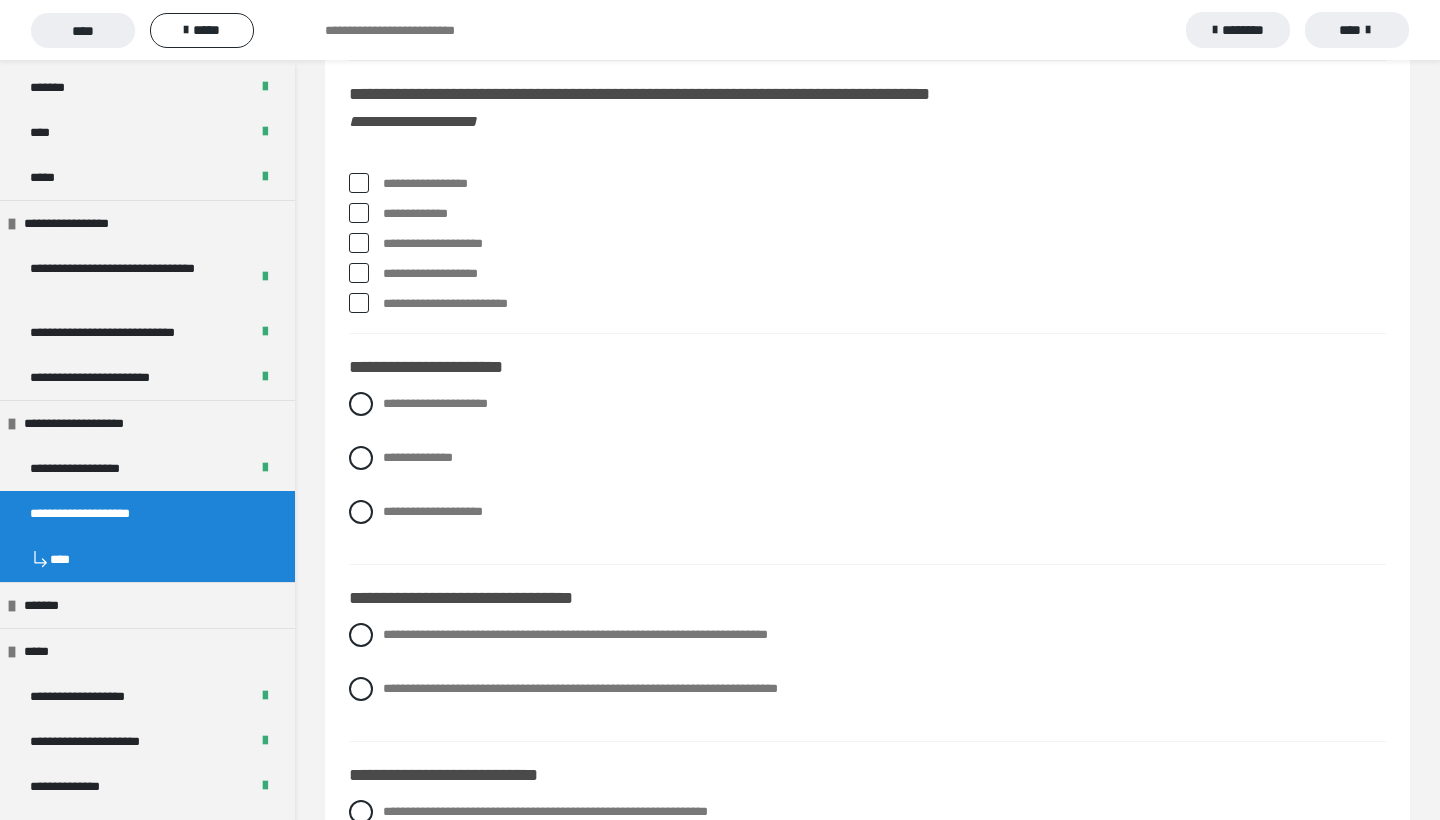 scroll, scrollTop: 8287, scrollLeft: 0, axis: vertical 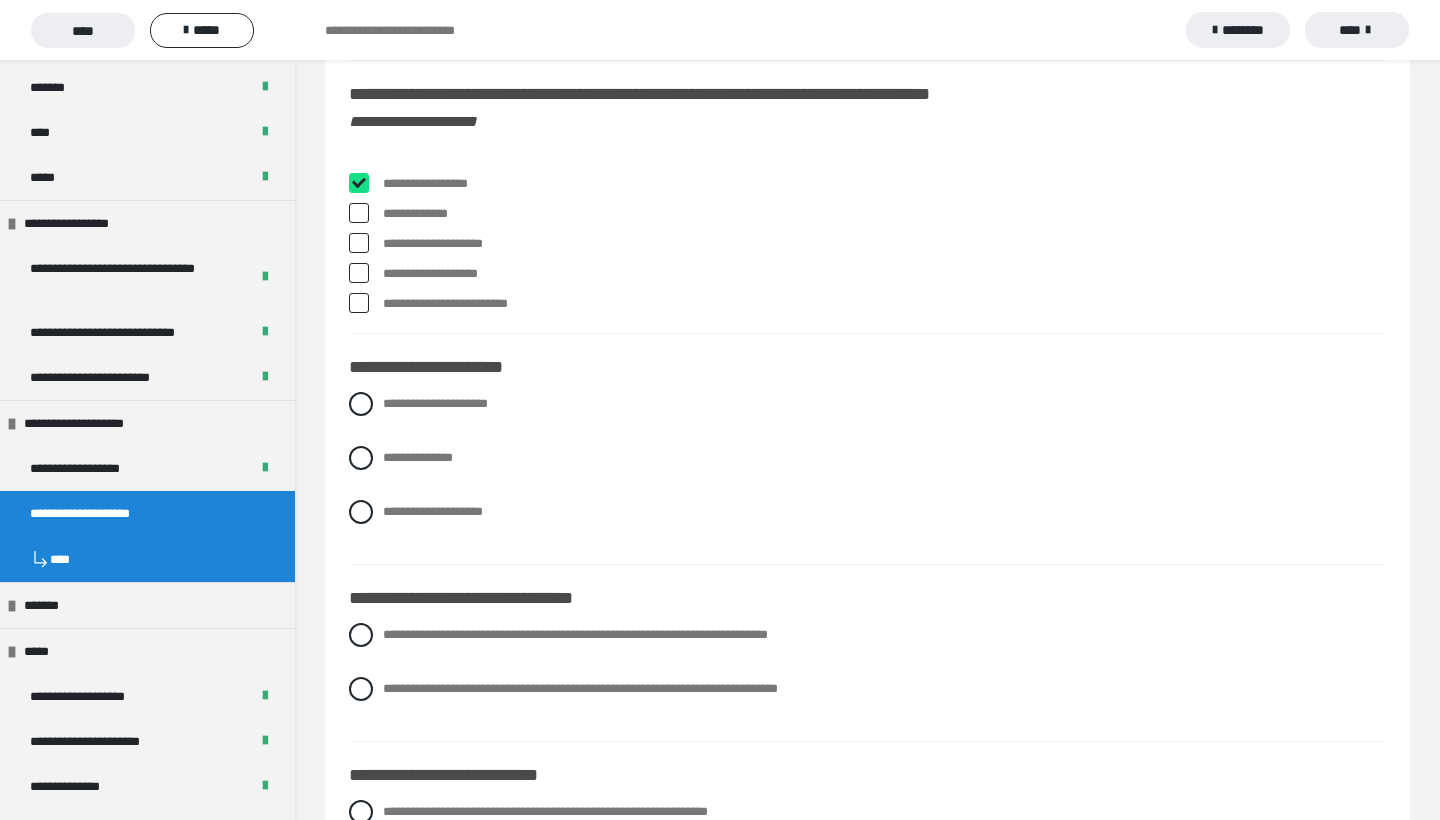 checkbox on "****" 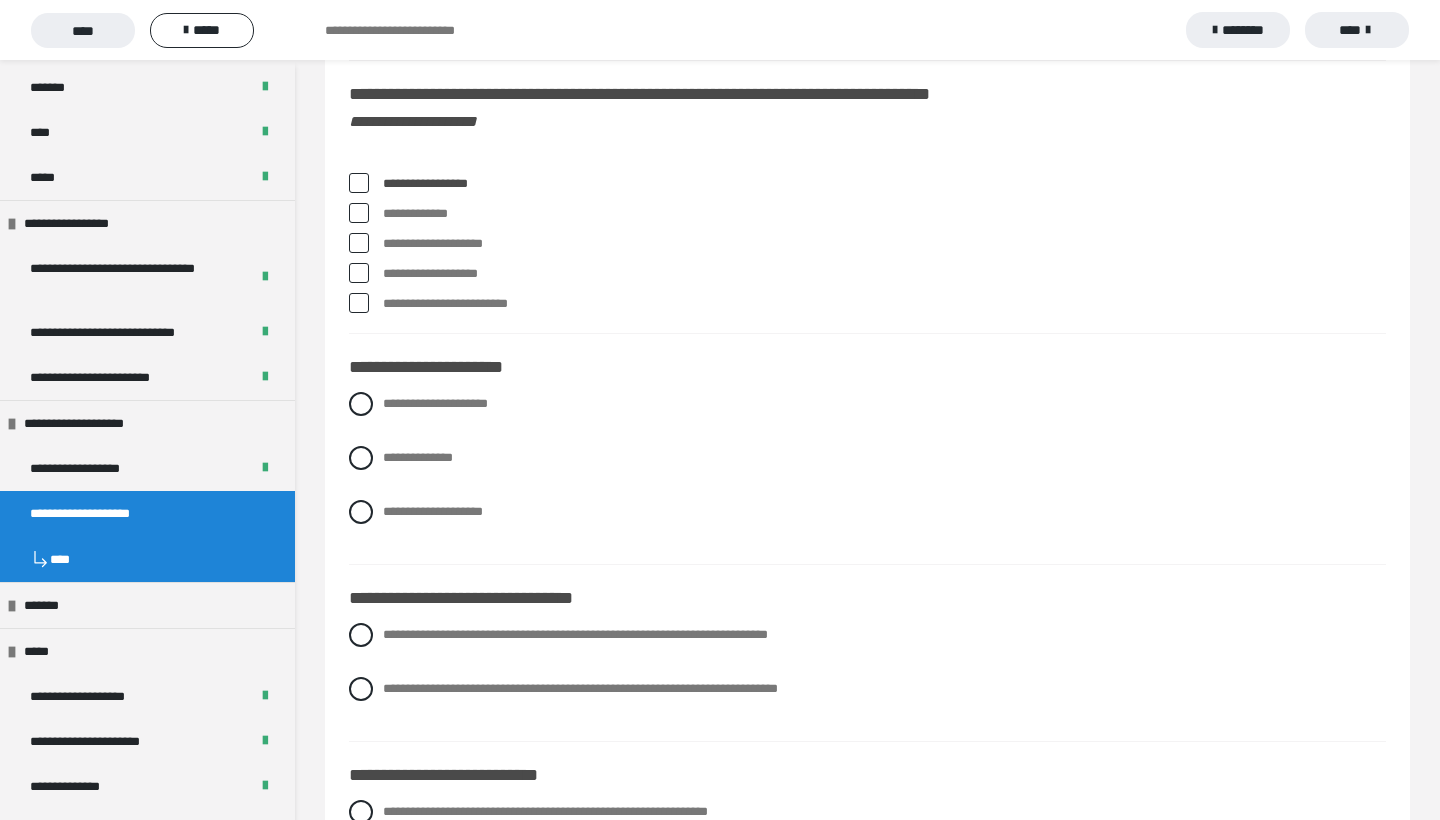 click at bounding box center (359, 243) 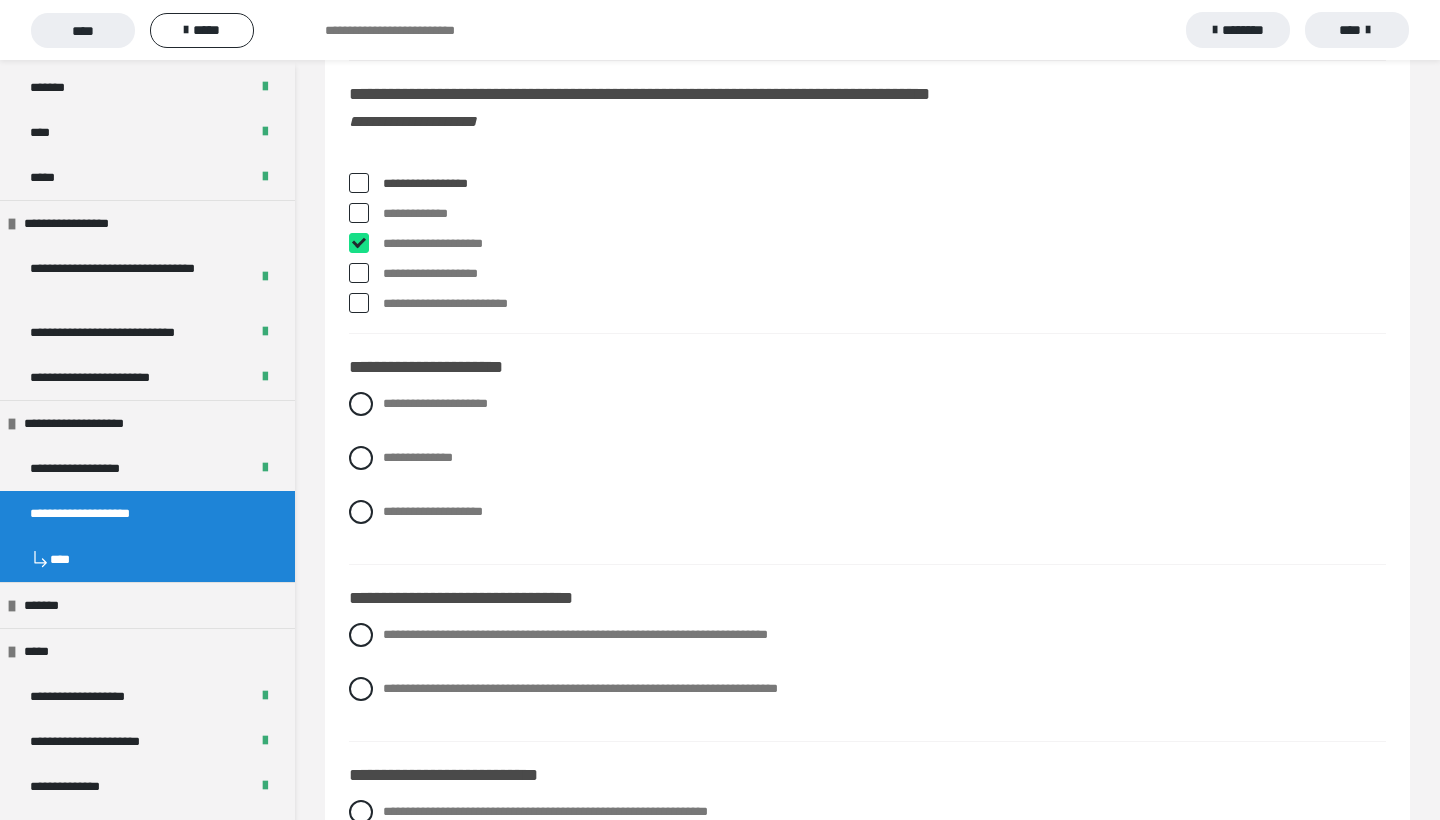 checkbox on "****" 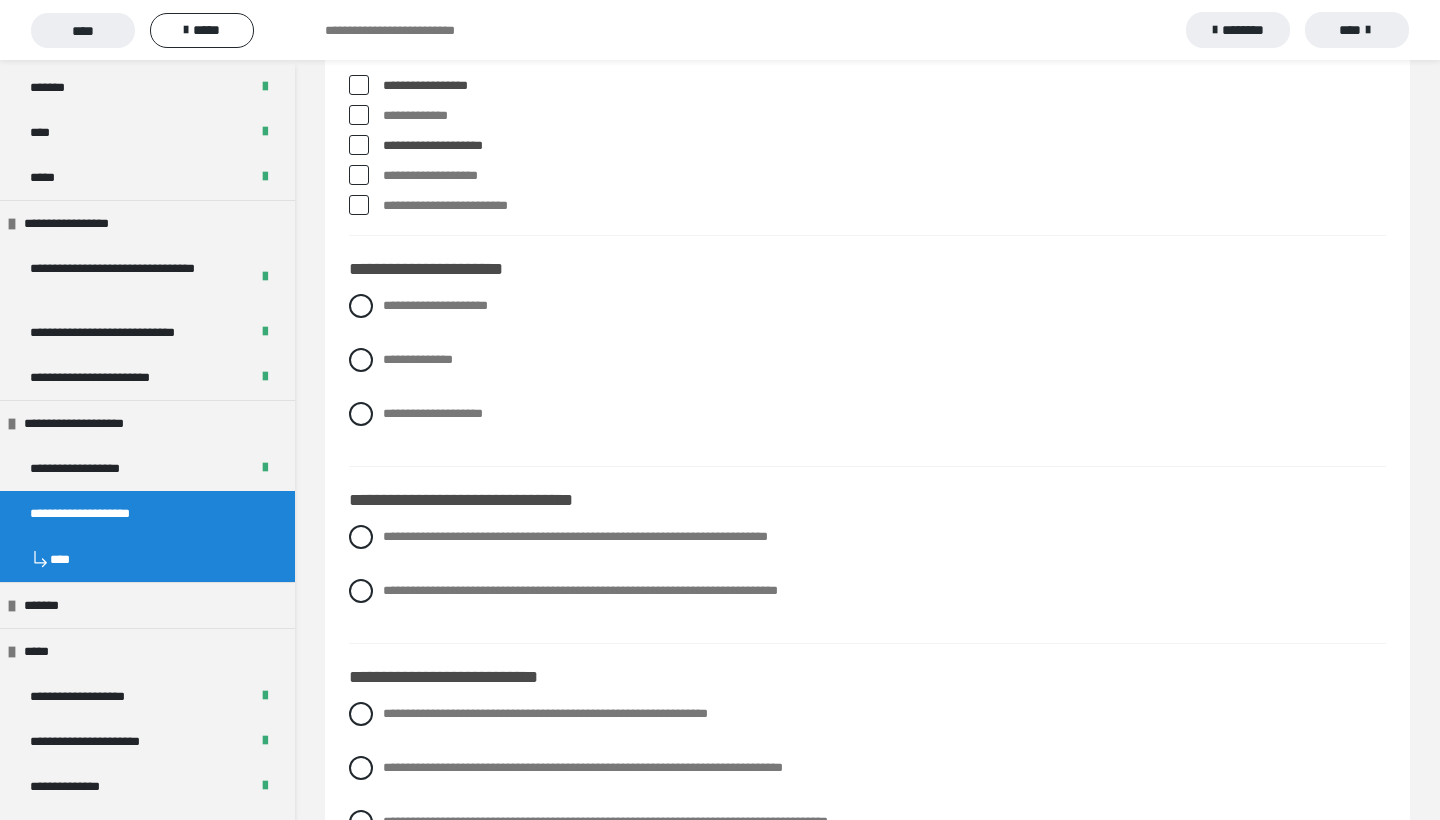 scroll, scrollTop: 8386, scrollLeft: 0, axis: vertical 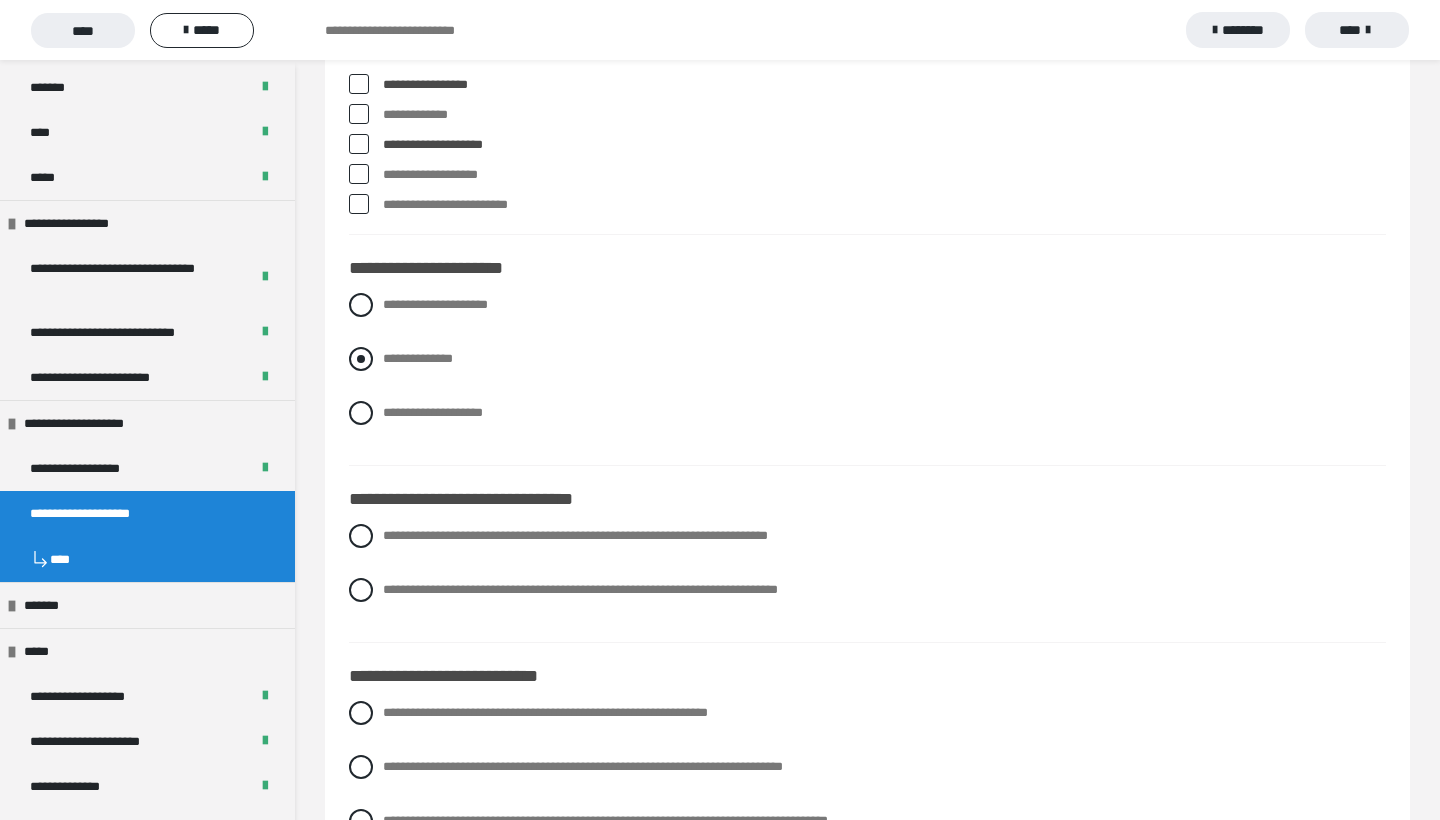 click at bounding box center (361, 359) 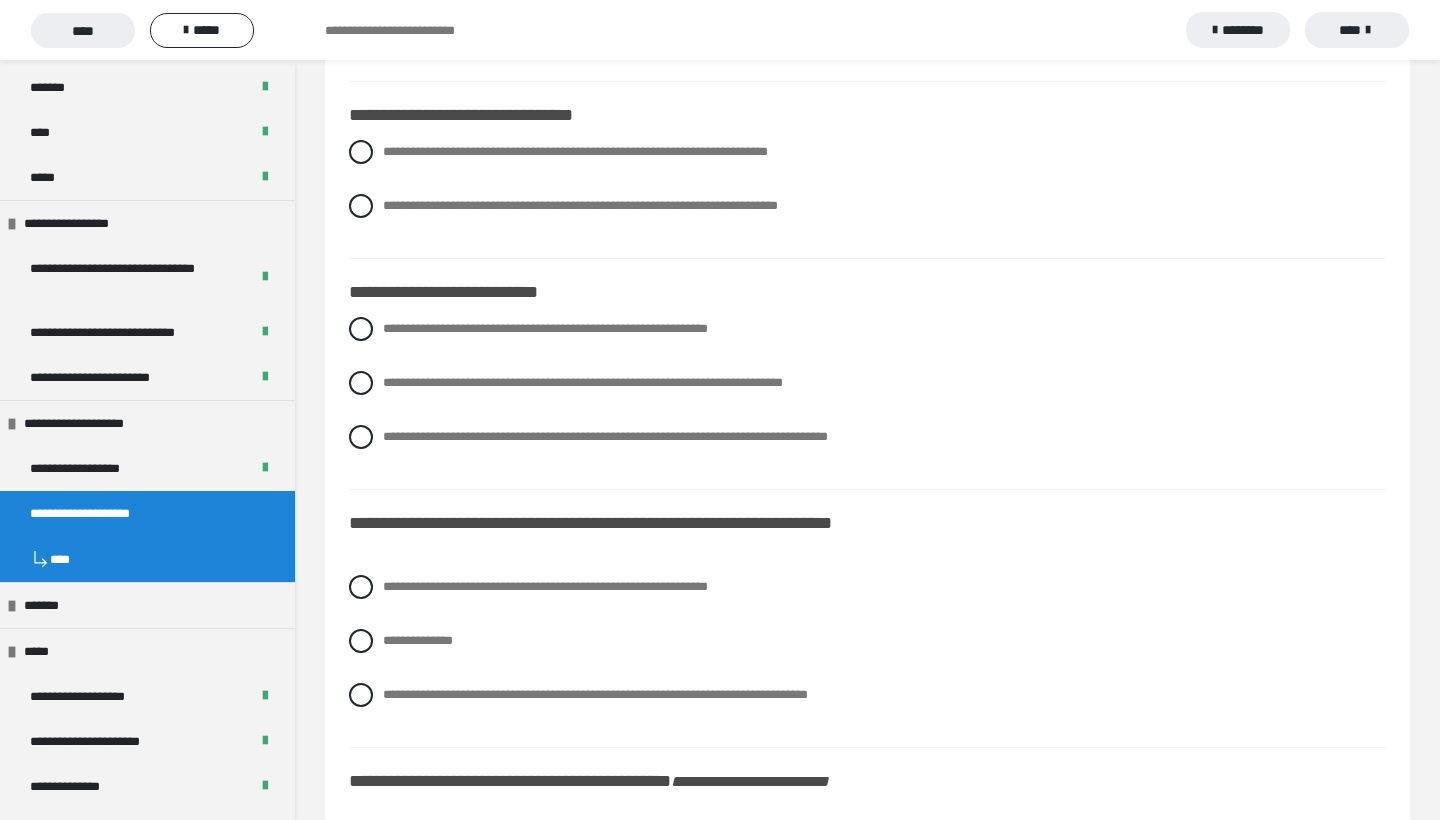 scroll, scrollTop: 8768, scrollLeft: 0, axis: vertical 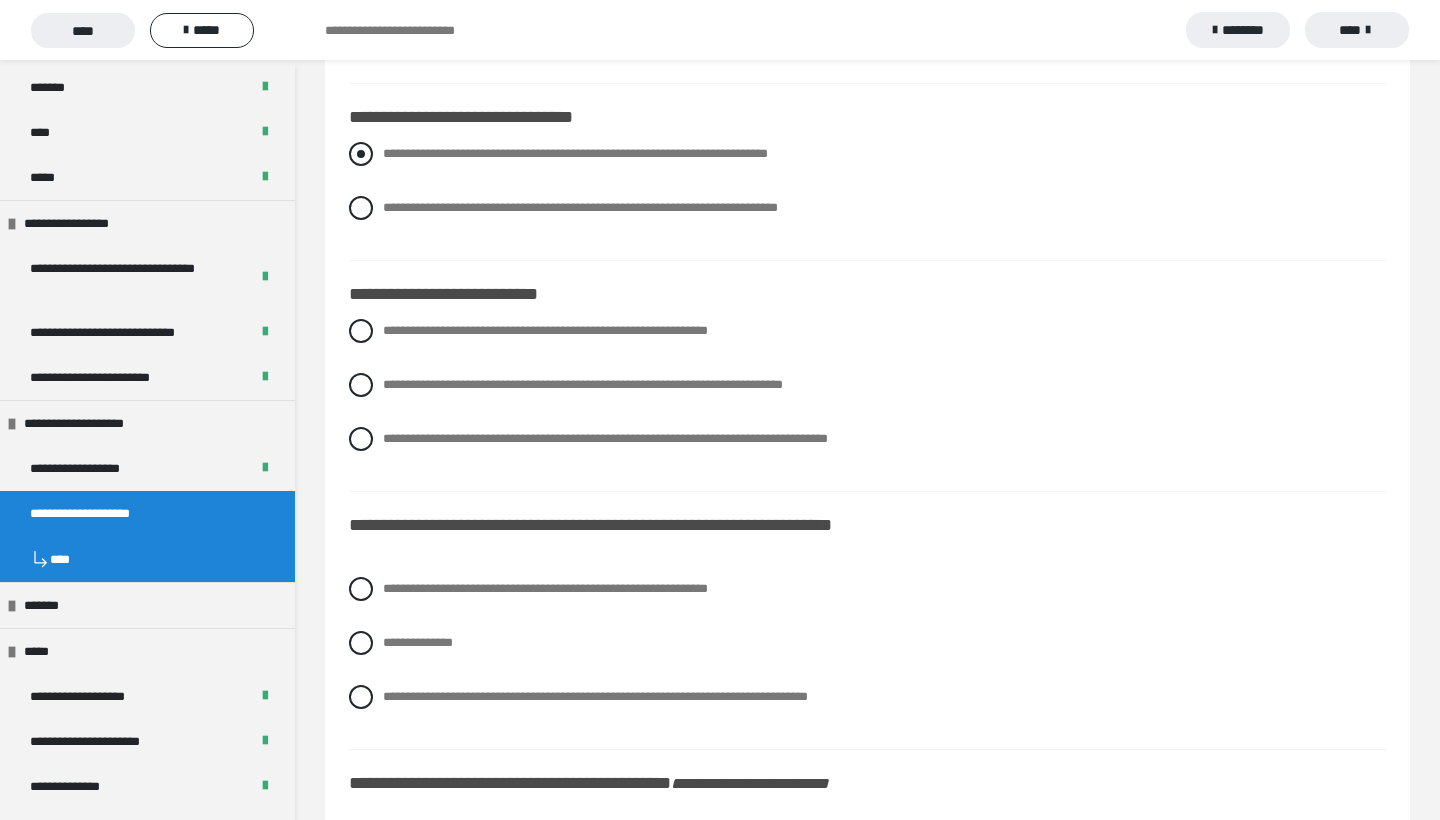 click on "**********" at bounding box center (867, 154) 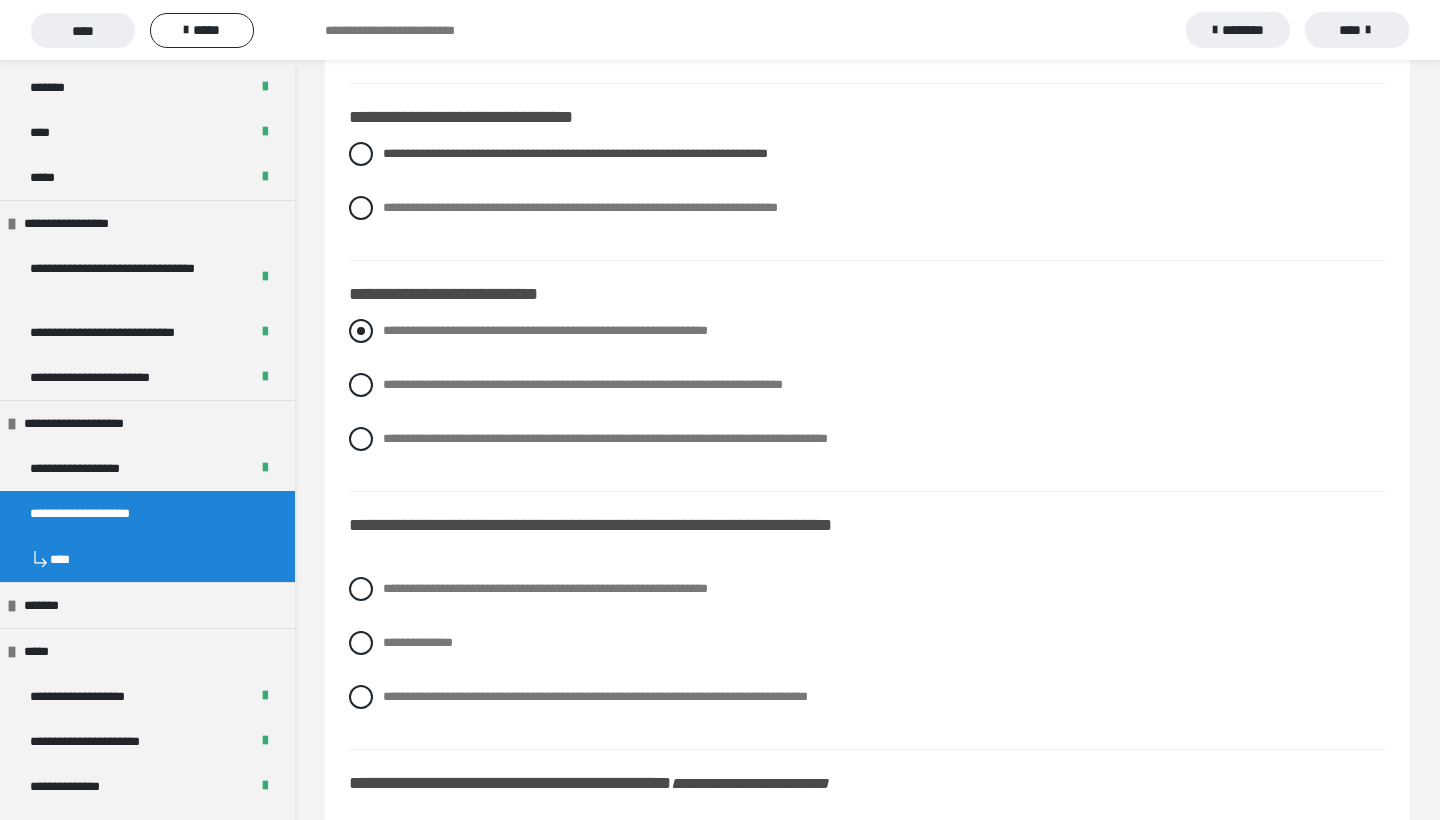 click at bounding box center [361, 331] 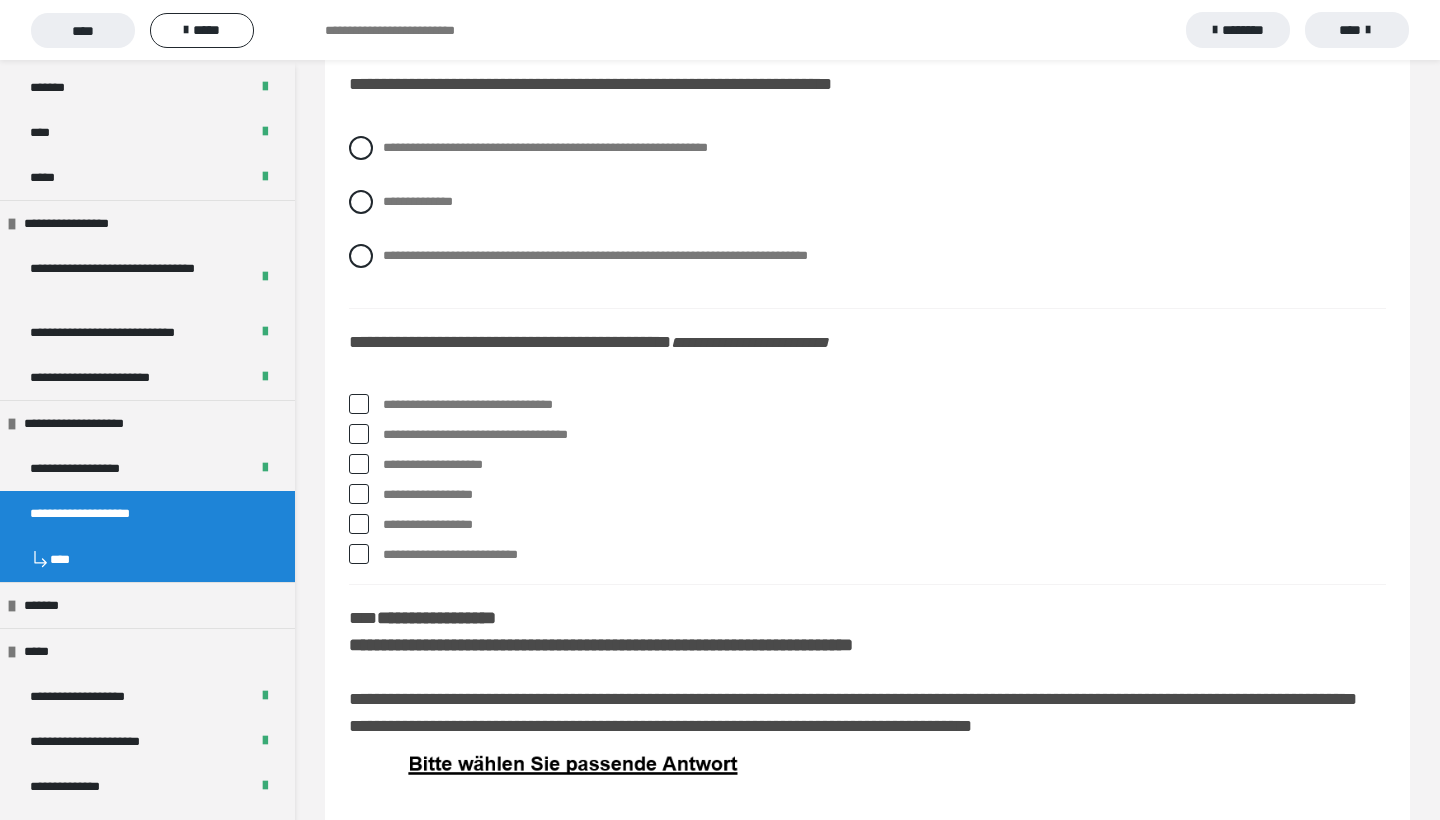 scroll, scrollTop: 9217, scrollLeft: 0, axis: vertical 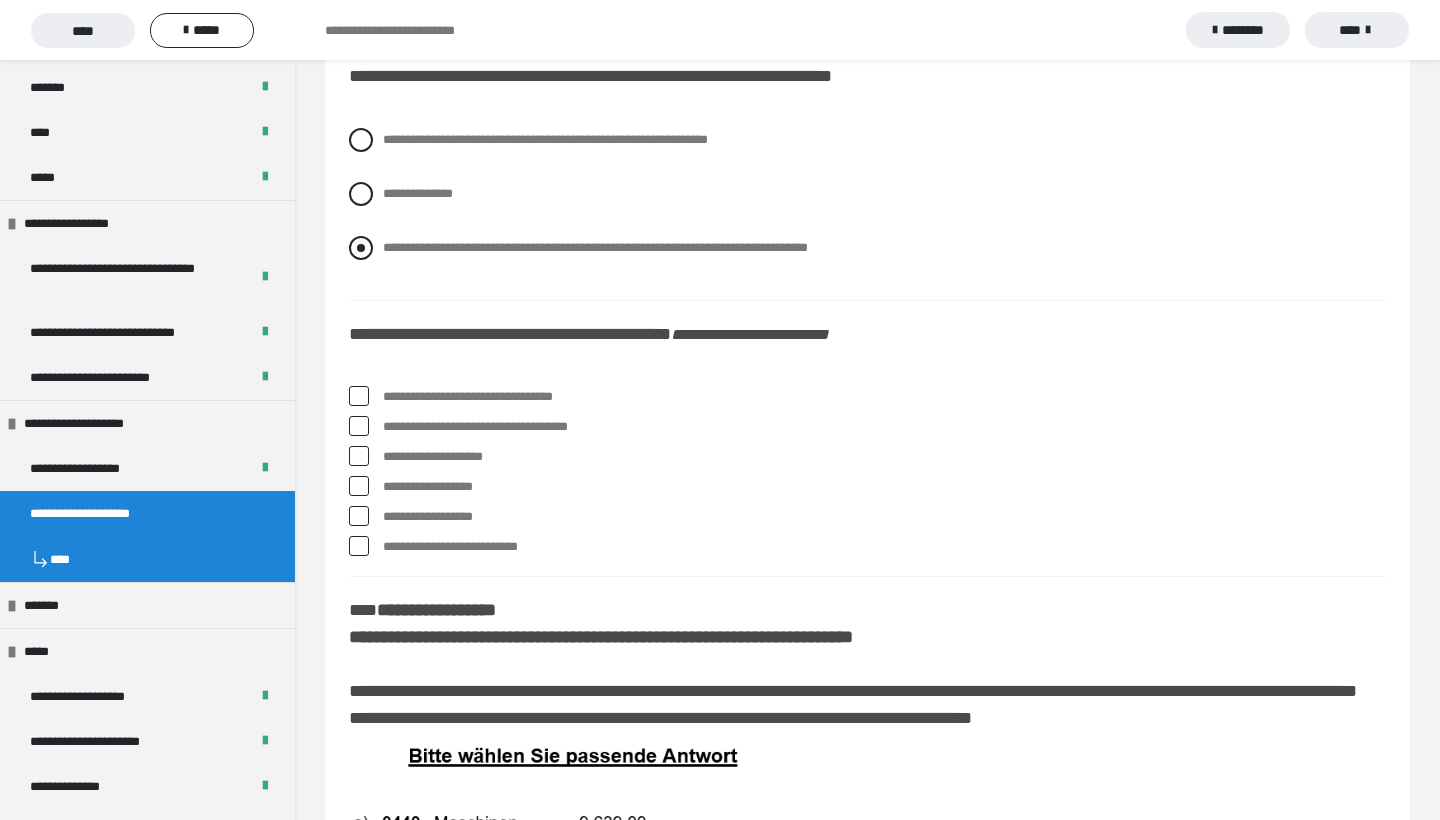 click at bounding box center [361, 248] 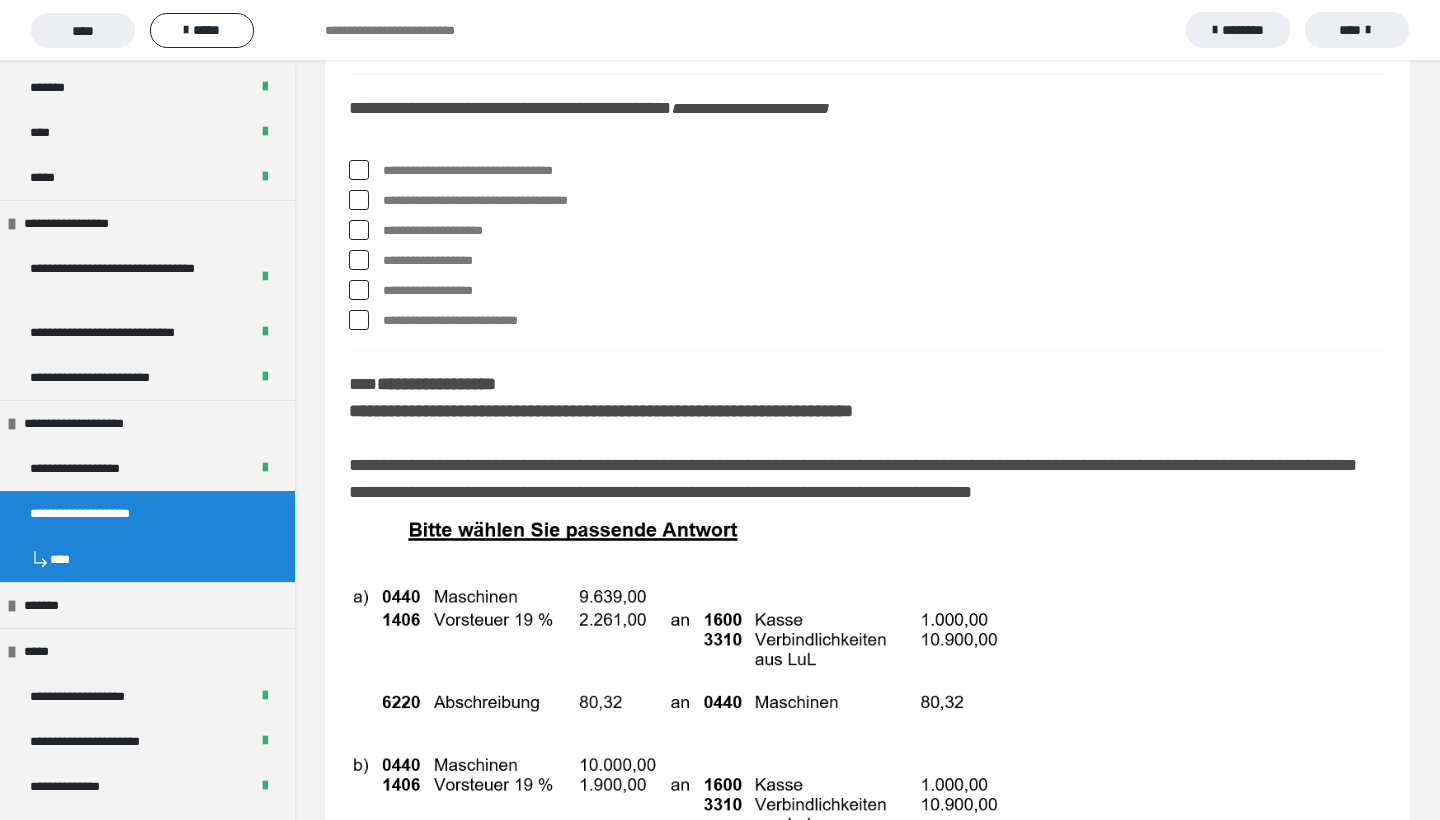 scroll, scrollTop: 9459, scrollLeft: 0, axis: vertical 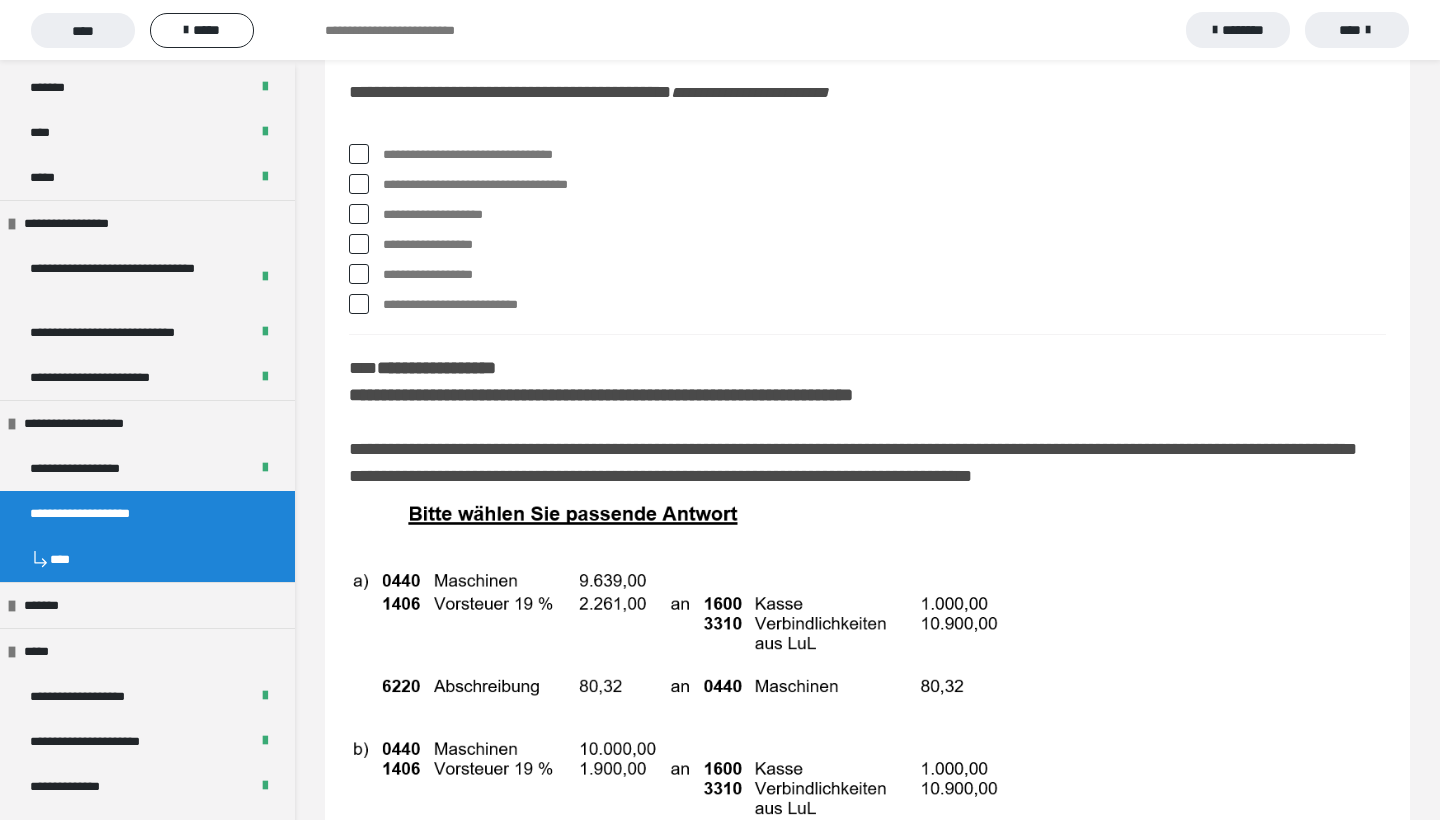 click at bounding box center [359, 184] 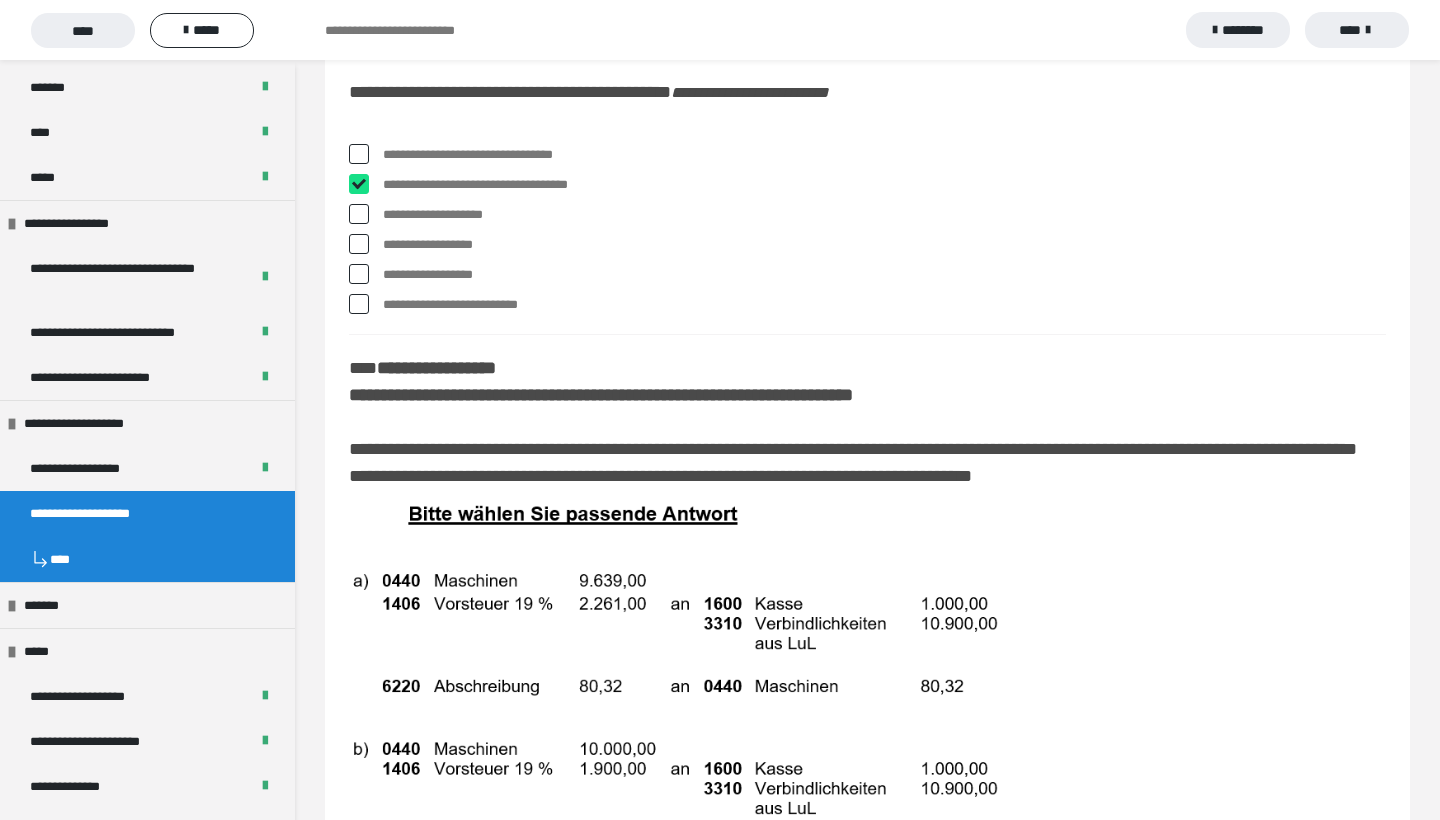 checkbox on "****" 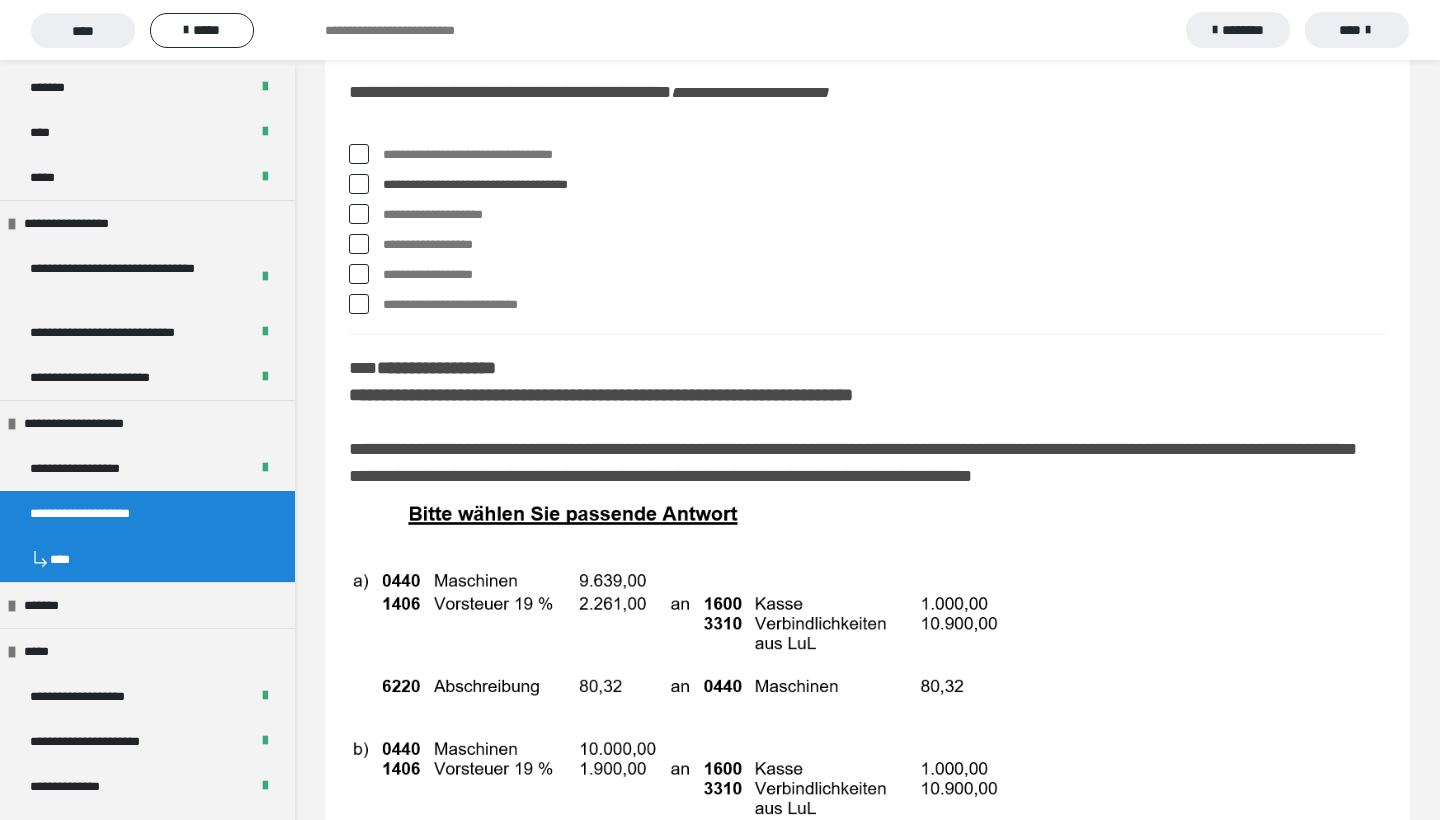 click at bounding box center [359, 304] 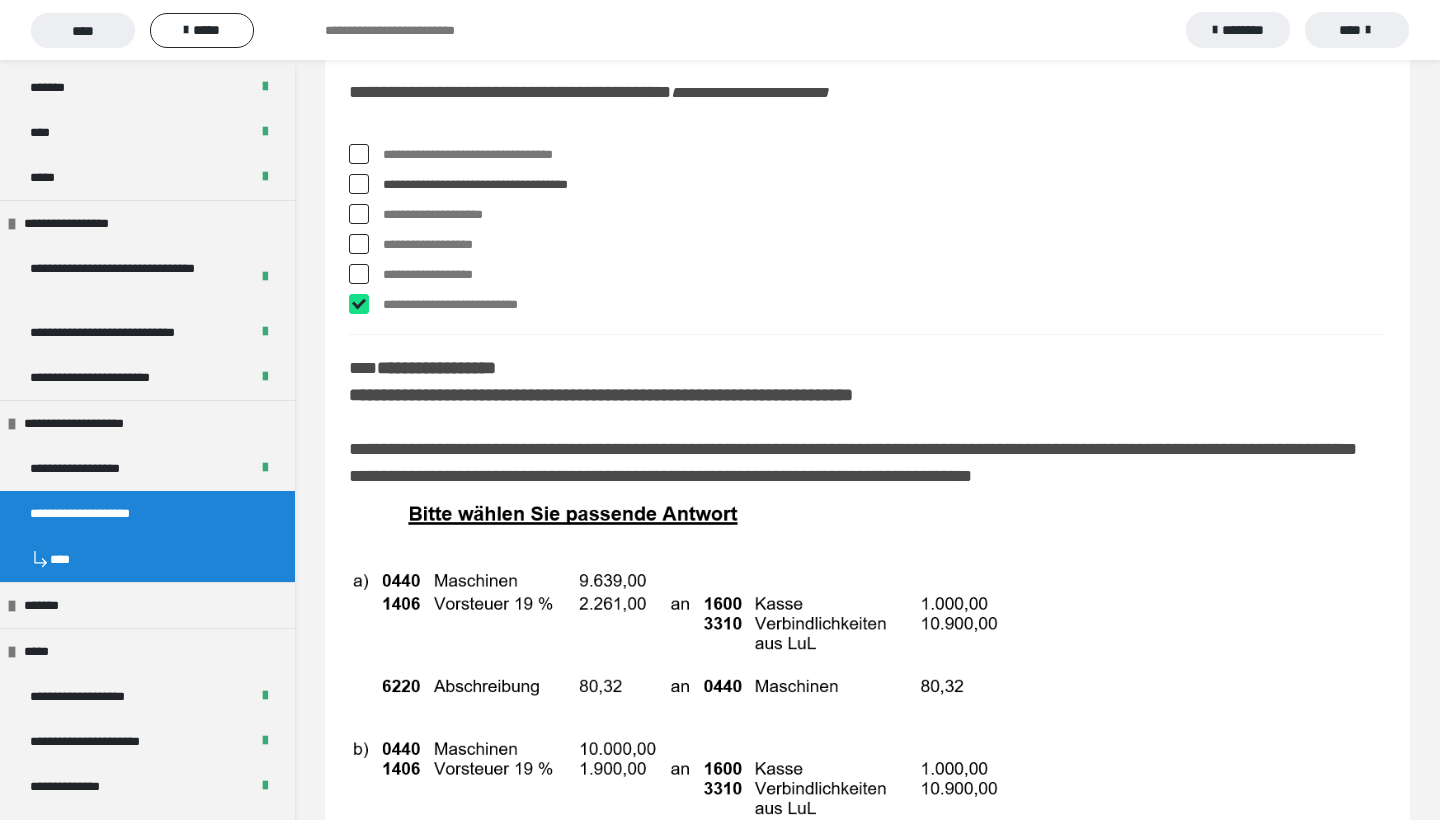checkbox on "****" 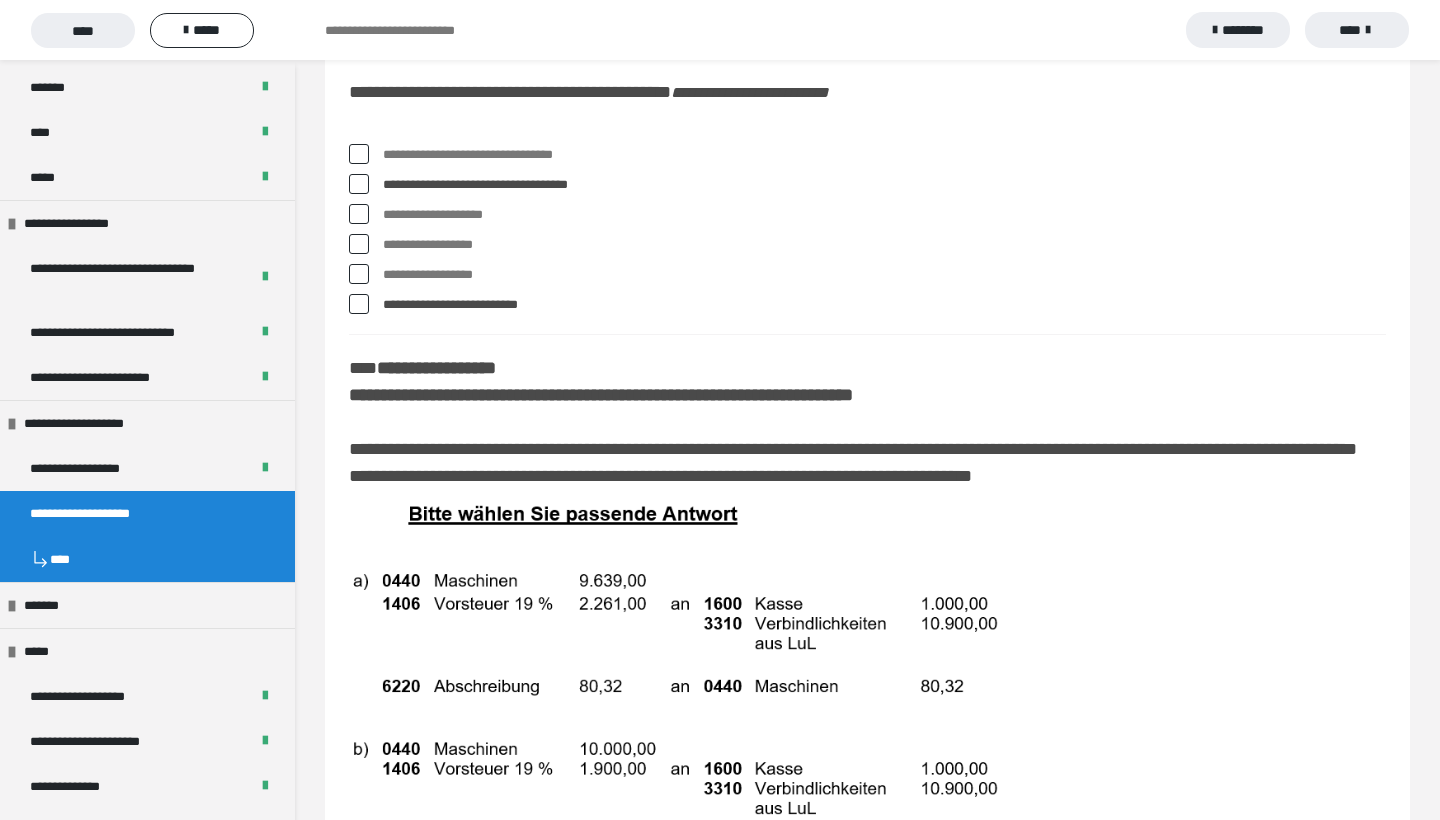 click at bounding box center [359, 274] 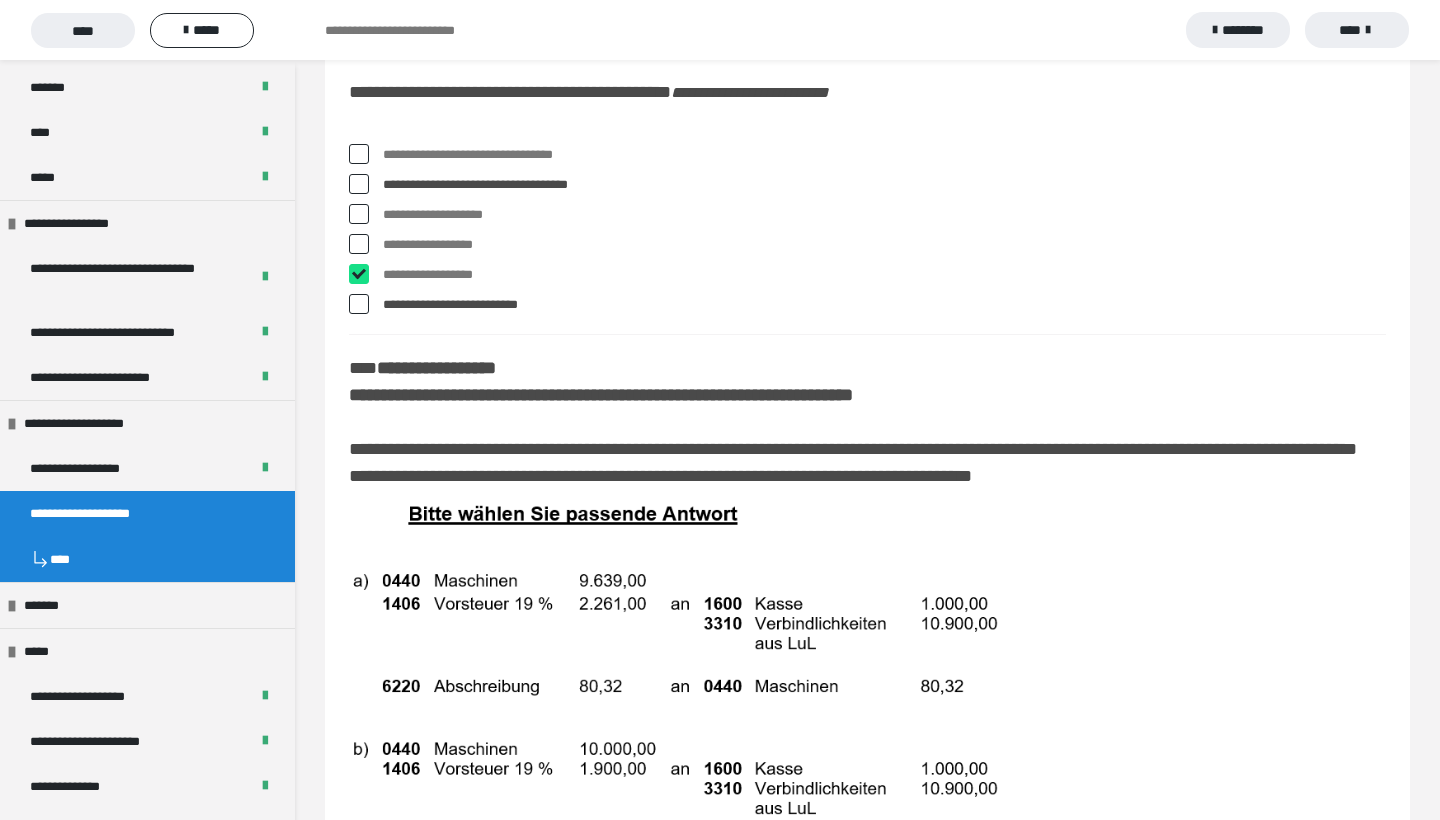 checkbox on "****" 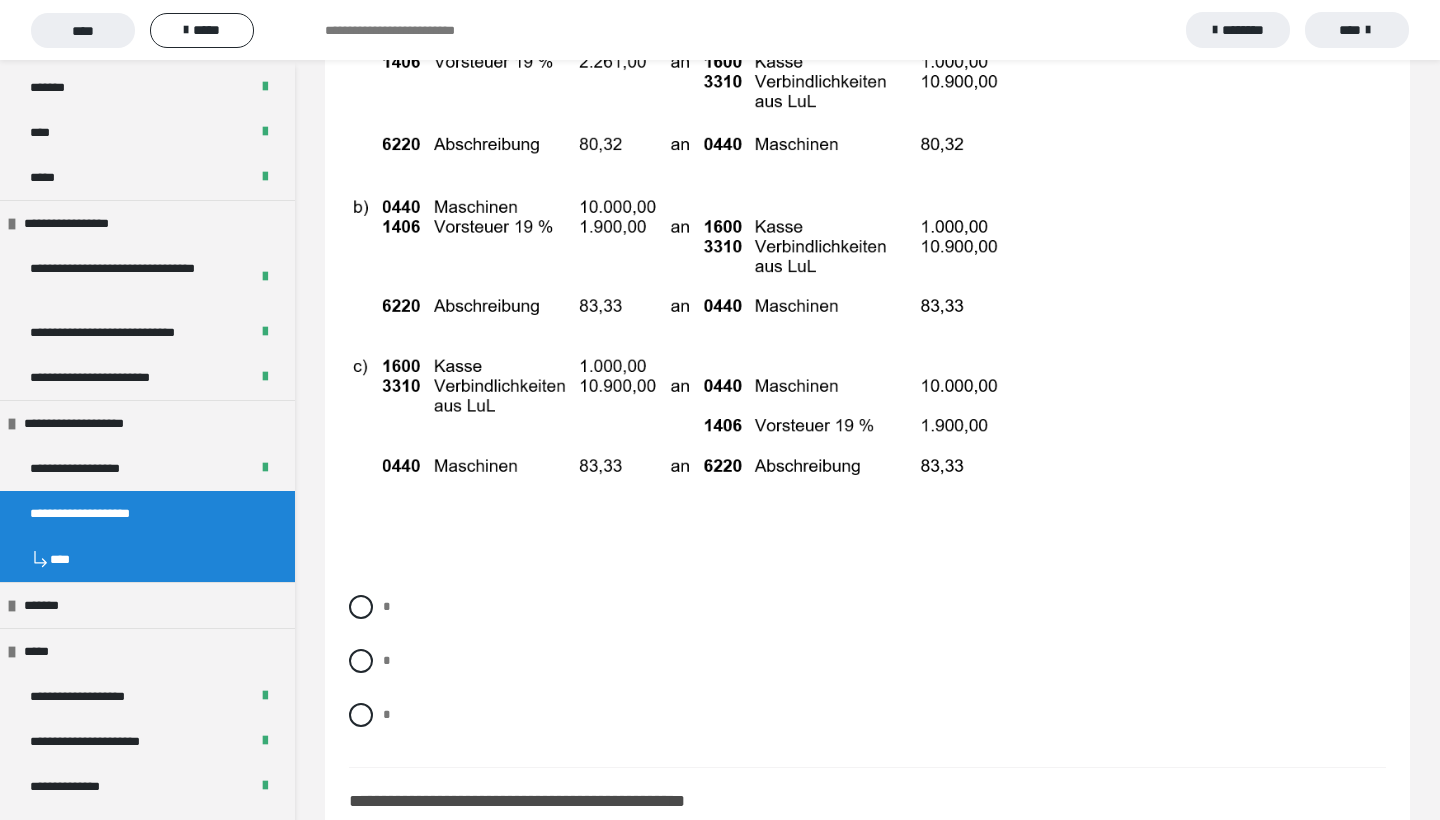 scroll, scrollTop: 10007, scrollLeft: 0, axis: vertical 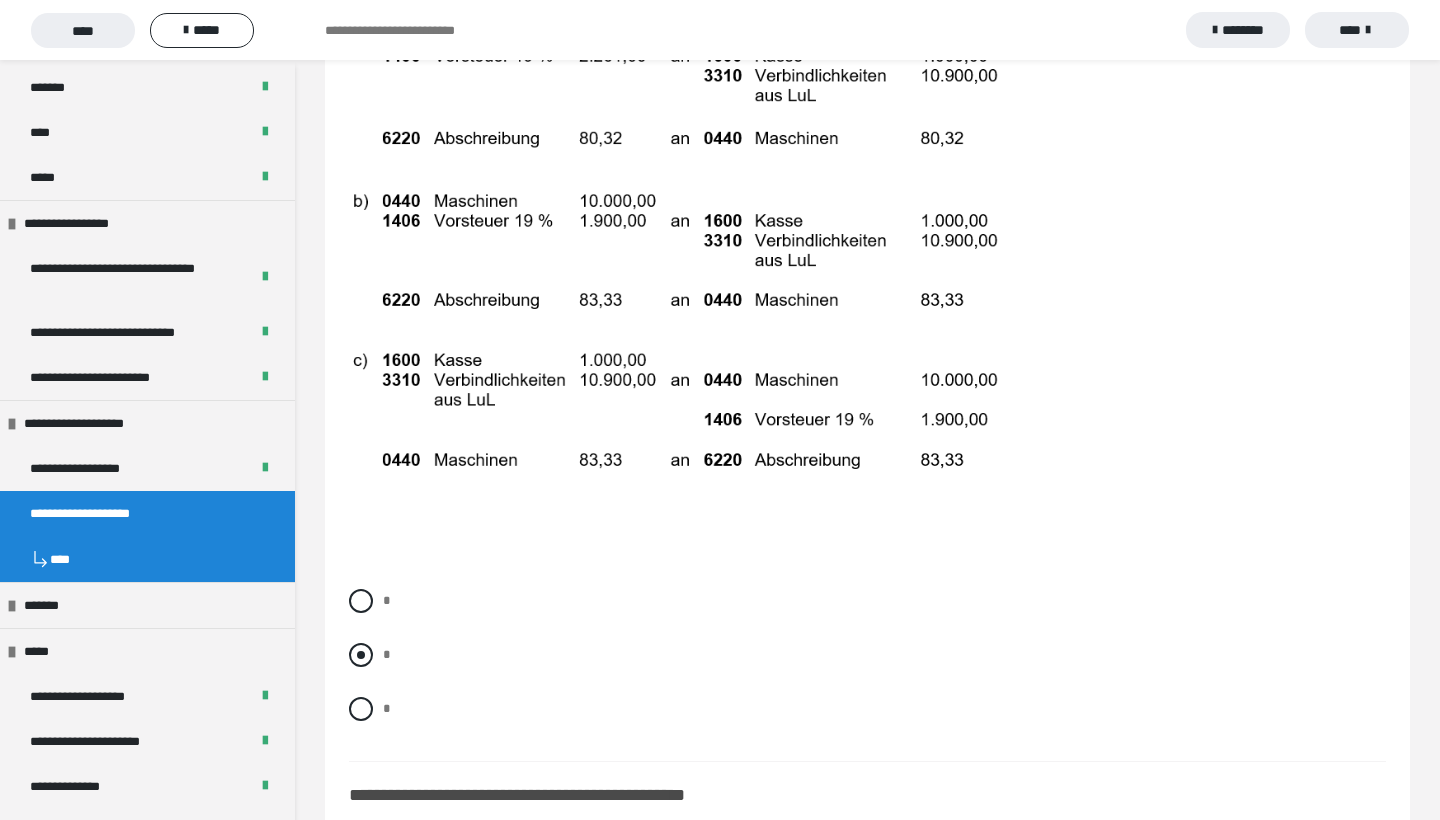 click at bounding box center [361, 655] 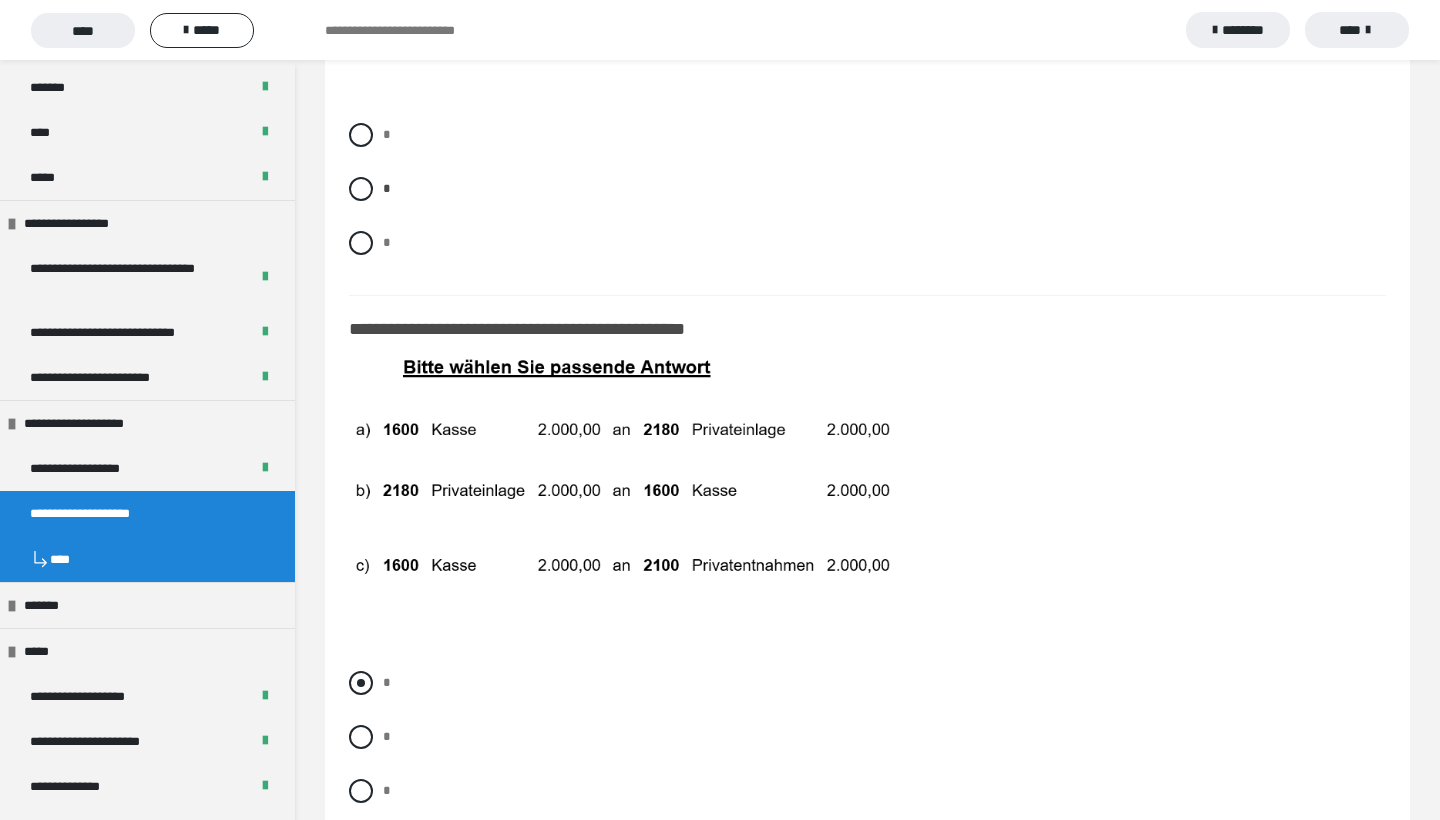 scroll, scrollTop: 10482, scrollLeft: 0, axis: vertical 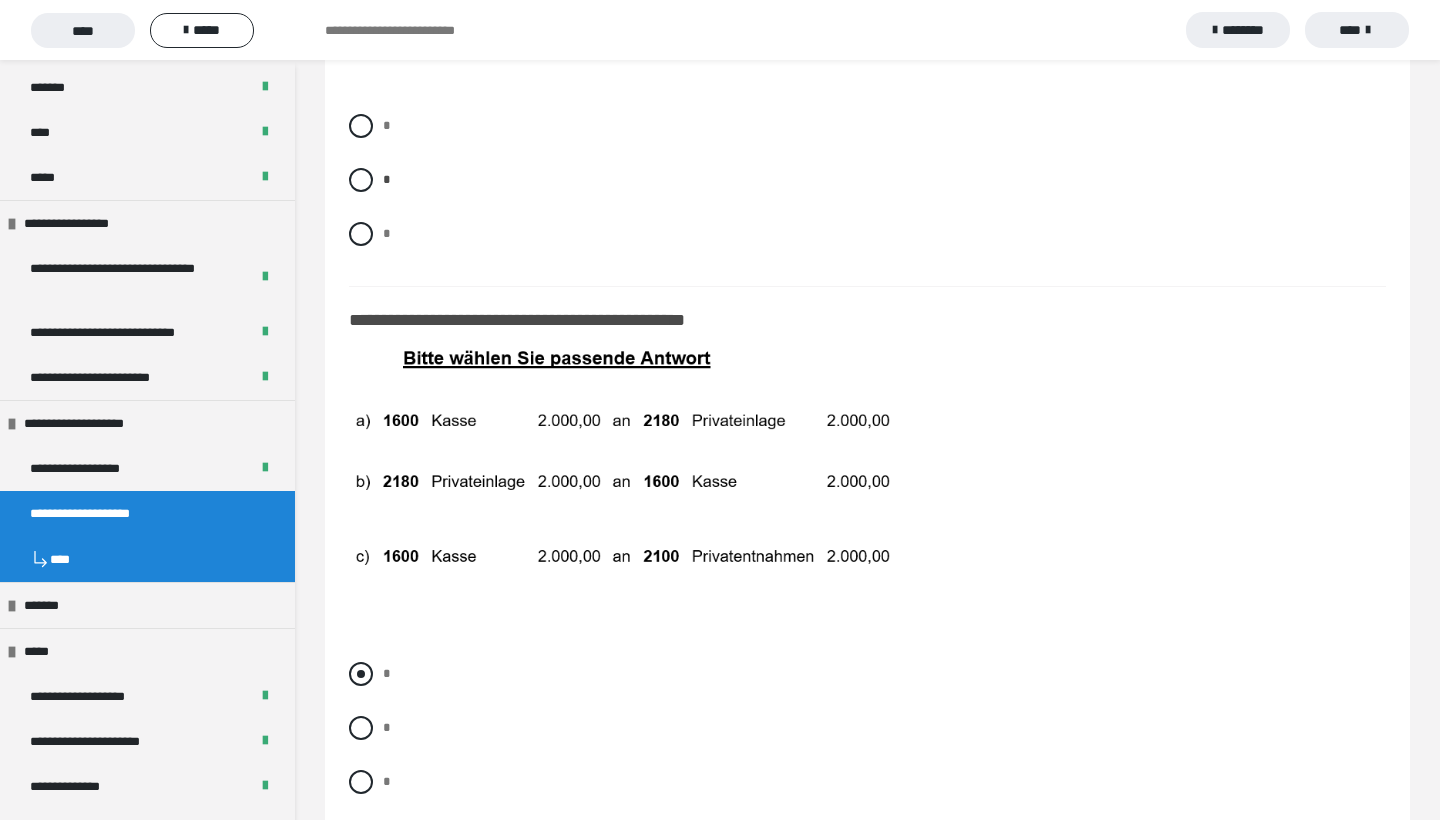 click at bounding box center [361, 674] 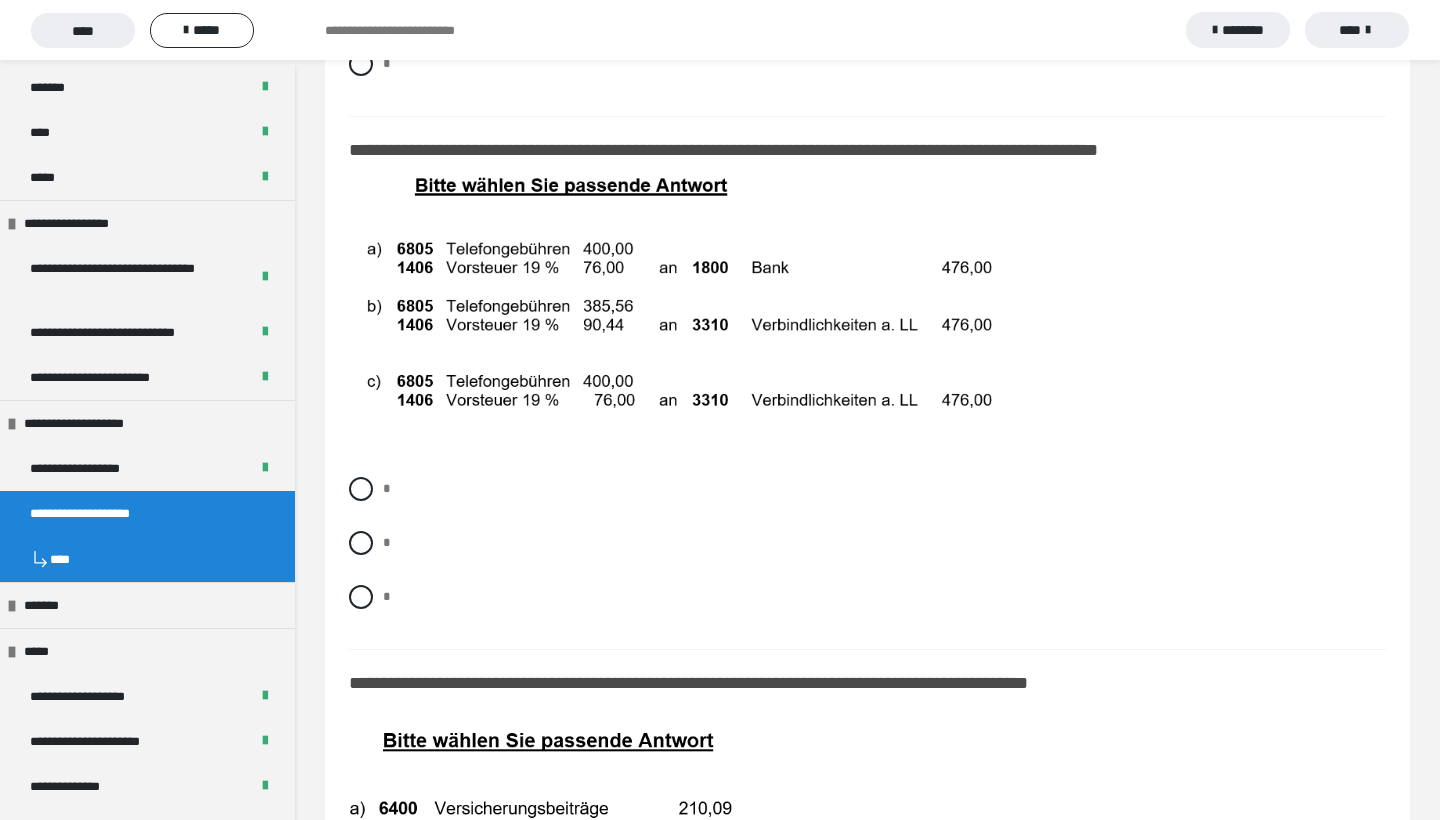 scroll, scrollTop: 11194, scrollLeft: 0, axis: vertical 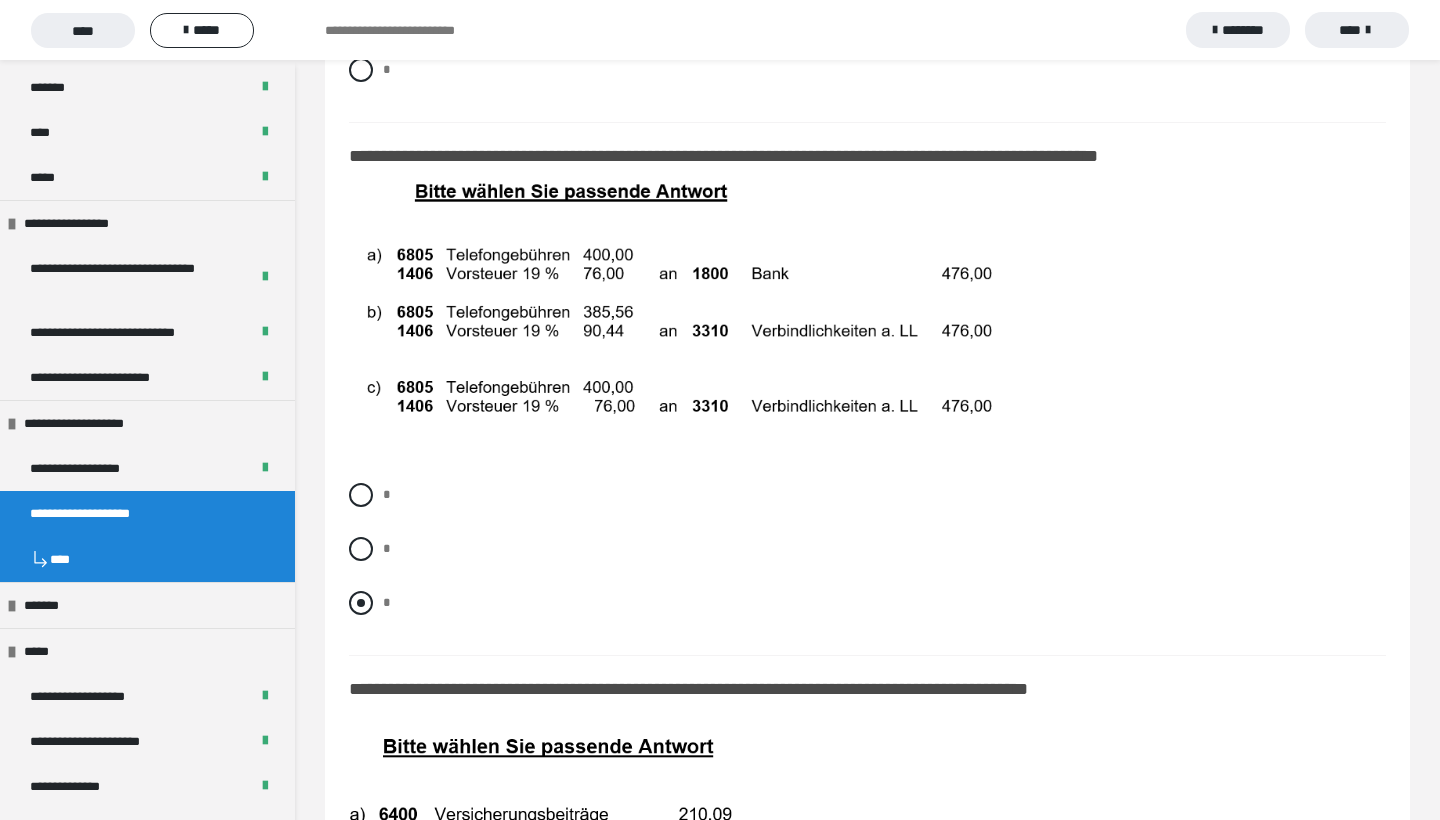 click at bounding box center [361, 603] 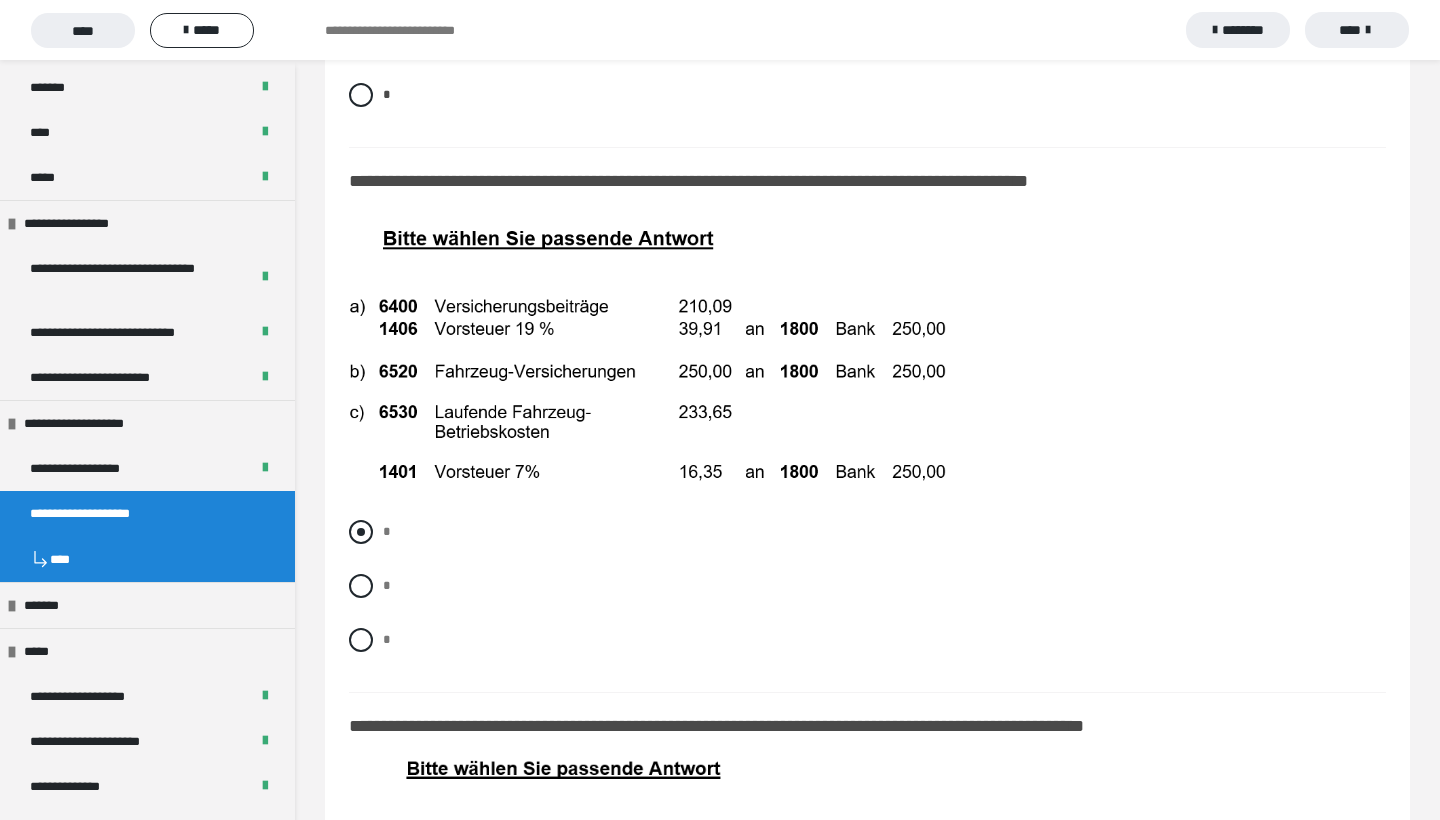 scroll, scrollTop: 11699, scrollLeft: 0, axis: vertical 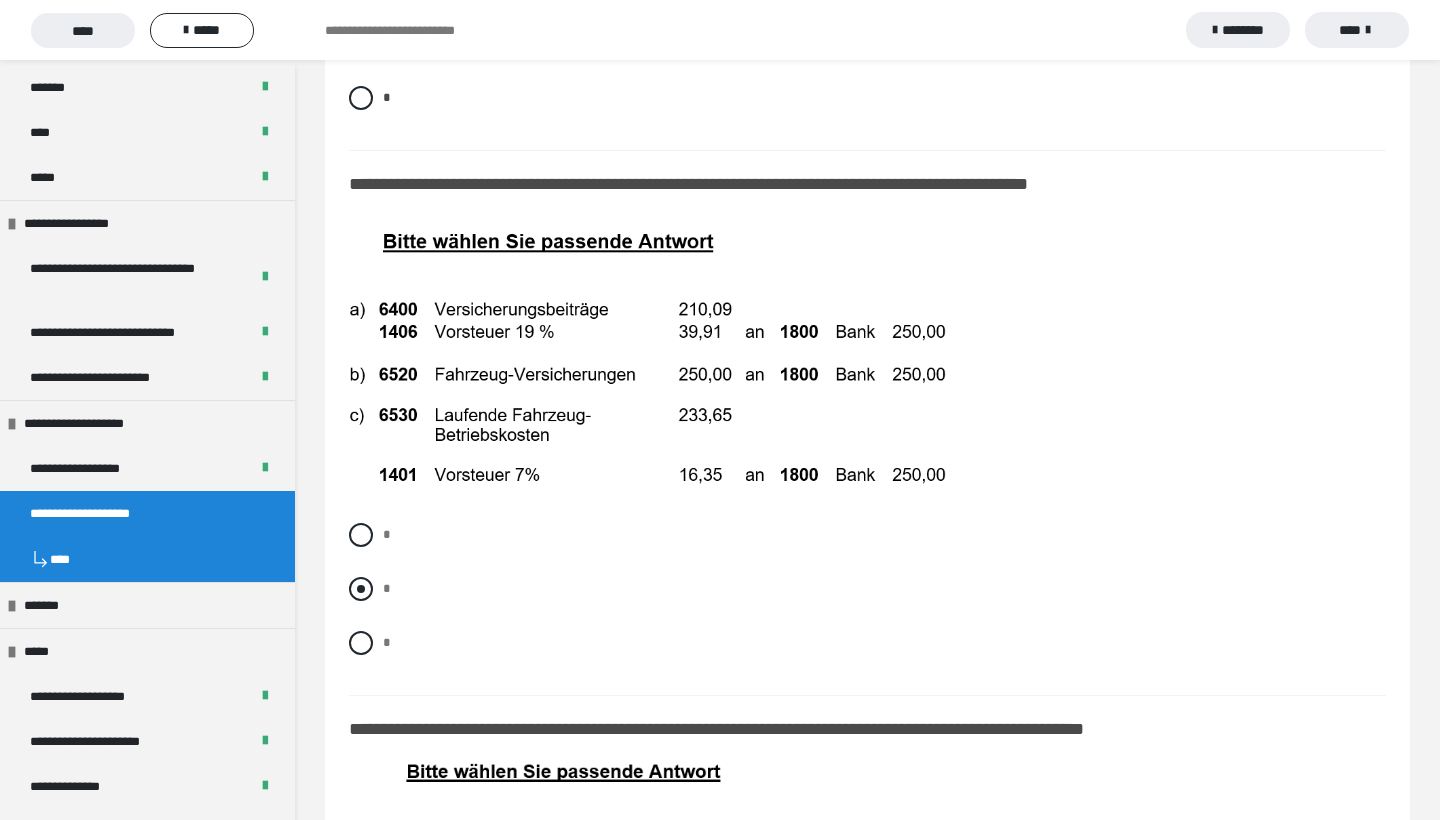 click on "*" at bounding box center [867, 589] 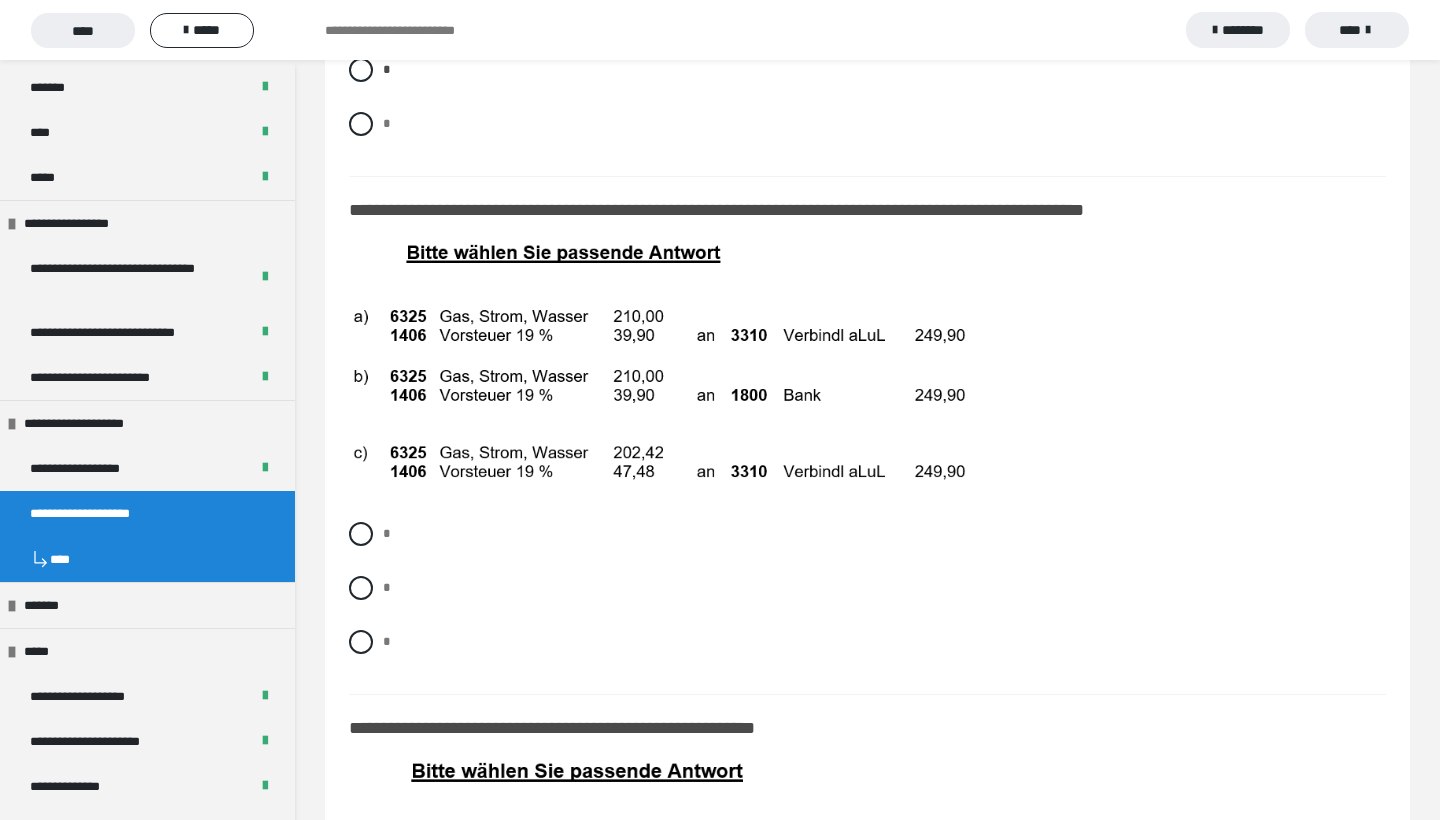 scroll, scrollTop: 12219, scrollLeft: 0, axis: vertical 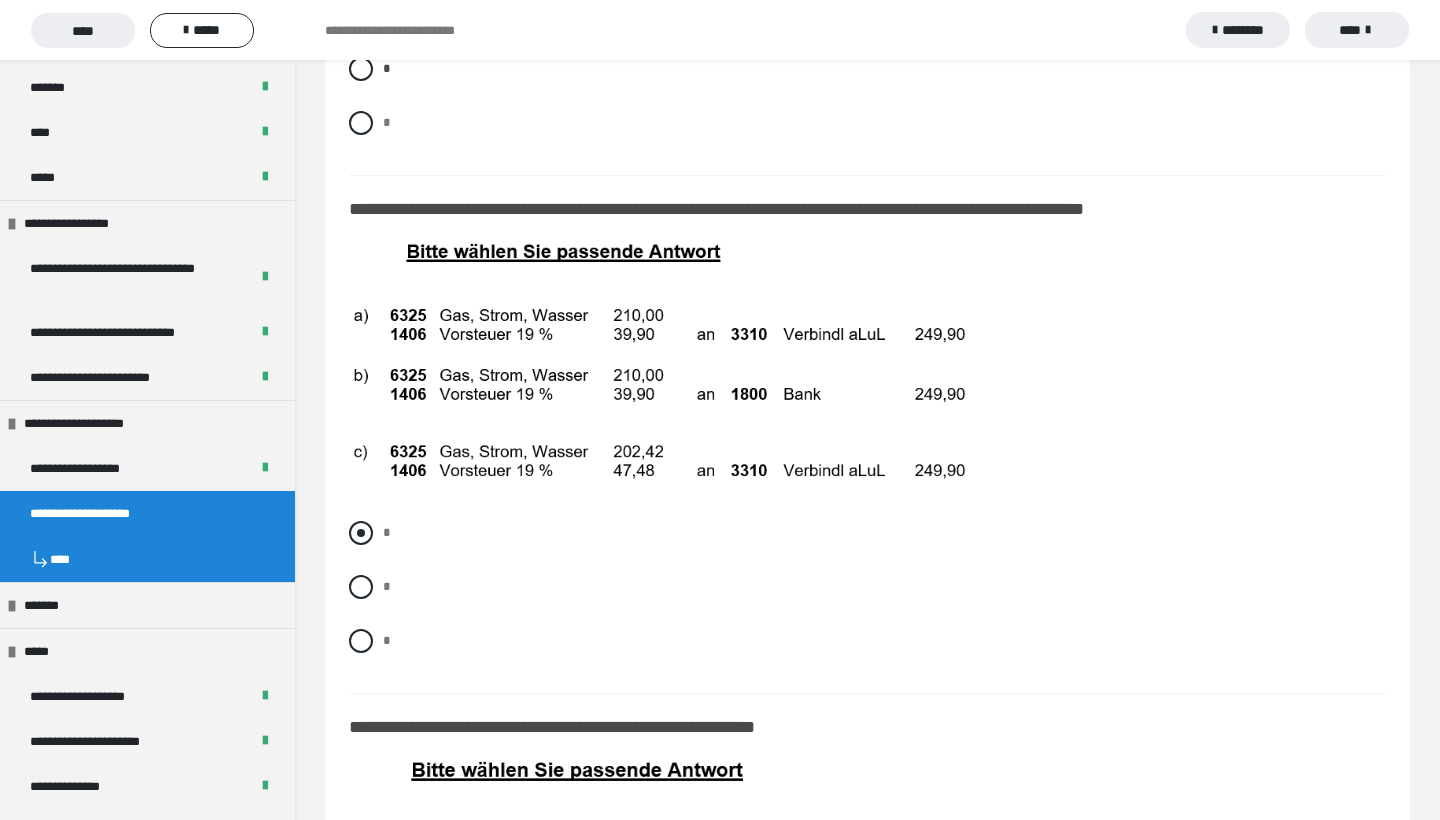 click at bounding box center [361, 533] 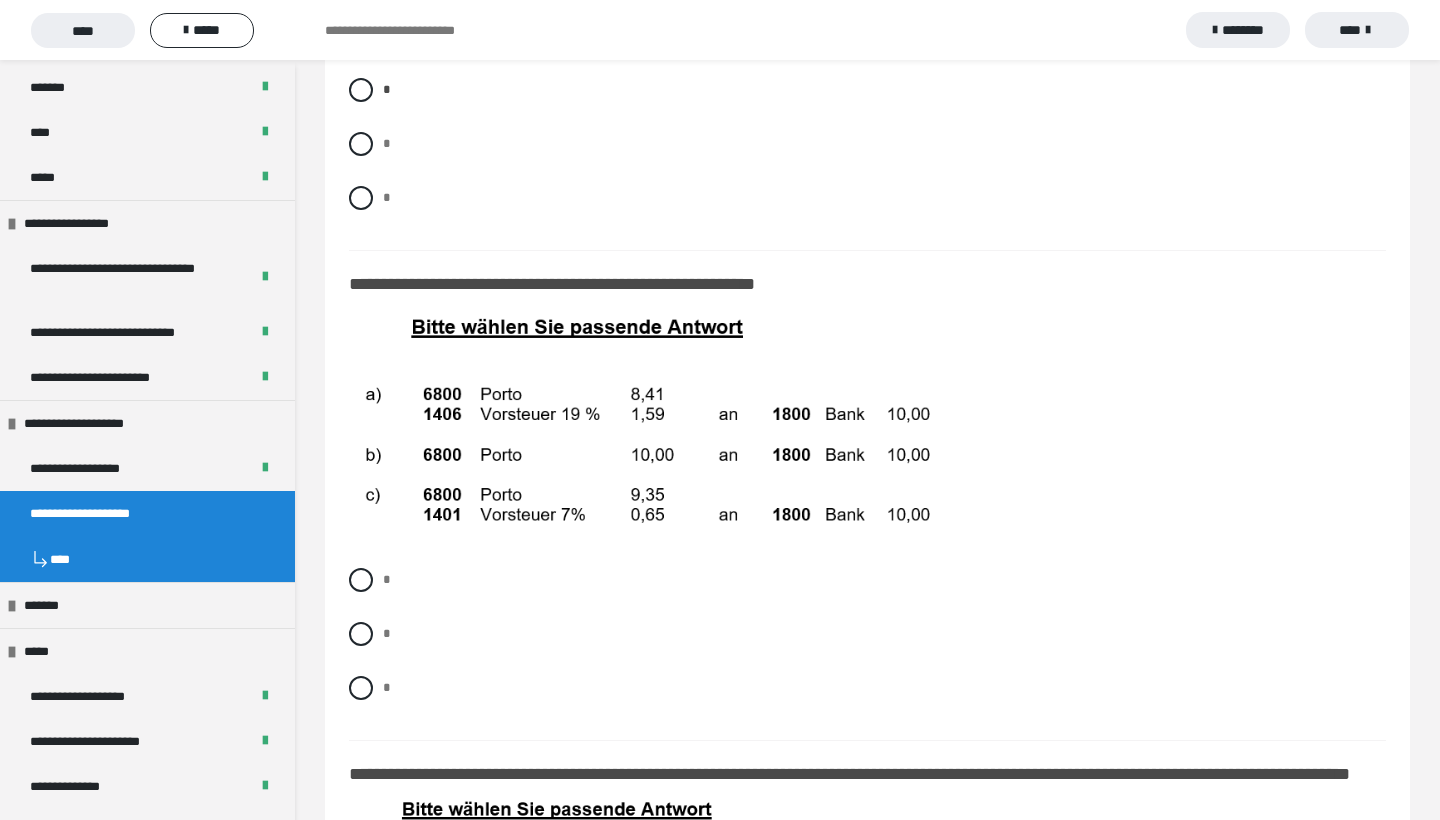 scroll, scrollTop: 12668, scrollLeft: 0, axis: vertical 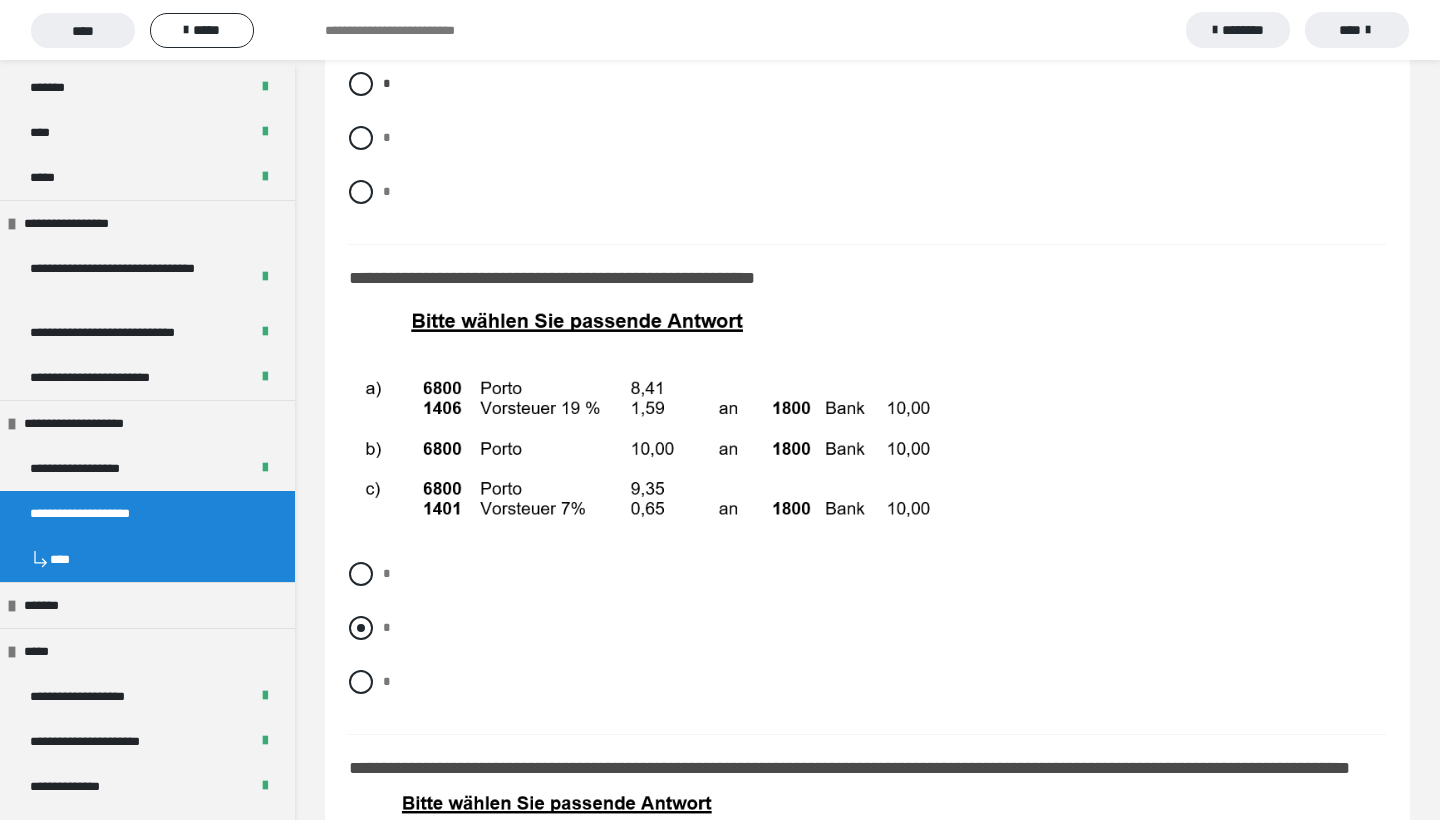 click at bounding box center (361, 628) 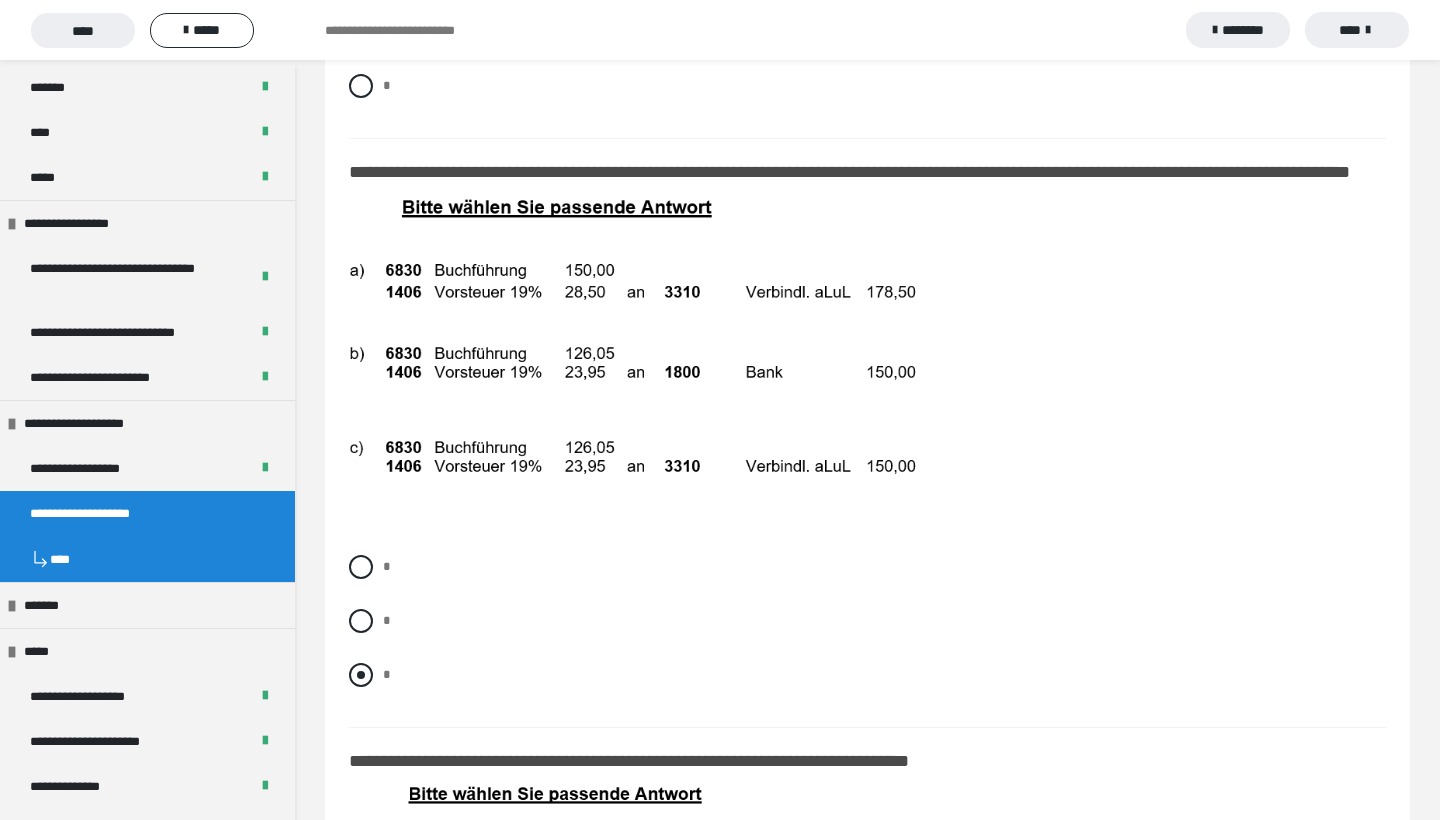scroll, scrollTop: 13265, scrollLeft: 0, axis: vertical 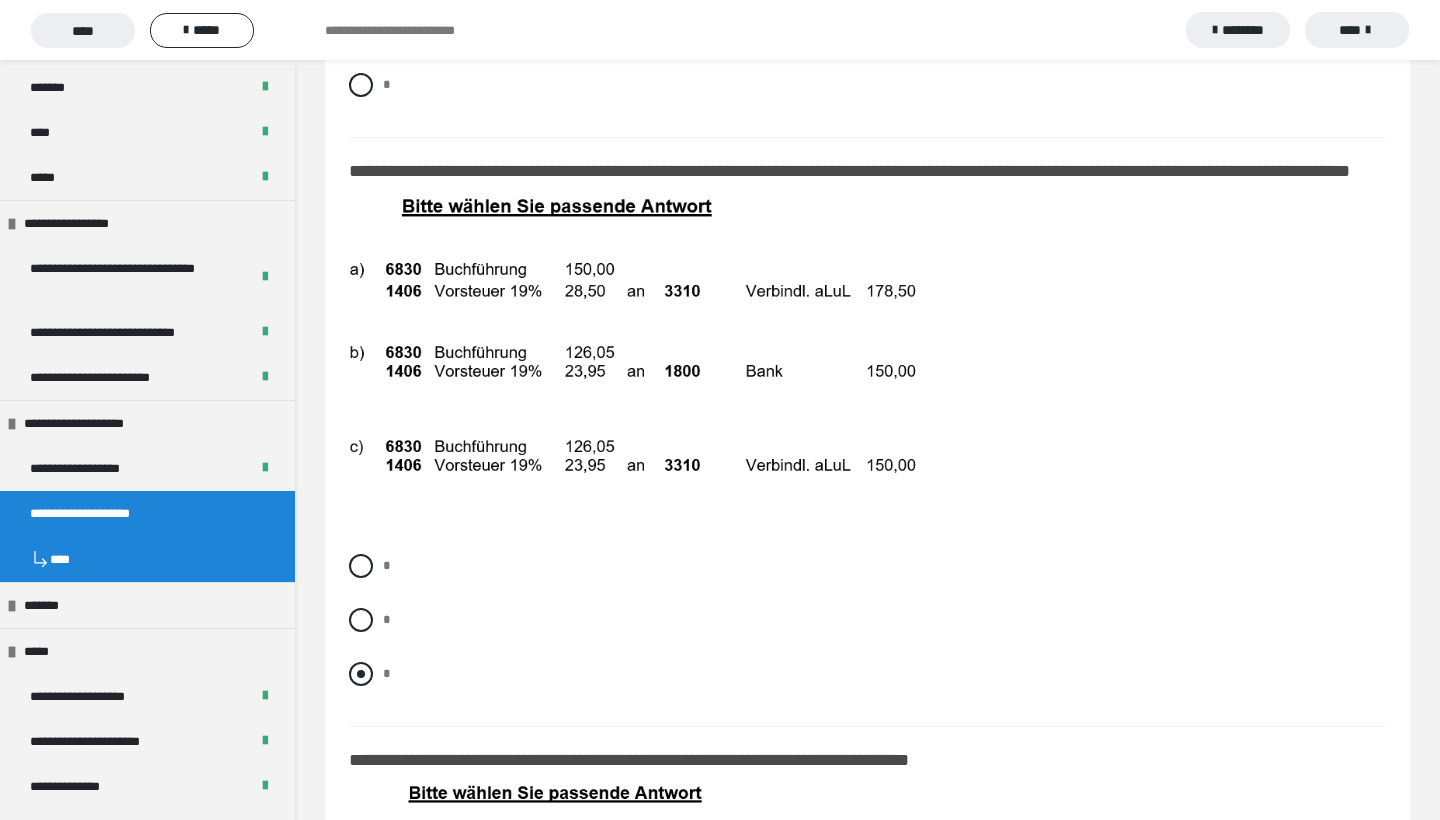 click at bounding box center [361, 674] 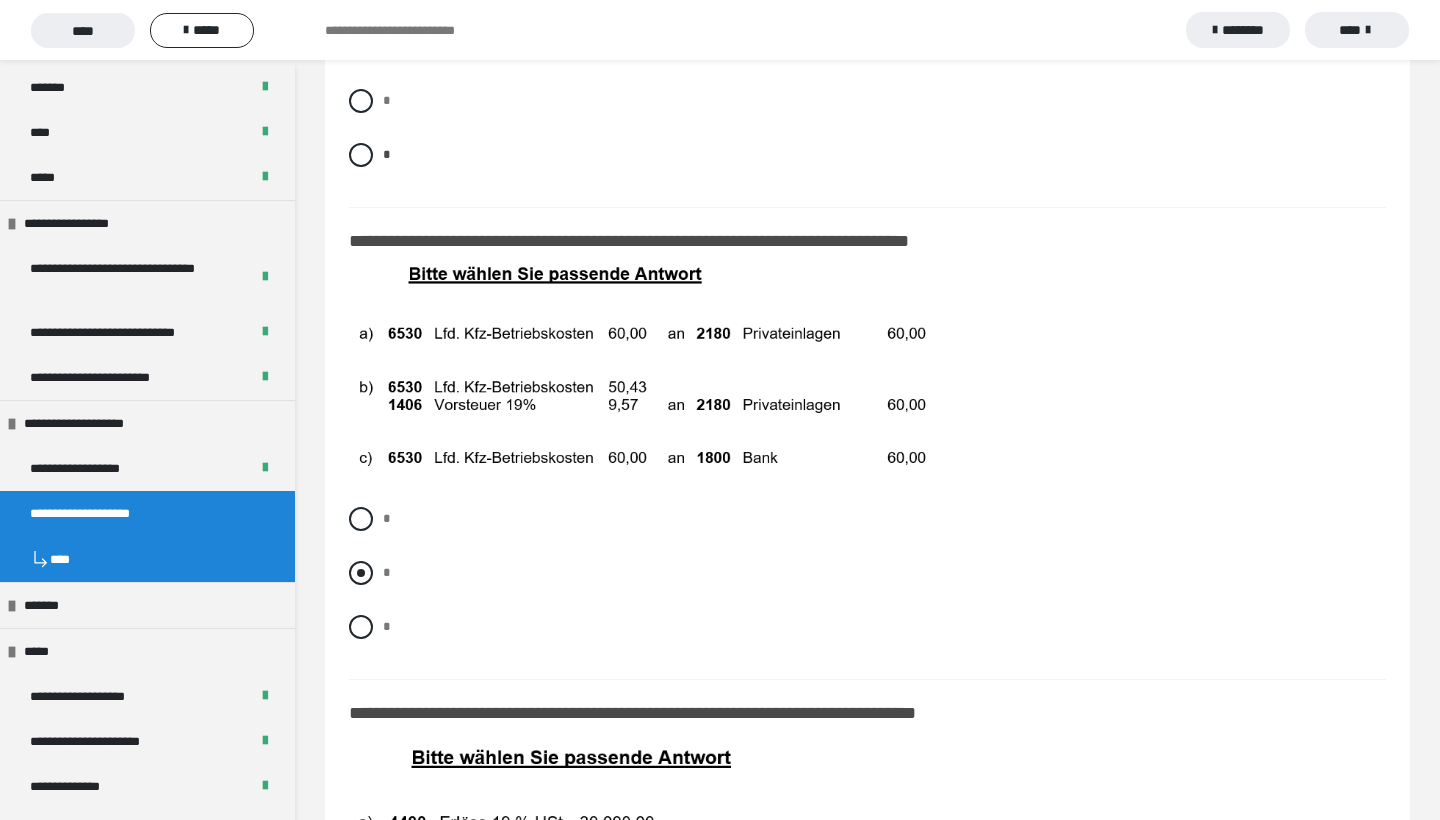 scroll, scrollTop: 13786, scrollLeft: 0, axis: vertical 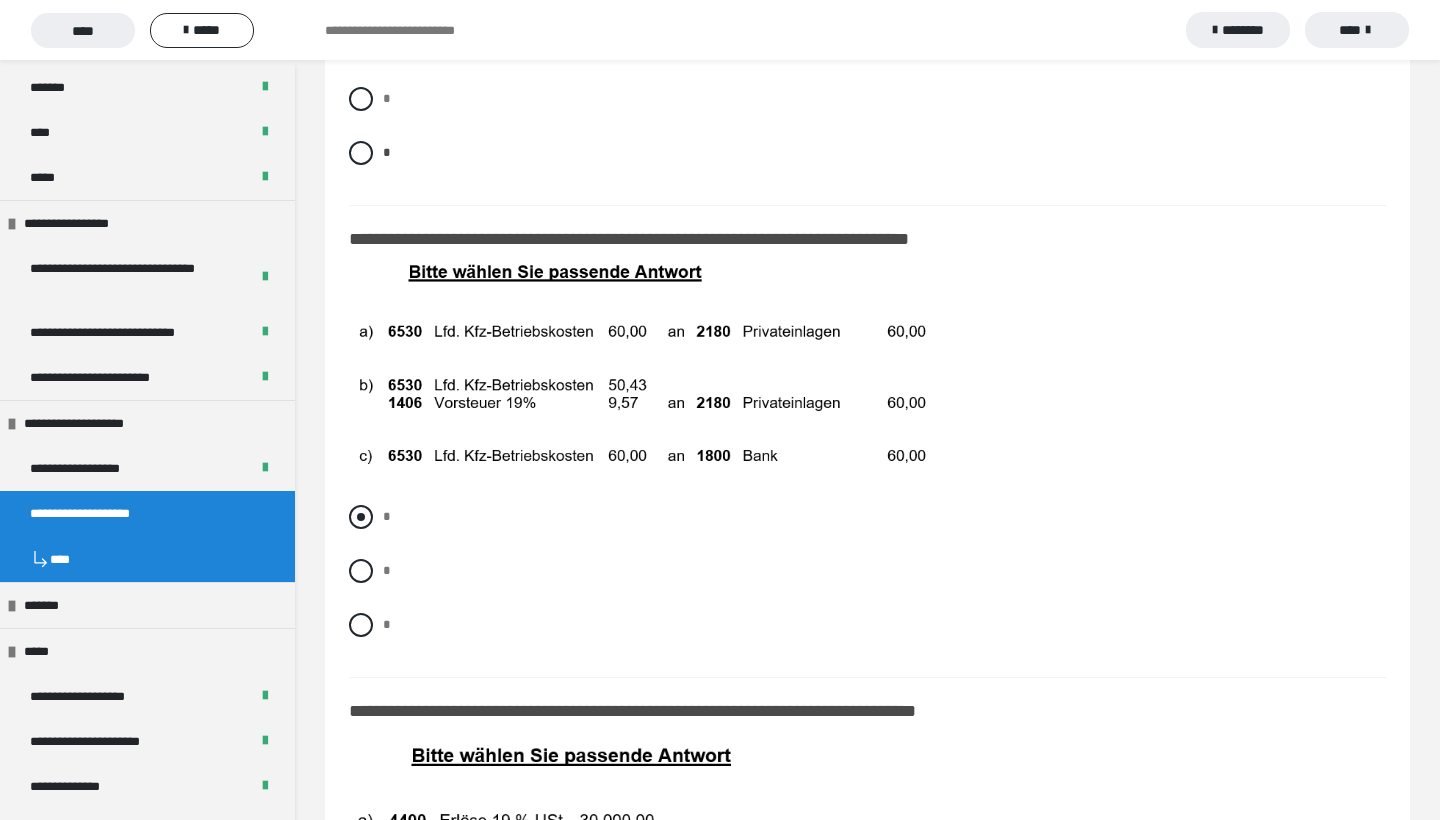 click at bounding box center (361, 517) 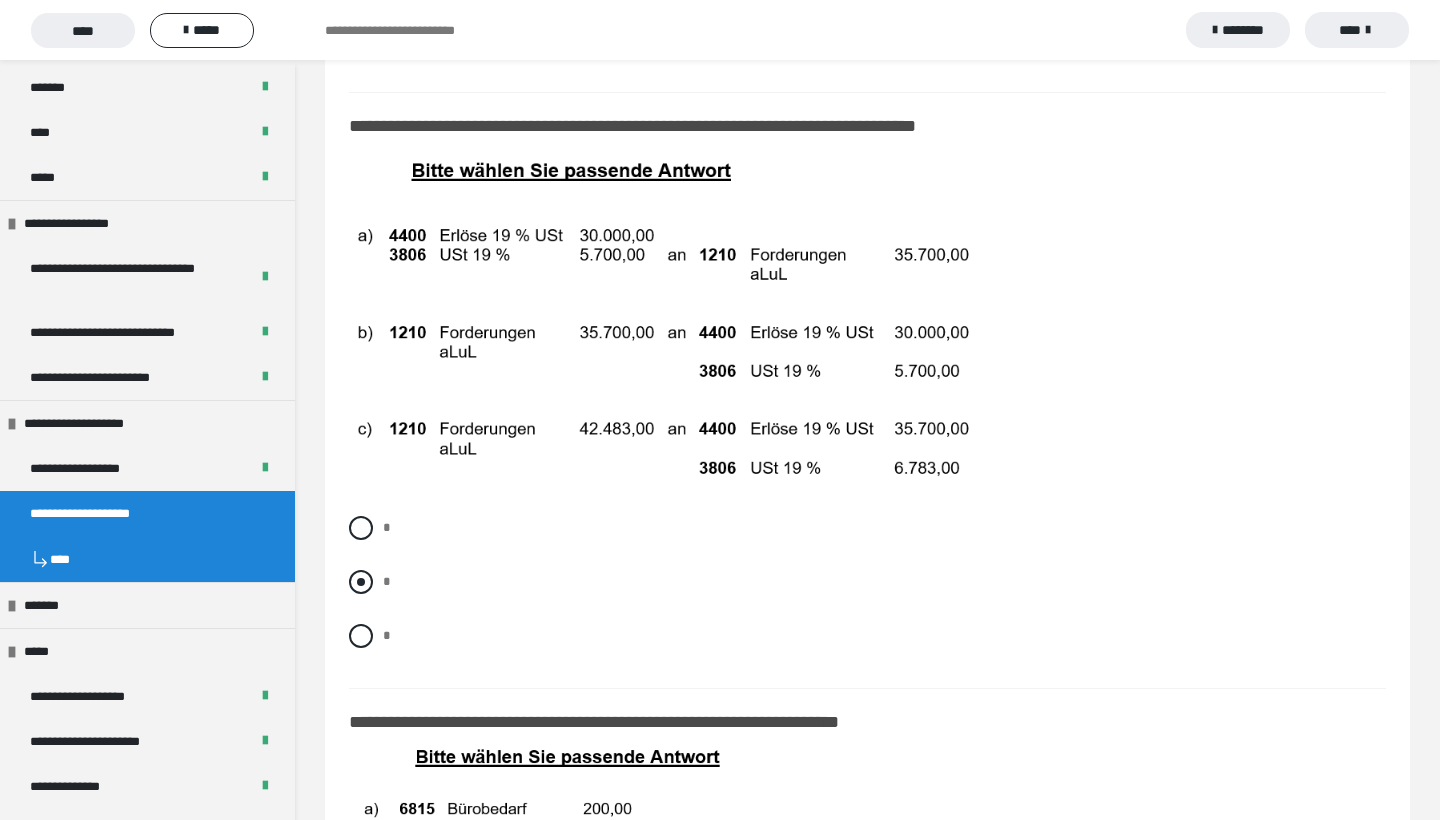 scroll, scrollTop: 14365, scrollLeft: 0, axis: vertical 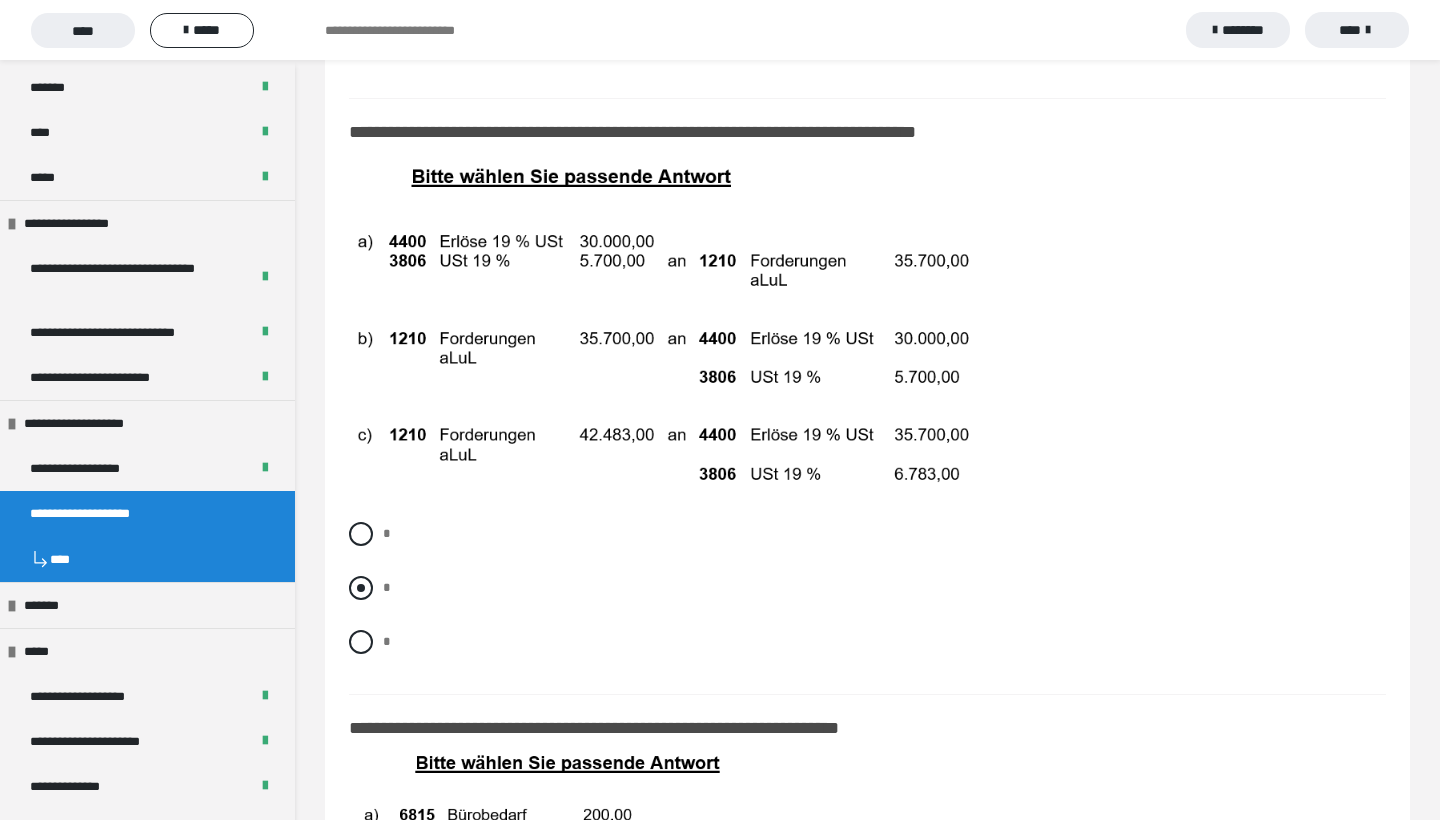 click at bounding box center (361, 588) 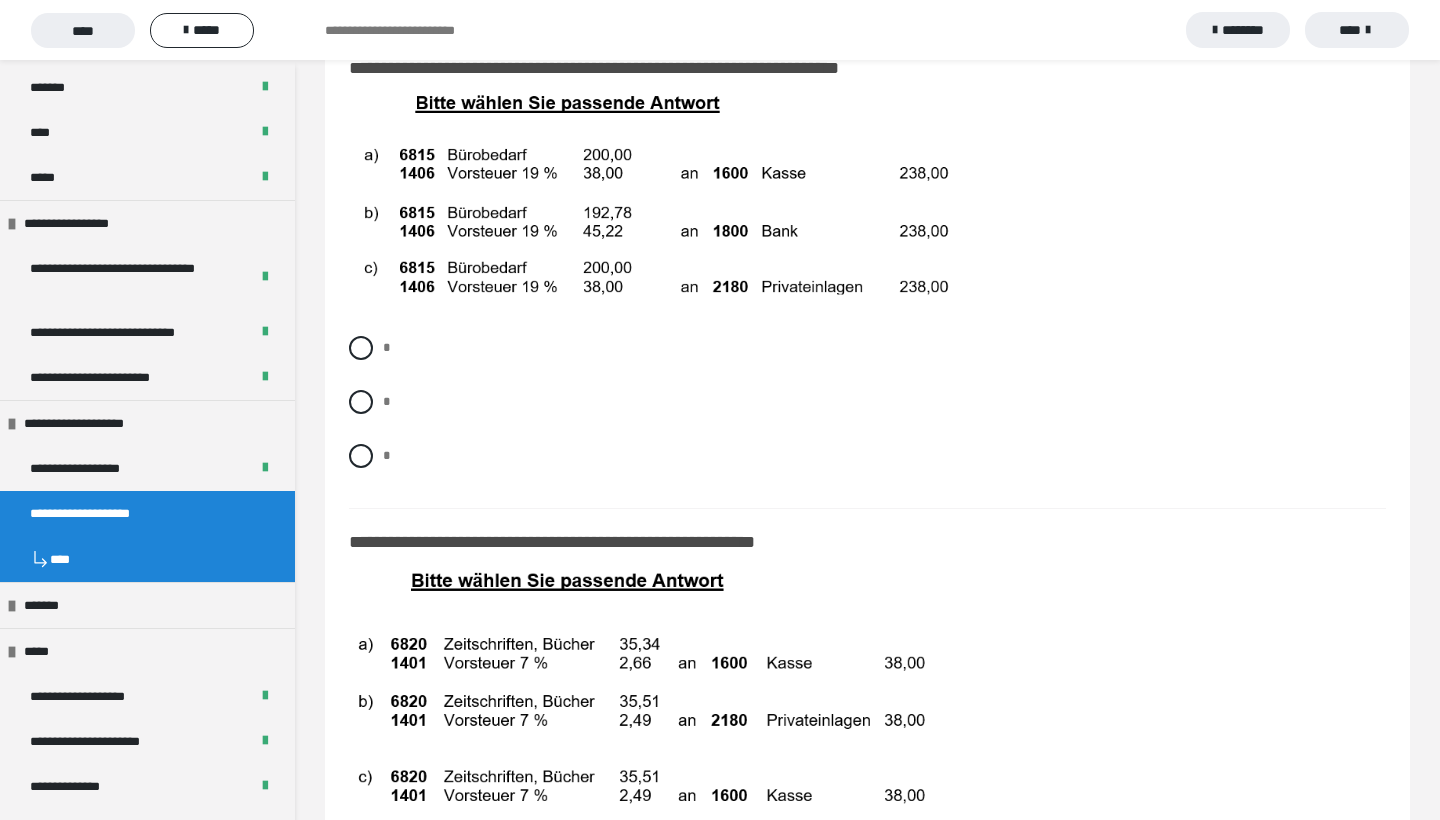 scroll, scrollTop: 15013, scrollLeft: 0, axis: vertical 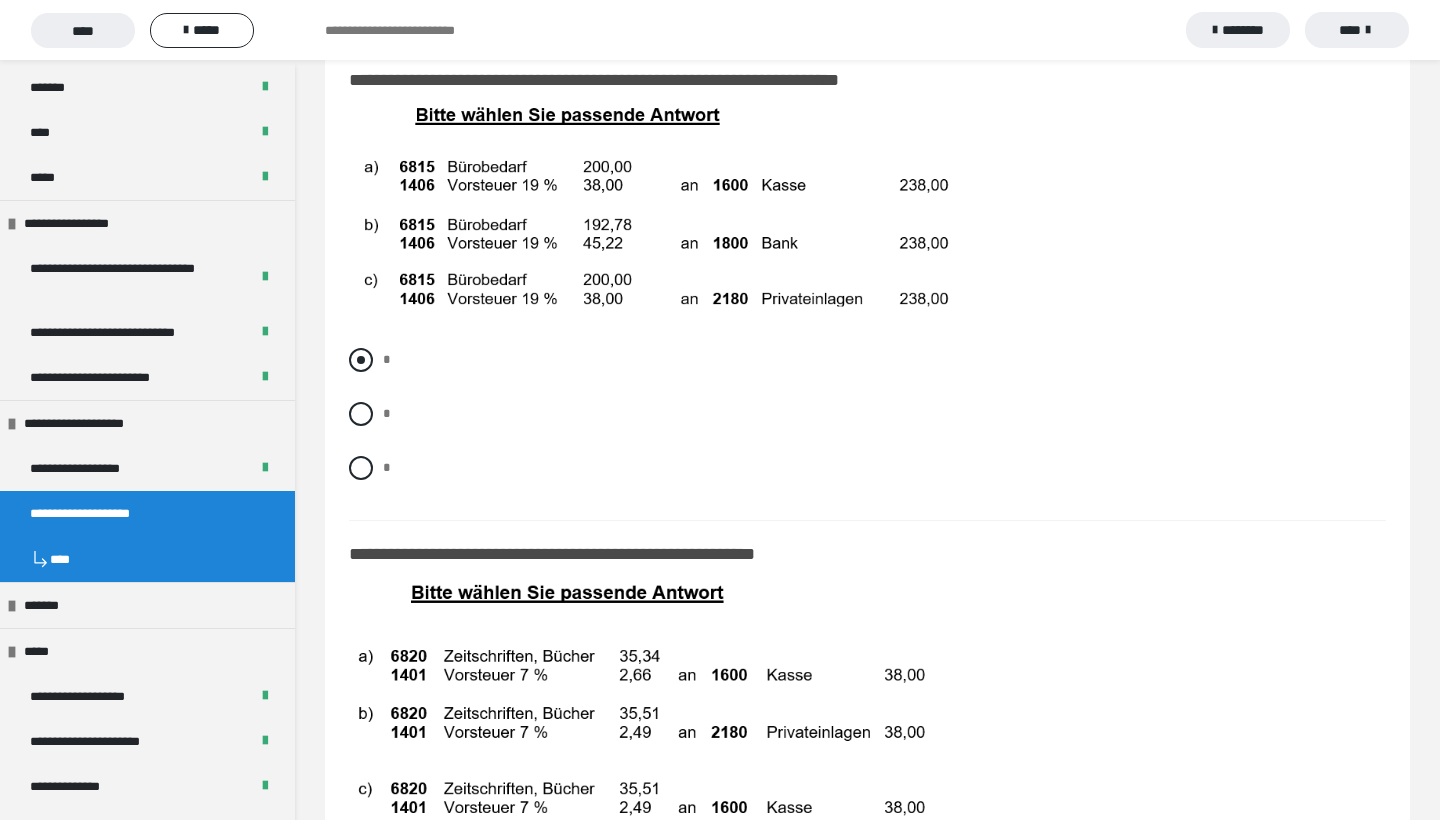 click at bounding box center [361, 360] 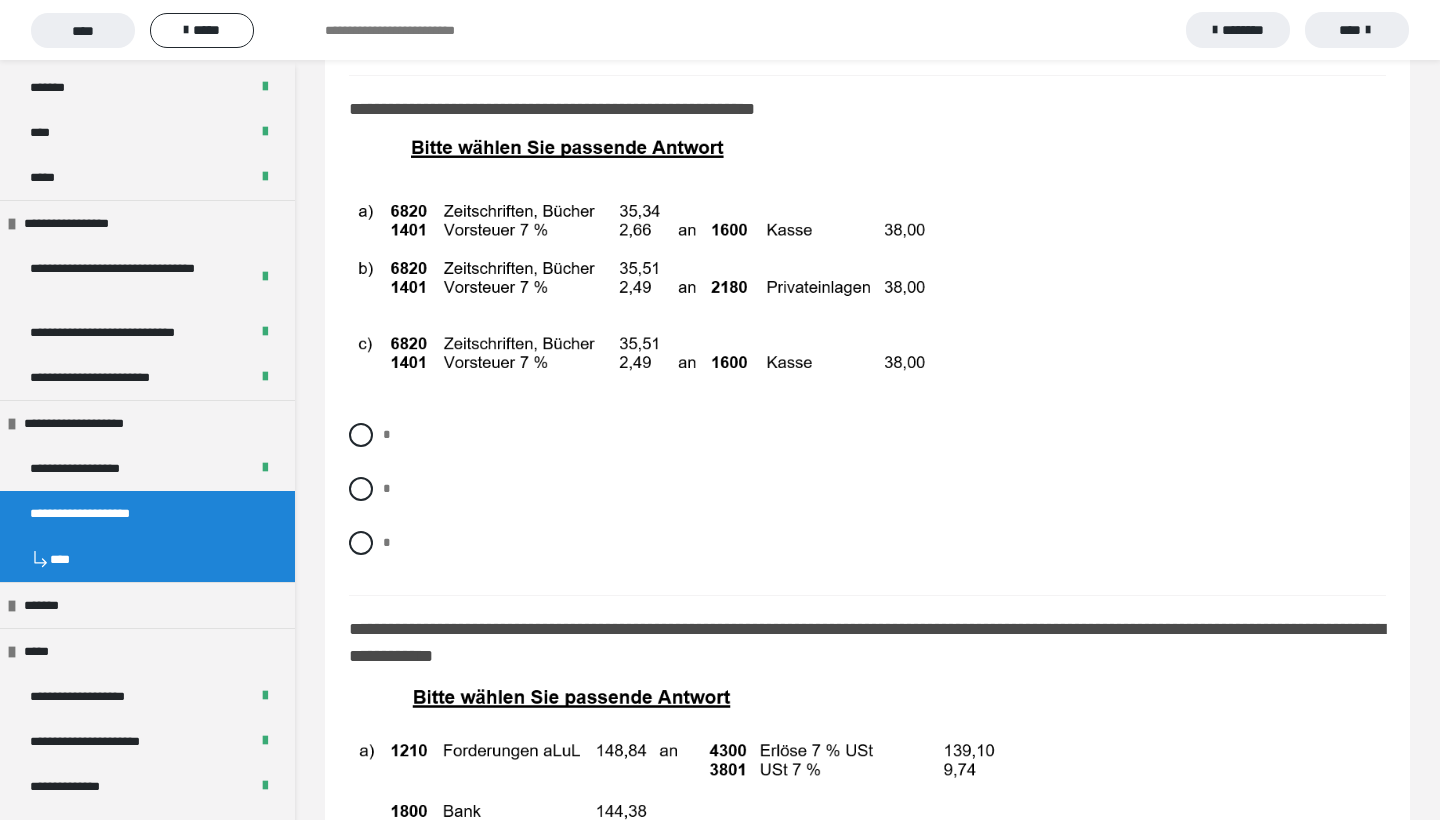 scroll, scrollTop: 15463, scrollLeft: 0, axis: vertical 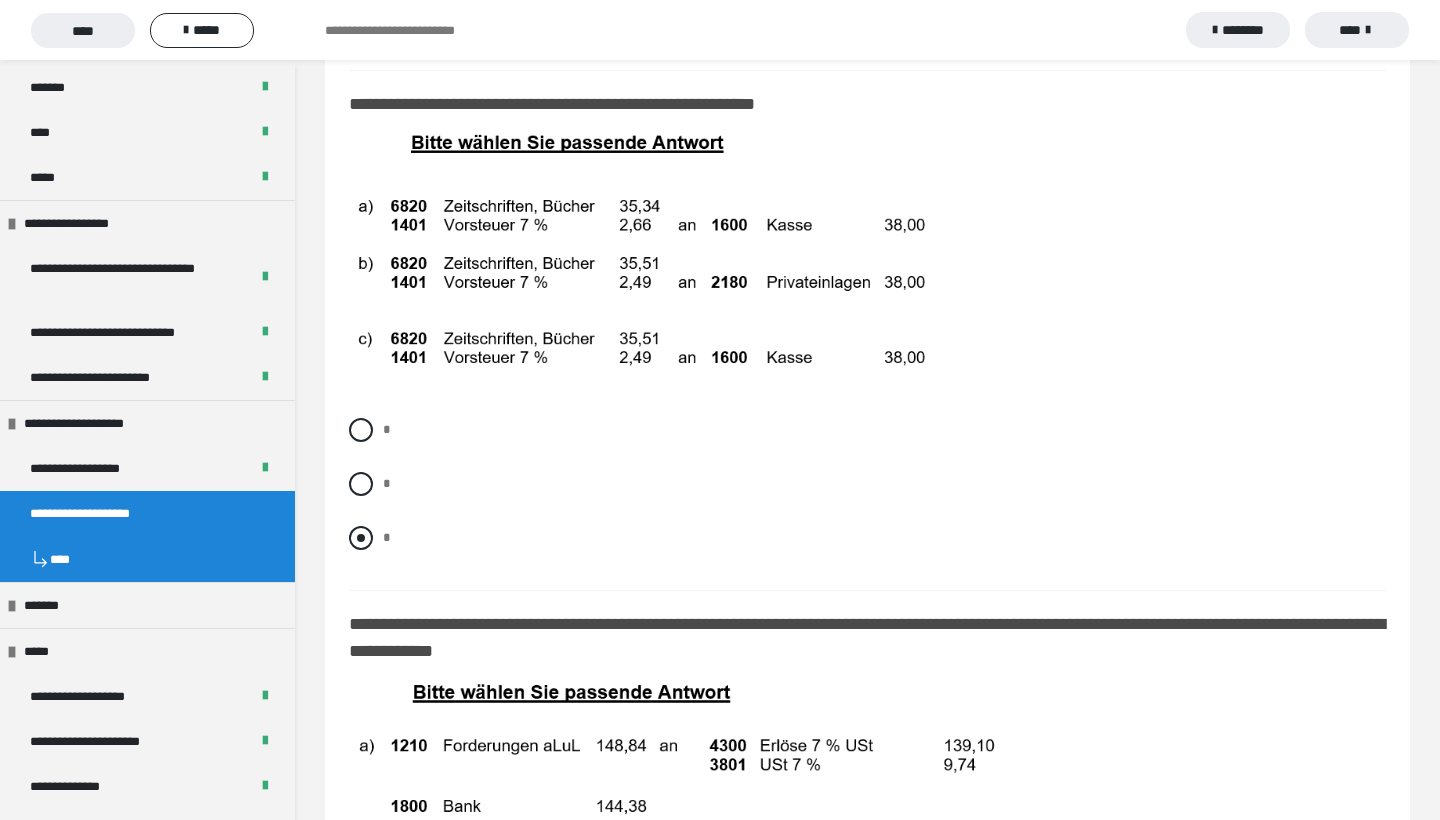 click on "*" at bounding box center [867, 538] 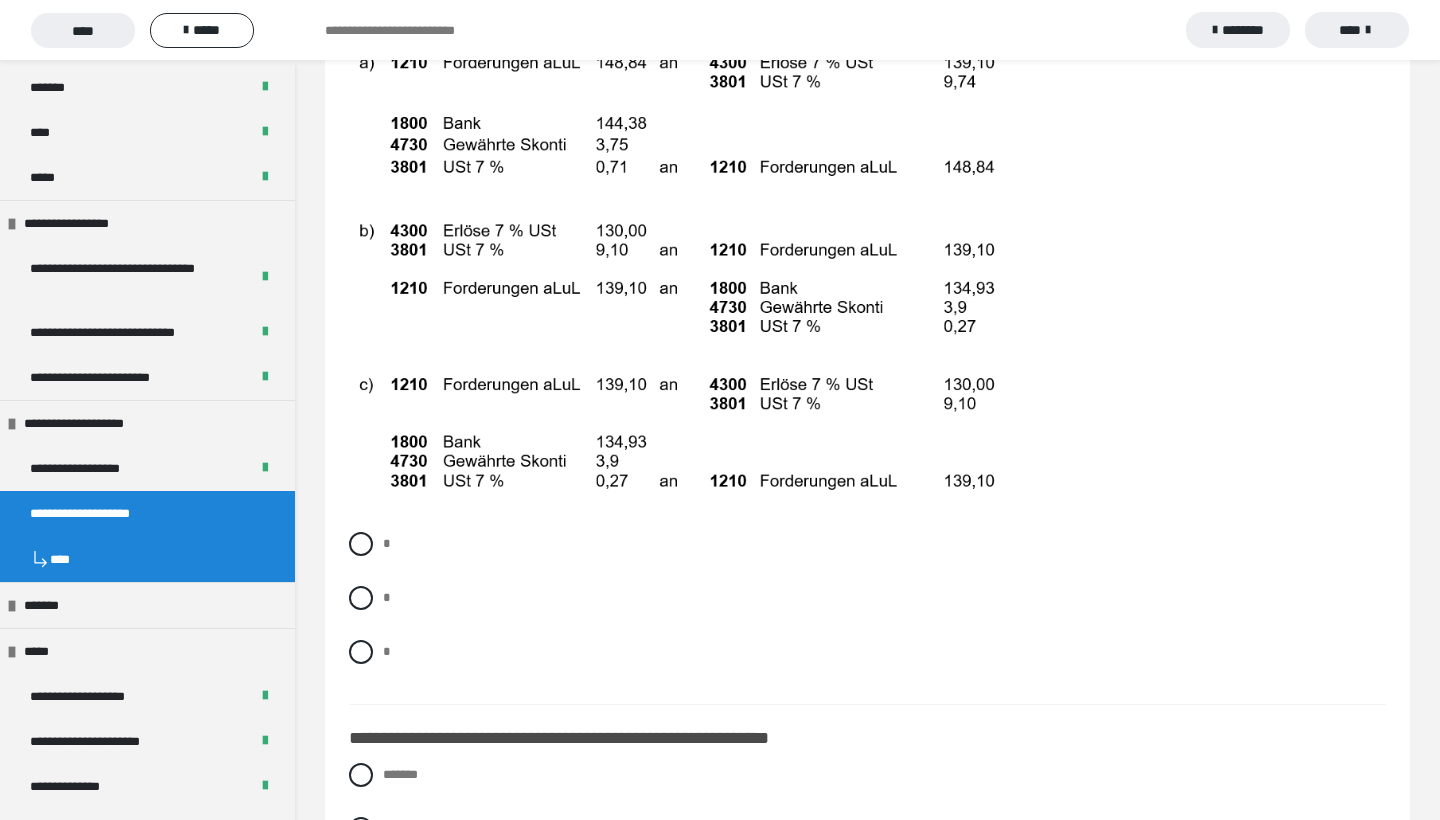 scroll, scrollTop: 16191, scrollLeft: 0, axis: vertical 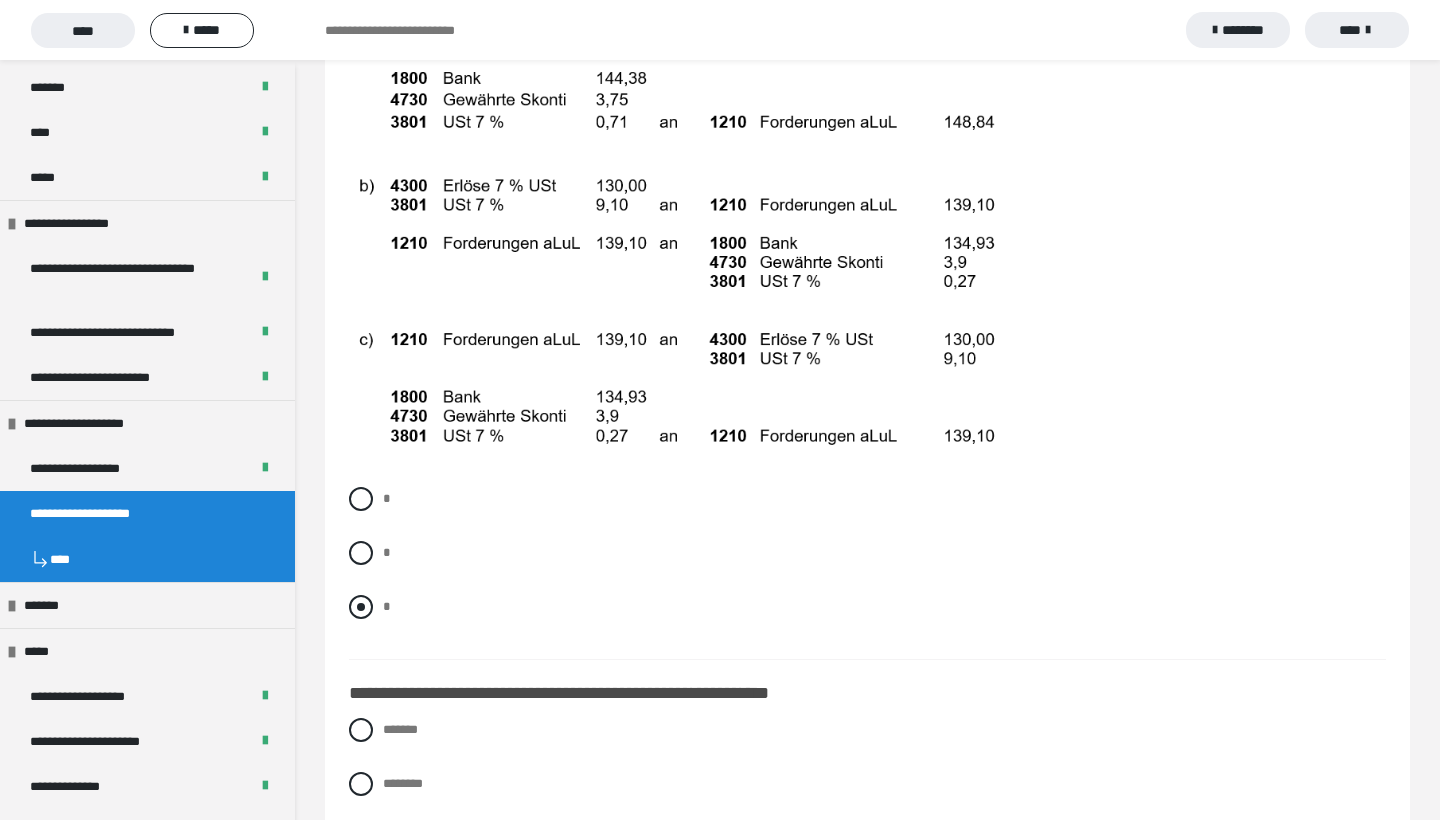 click at bounding box center [361, 607] 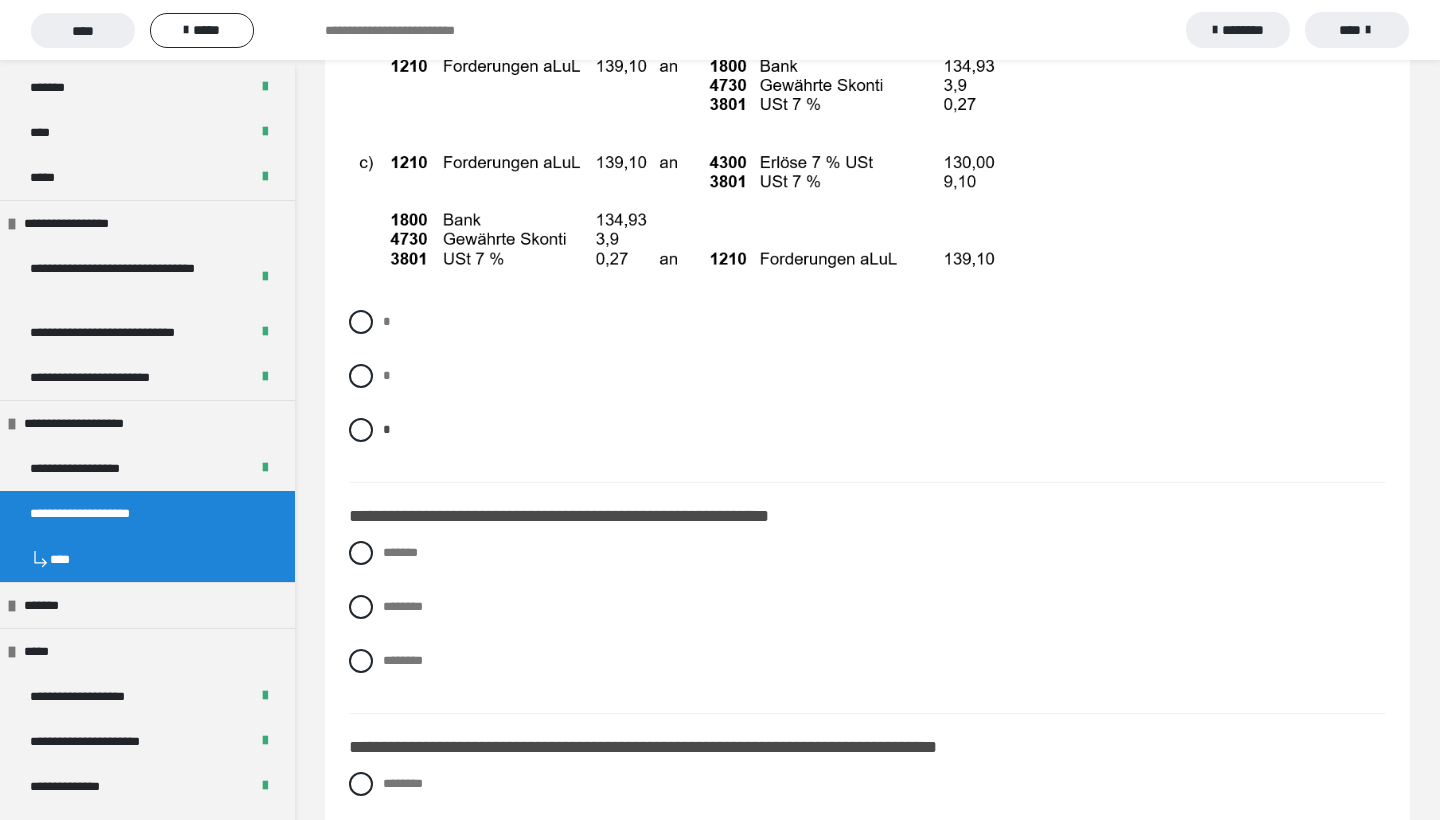 scroll, scrollTop: 16395, scrollLeft: 0, axis: vertical 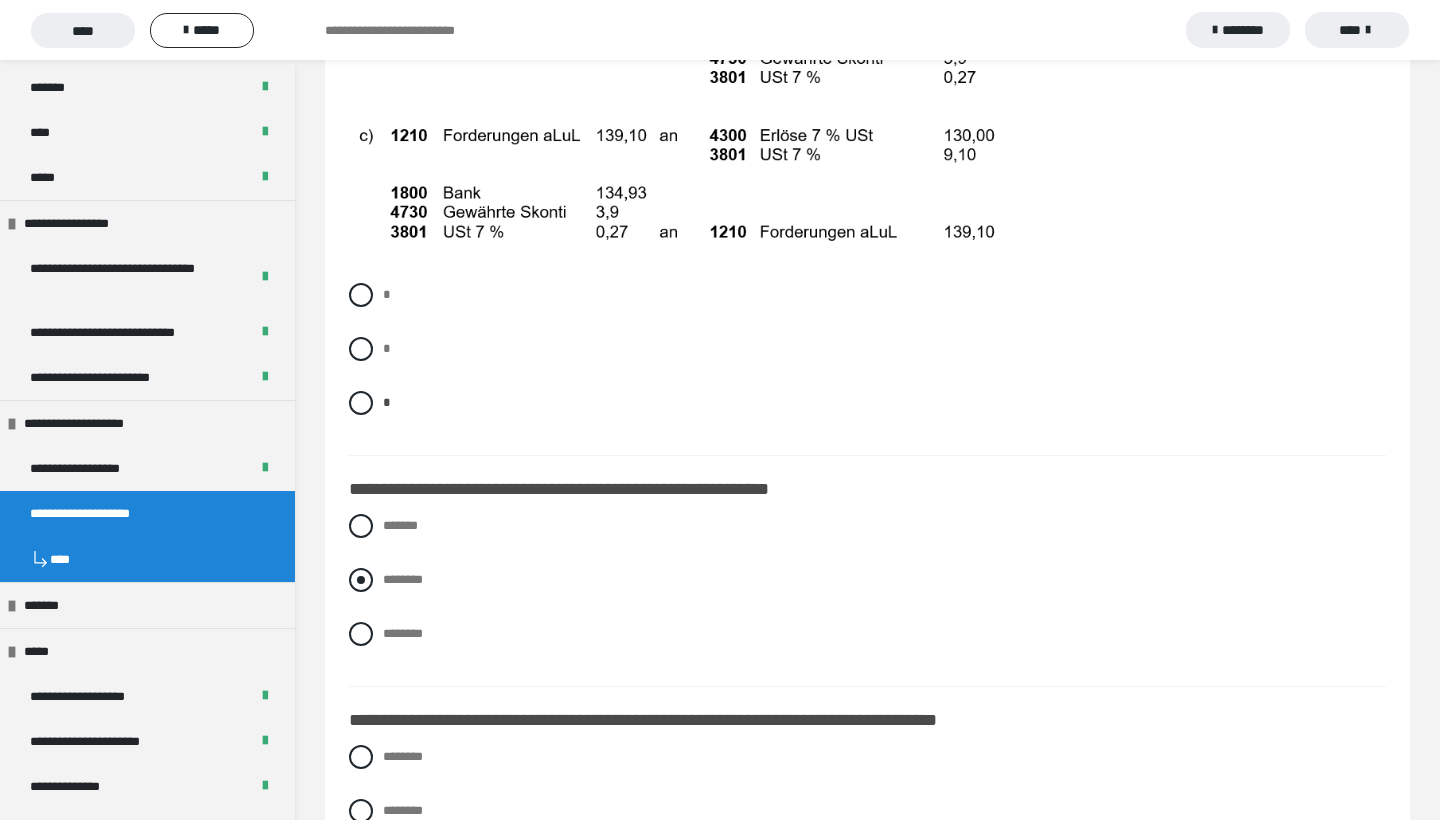 click at bounding box center (361, 580) 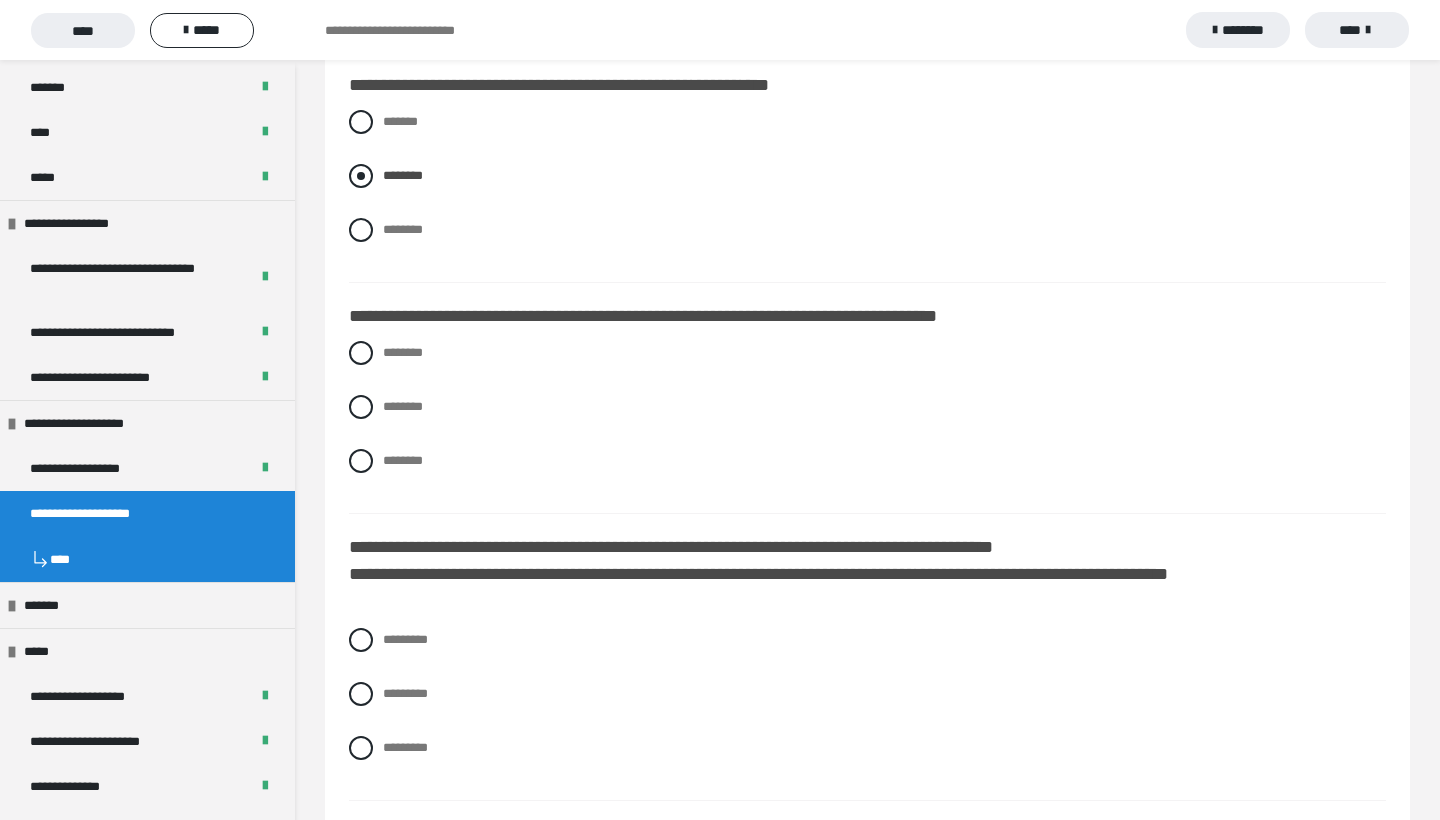 scroll, scrollTop: 16810, scrollLeft: 0, axis: vertical 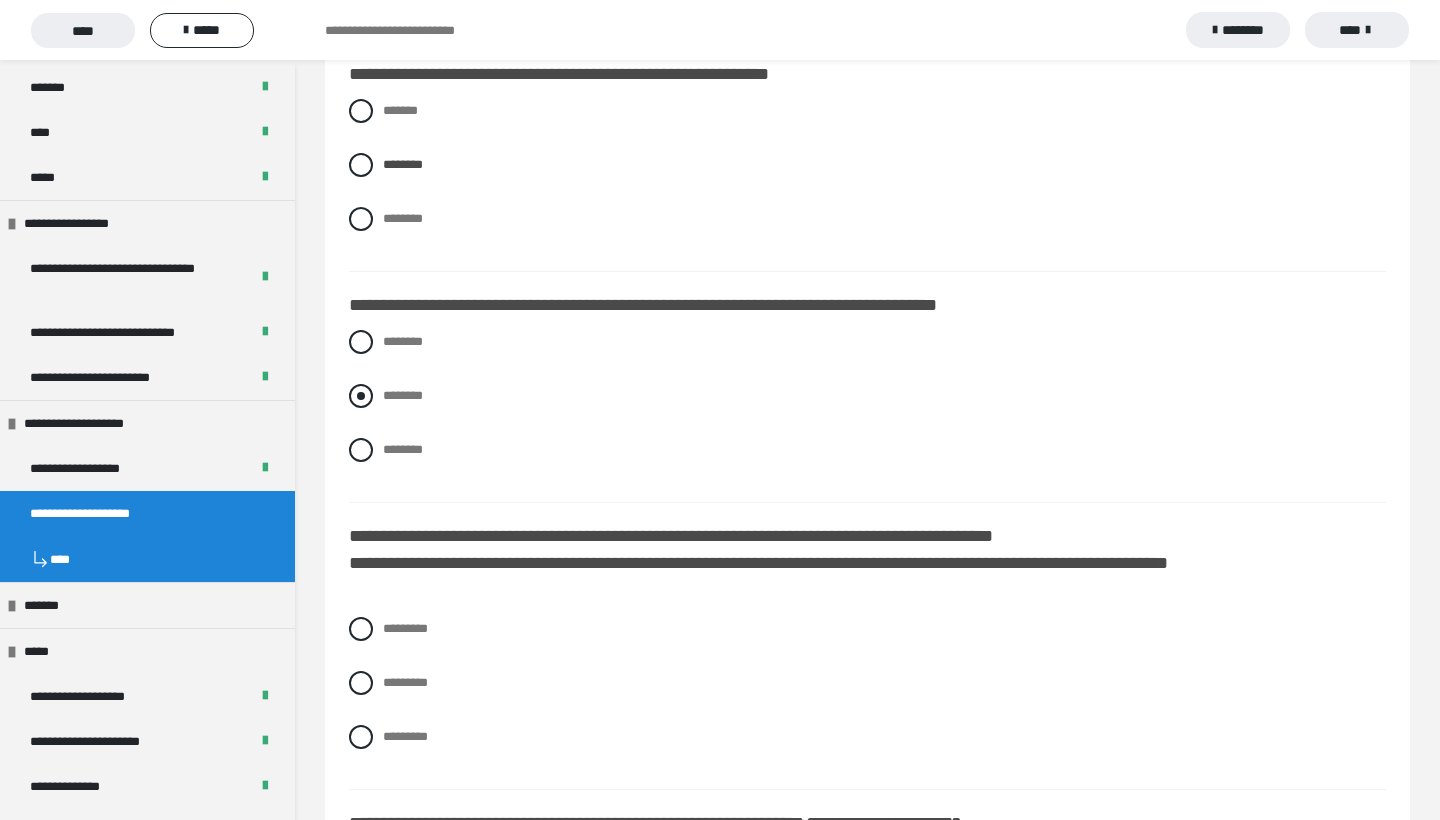 click at bounding box center (361, 396) 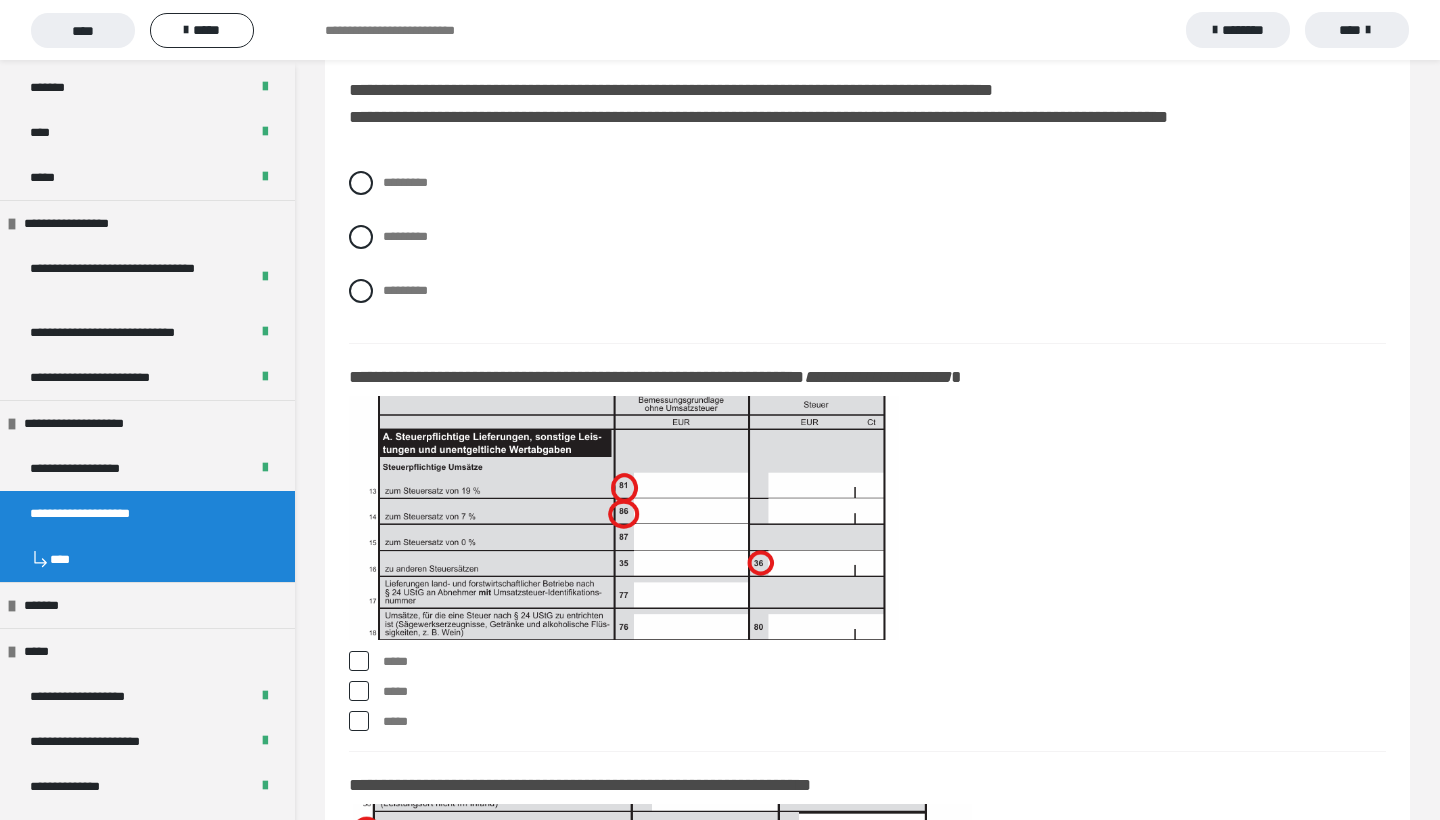 scroll, scrollTop: 17272, scrollLeft: 0, axis: vertical 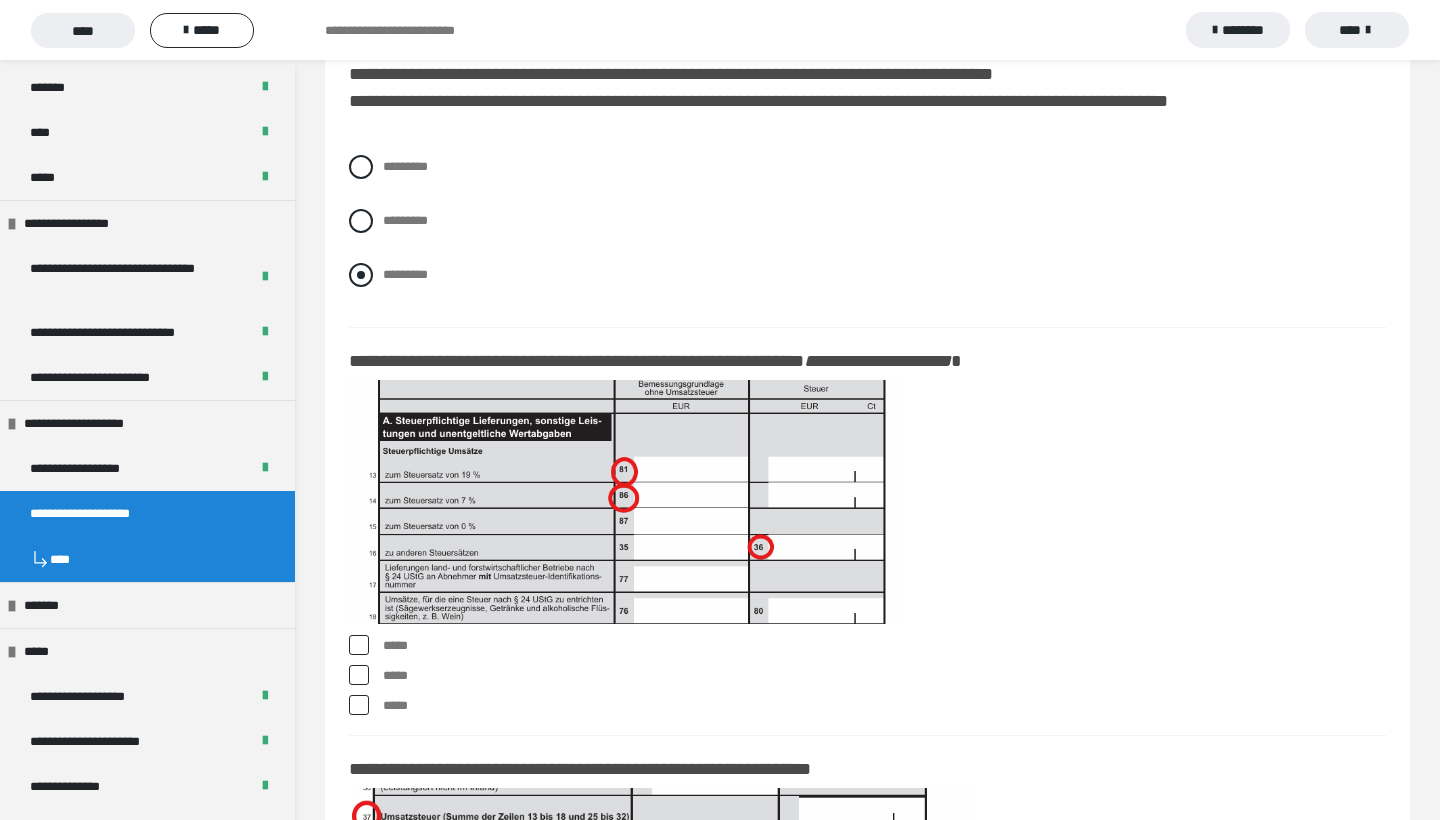 click at bounding box center (361, 275) 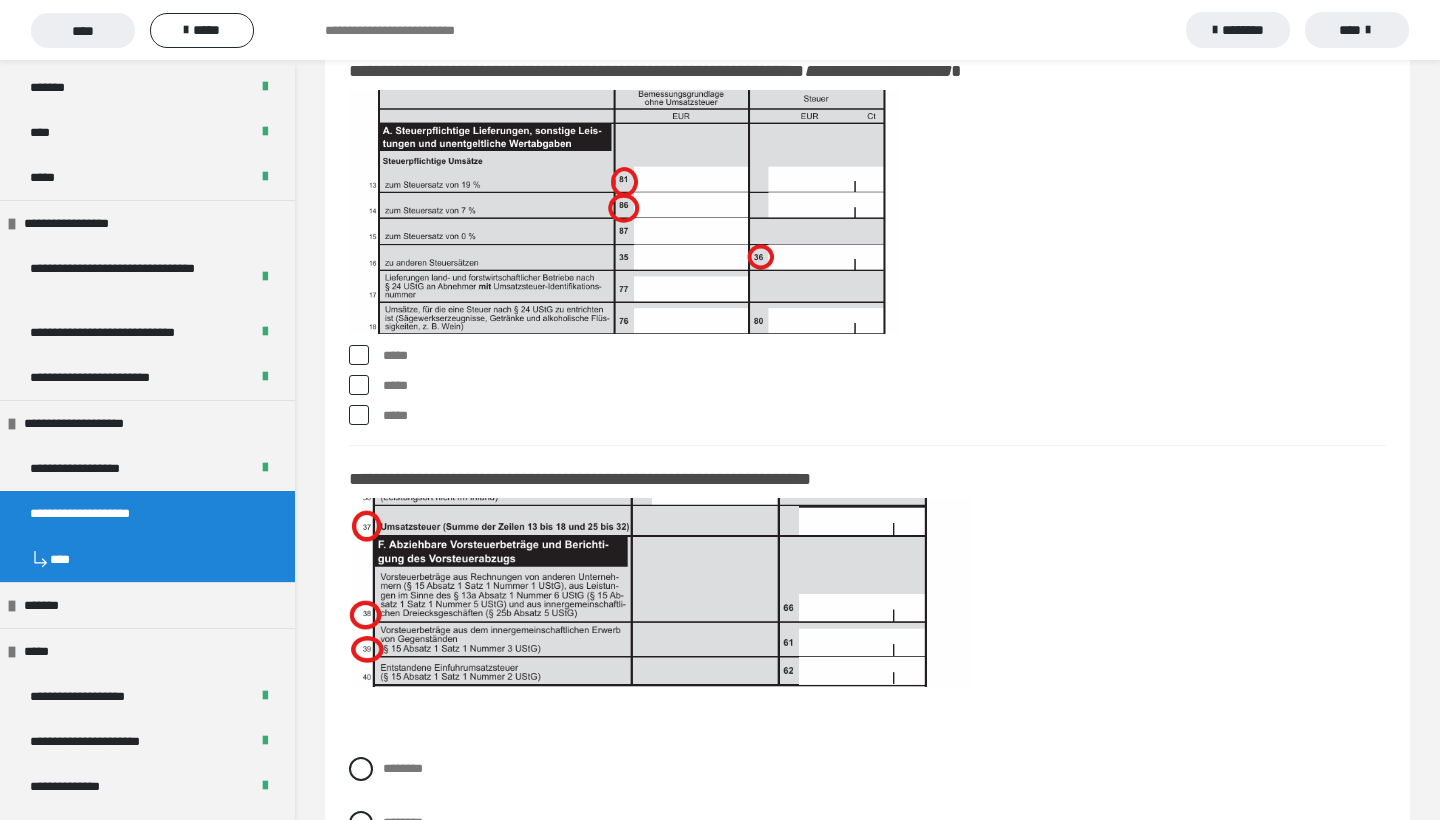 scroll, scrollTop: 17555, scrollLeft: 0, axis: vertical 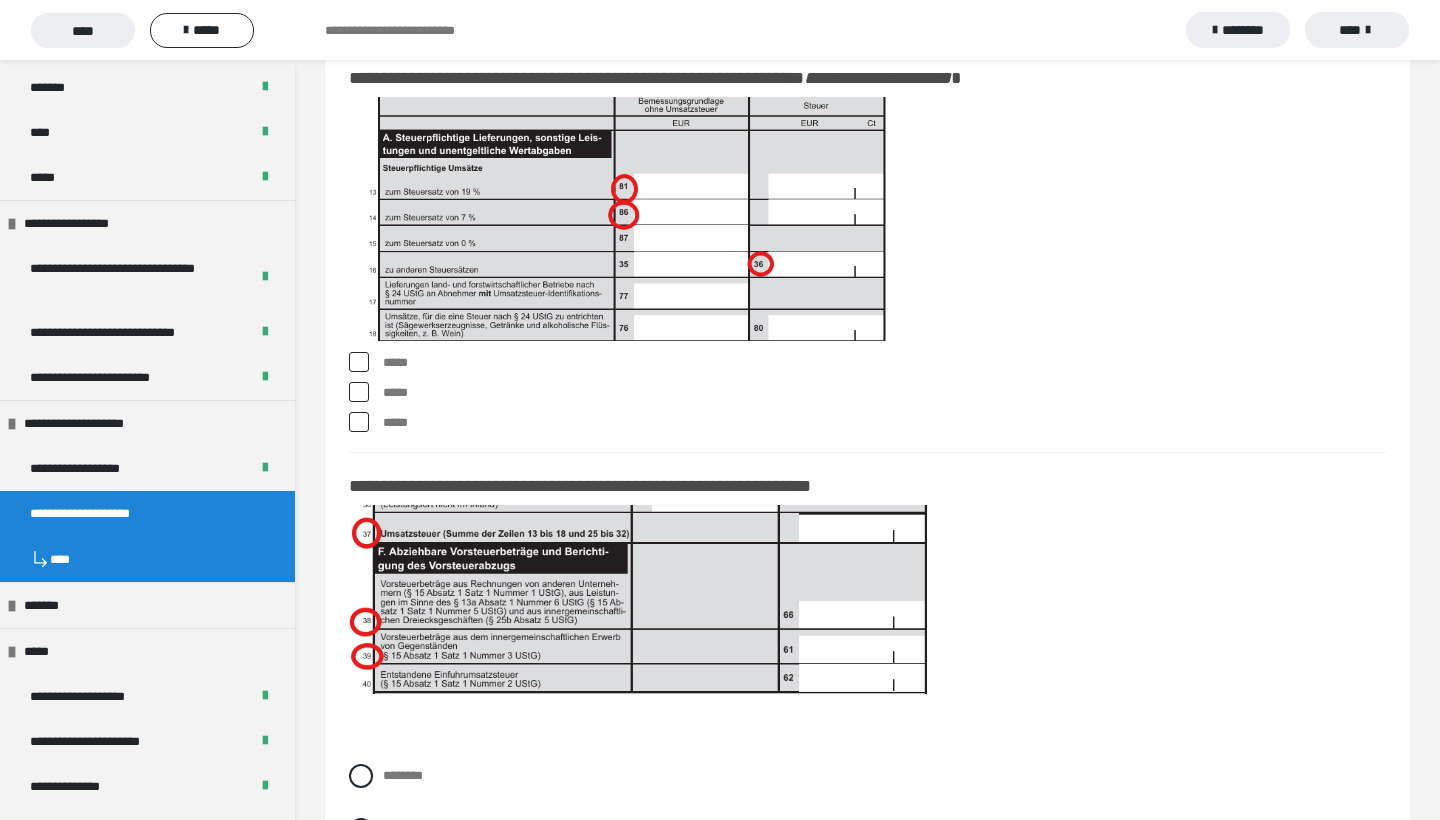click at bounding box center (359, 362) 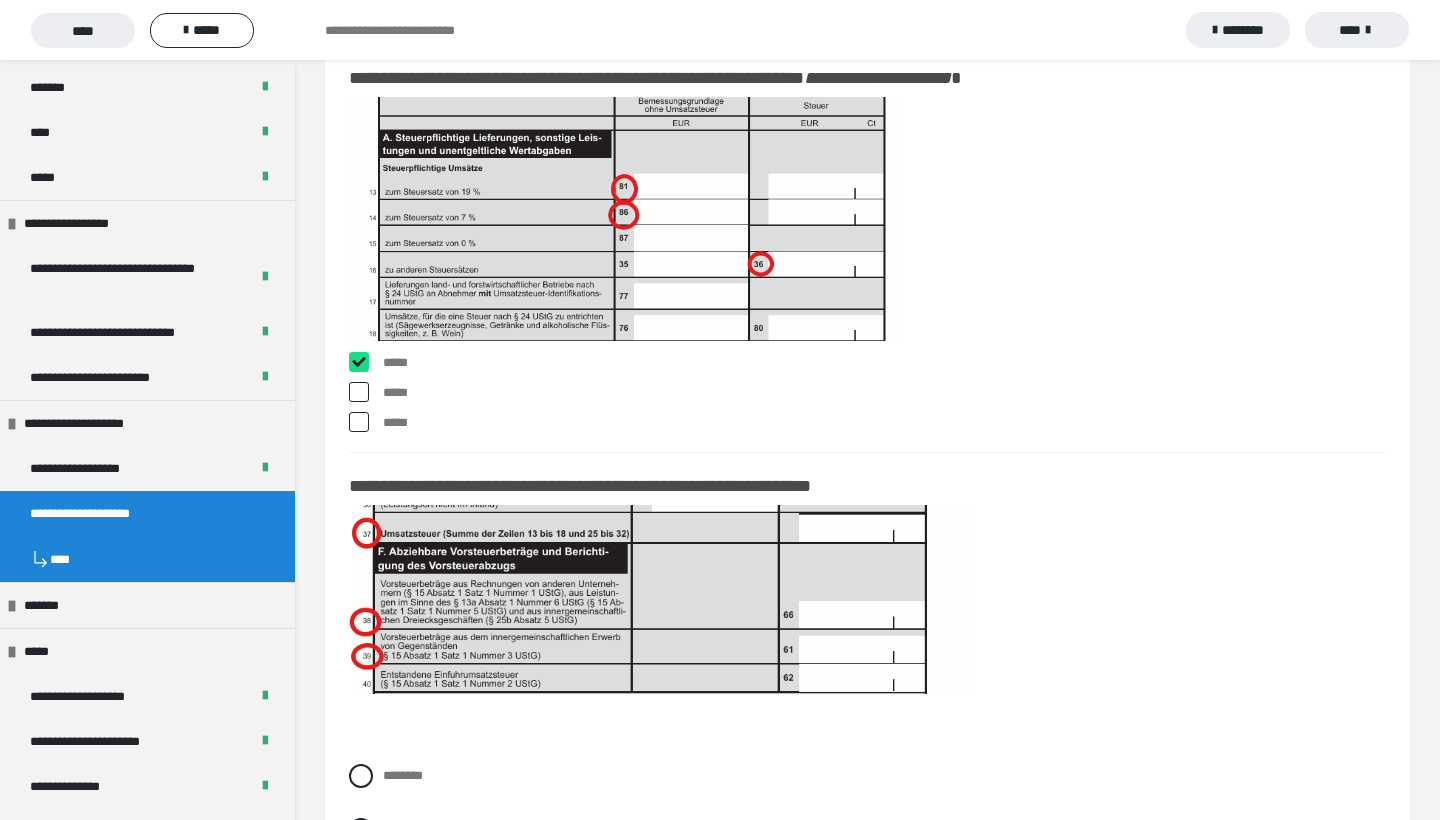 checkbox on "****" 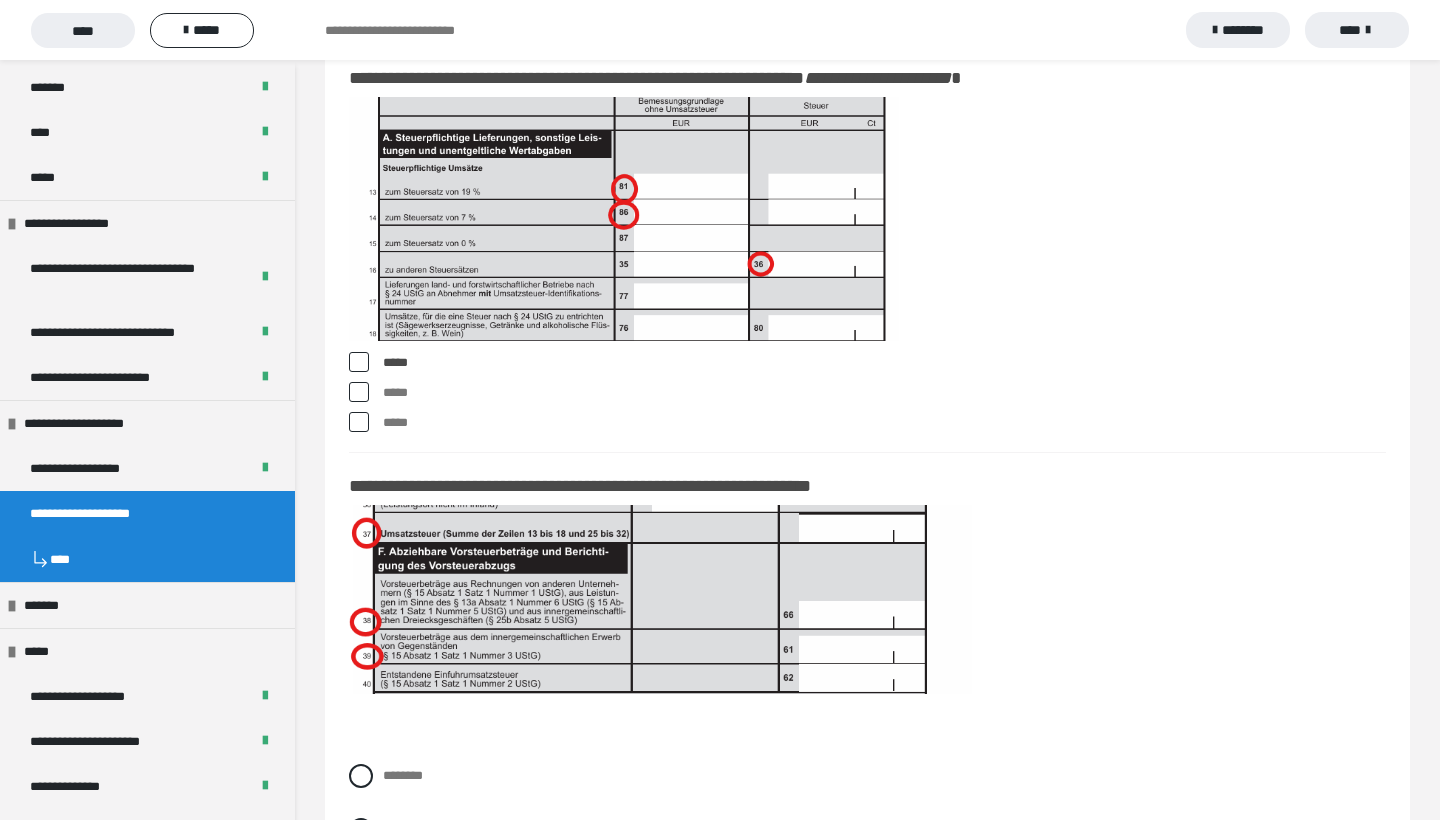 click at bounding box center (359, 392) 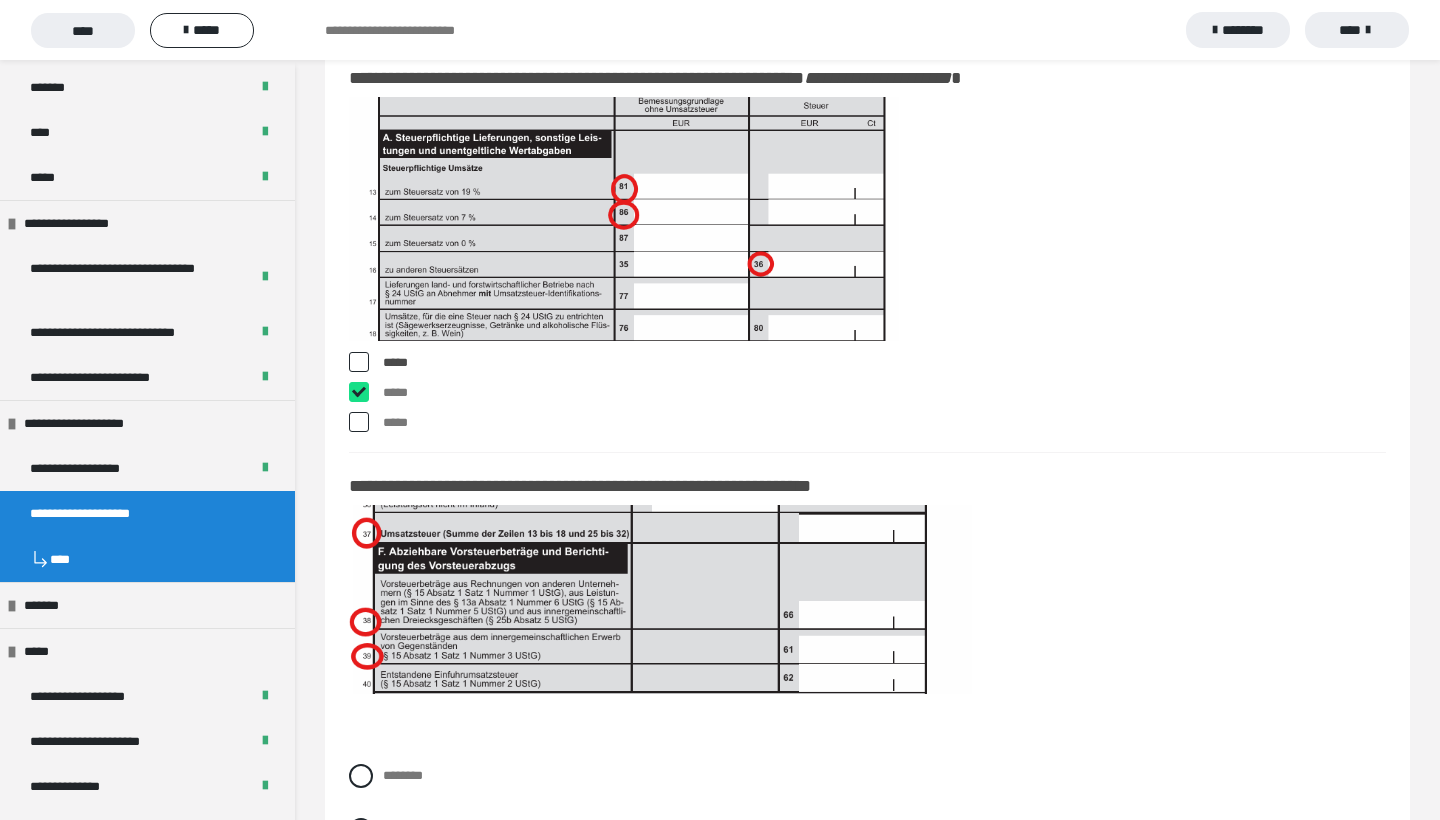 checkbox on "****" 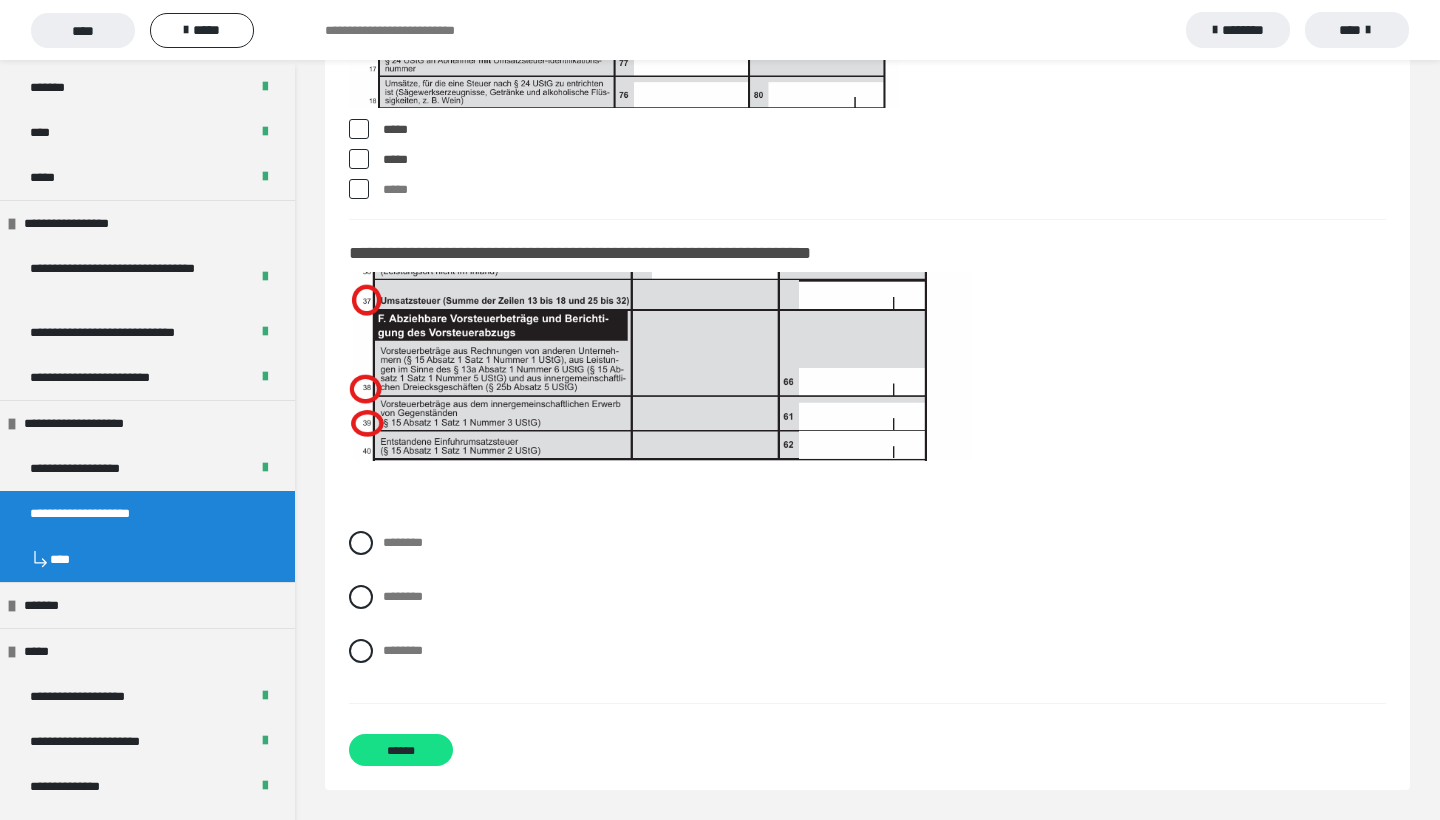 scroll, scrollTop: 17843, scrollLeft: 0, axis: vertical 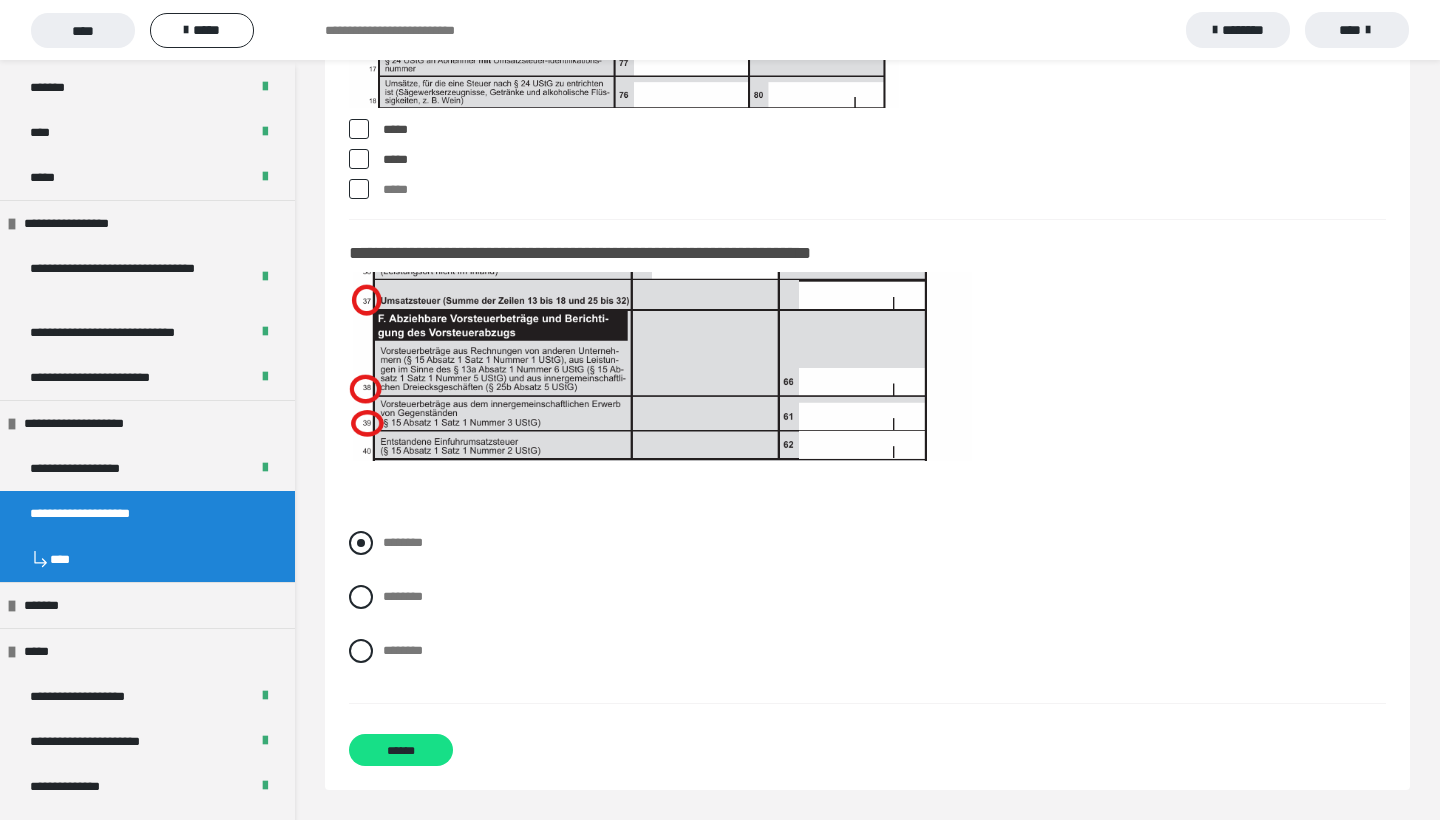 click on "********" at bounding box center (867, 543) 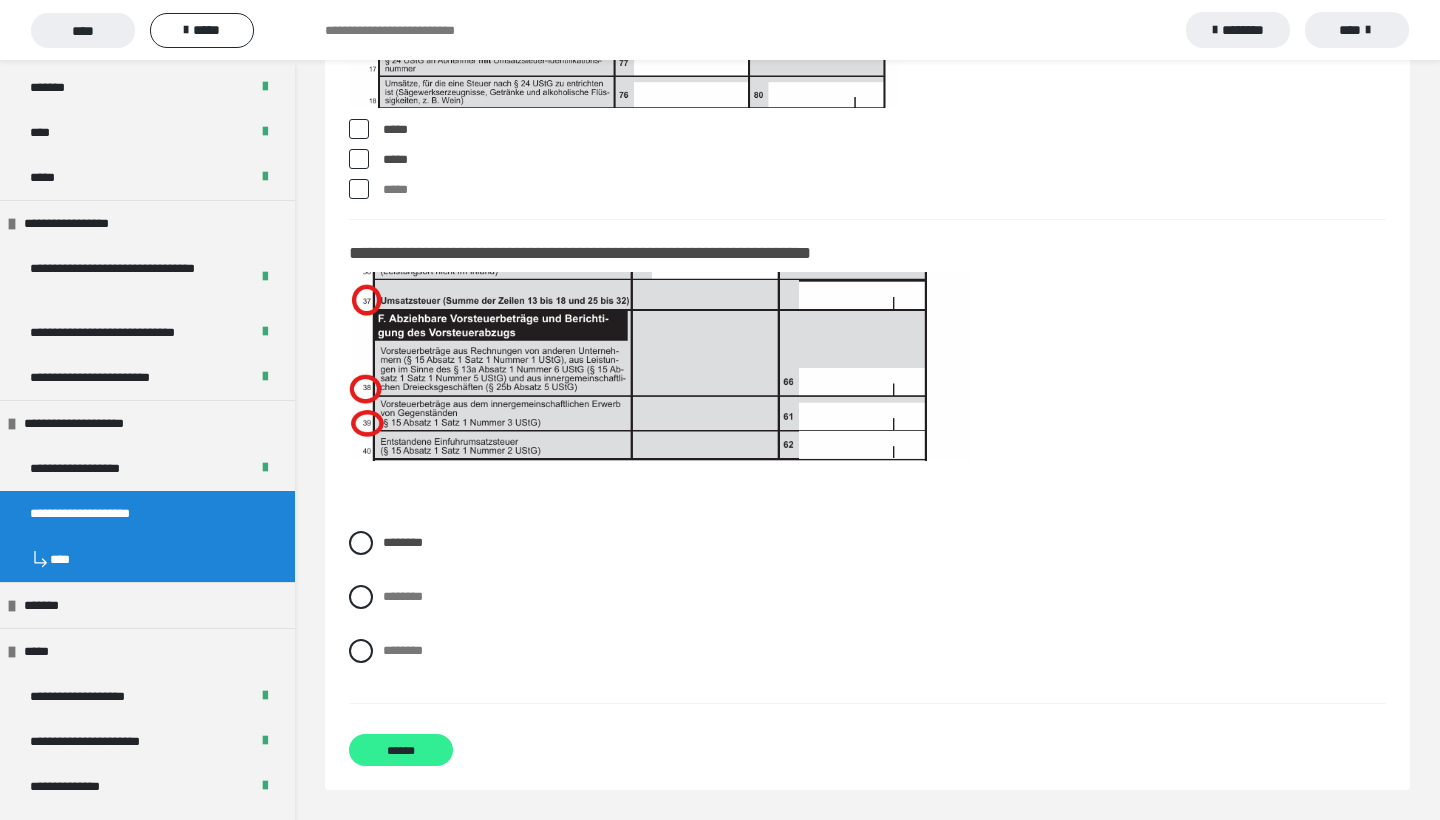 click on "******" at bounding box center [401, 750] 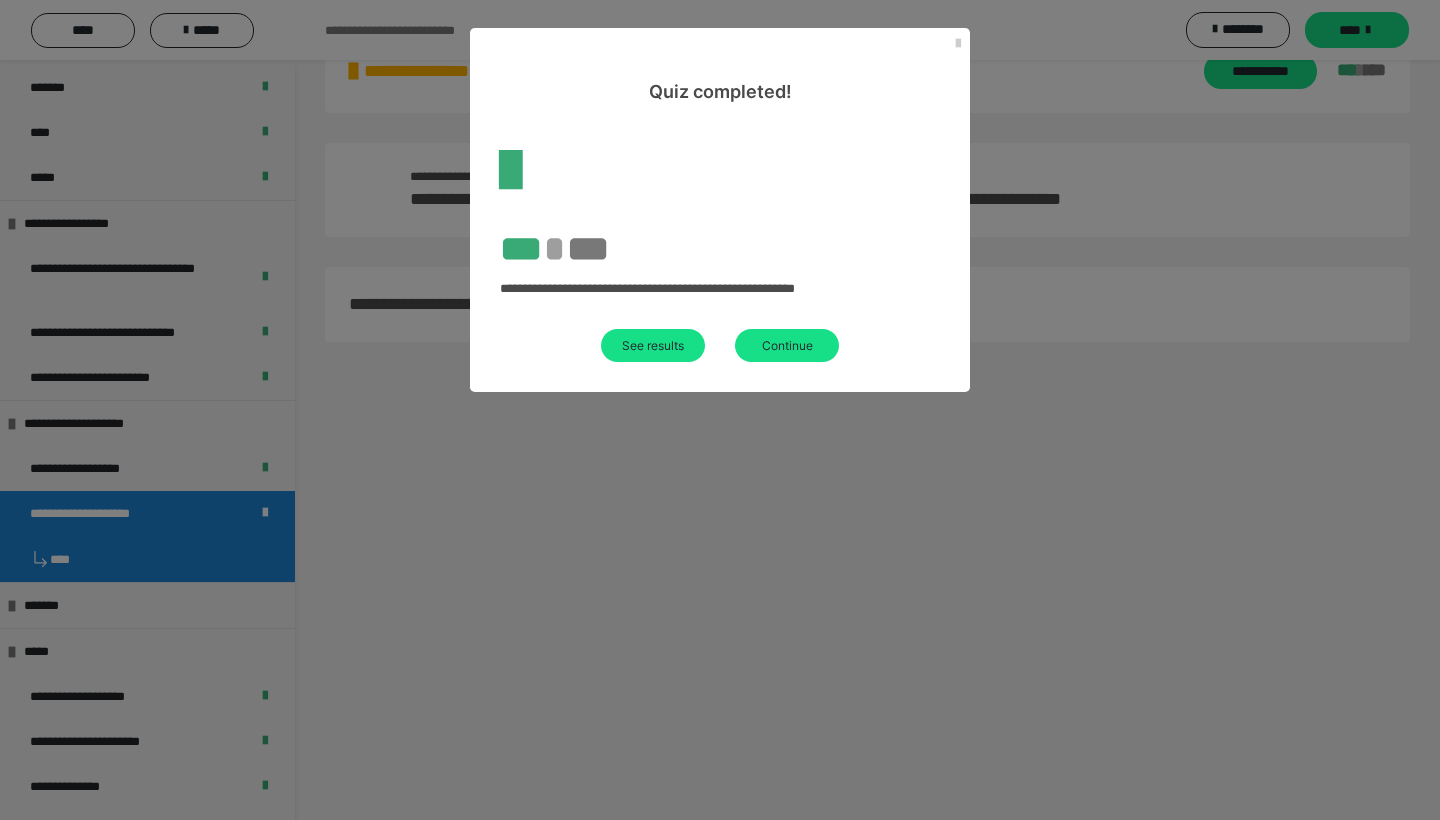 scroll, scrollTop: 60, scrollLeft: 0, axis: vertical 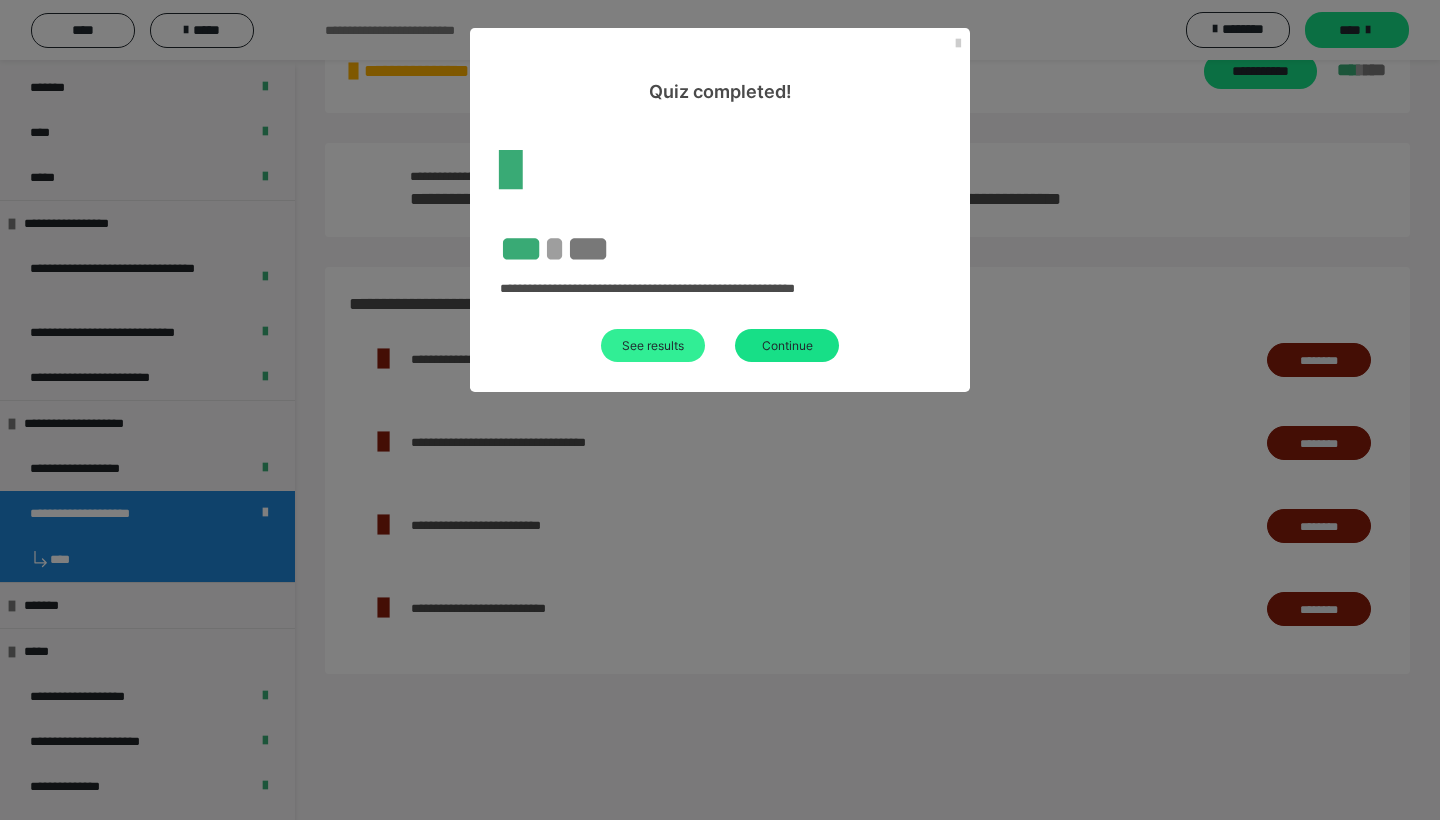 click on "See results" at bounding box center (653, 345) 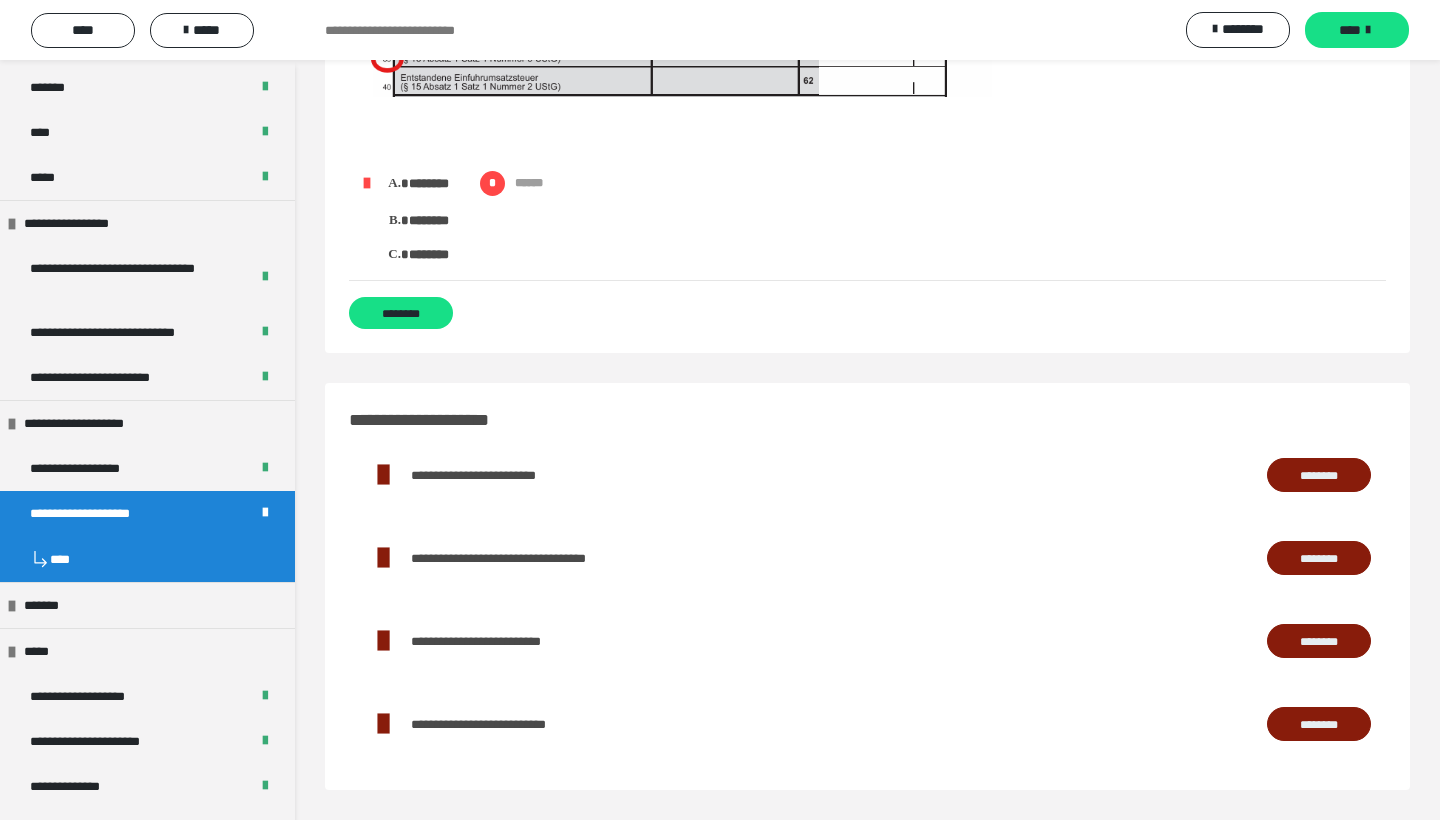 scroll, scrollTop: 15568, scrollLeft: 0, axis: vertical 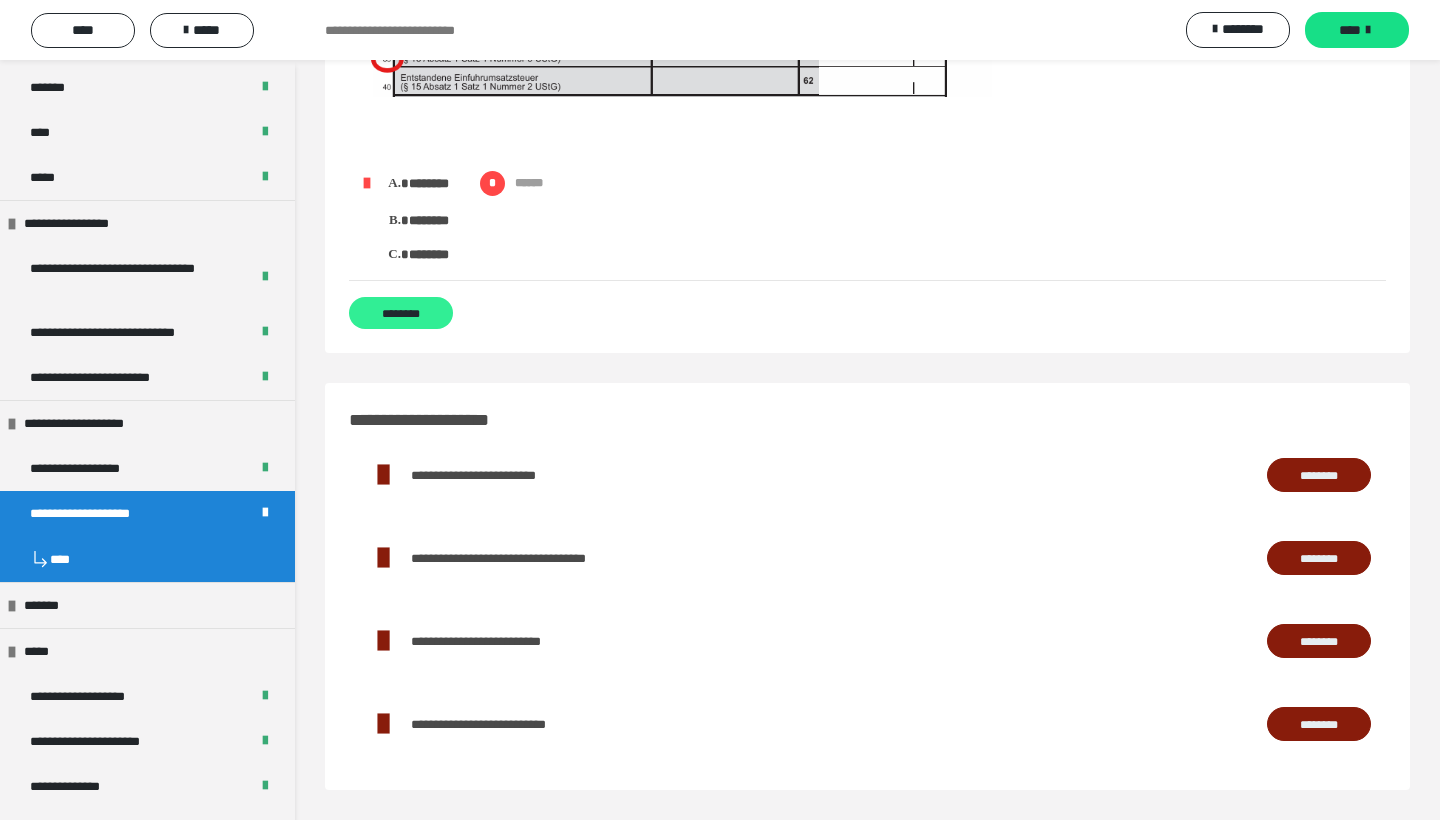 click on "********" at bounding box center (401, 313) 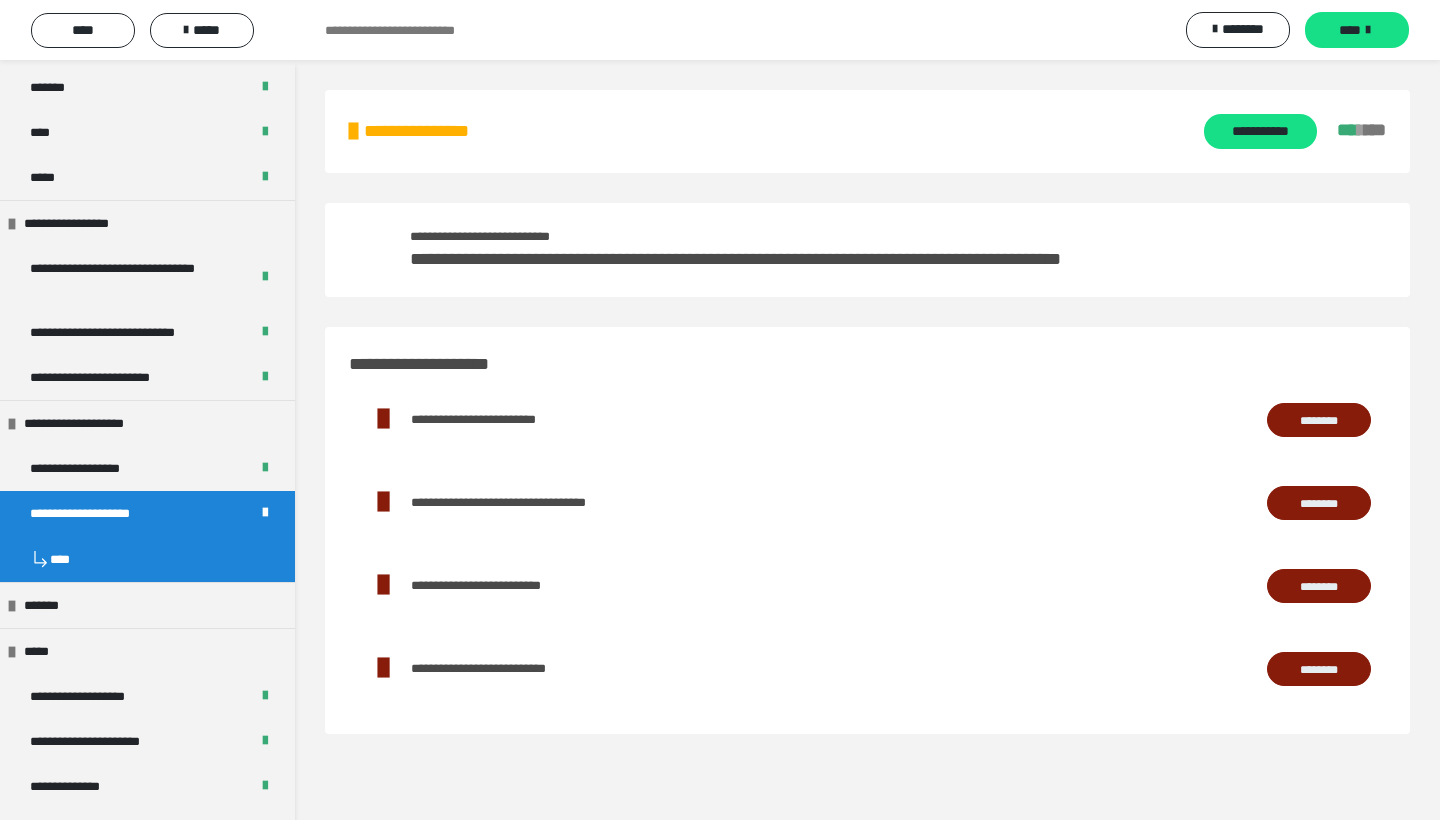scroll, scrollTop: 0, scrollLeft: 0, axis: both 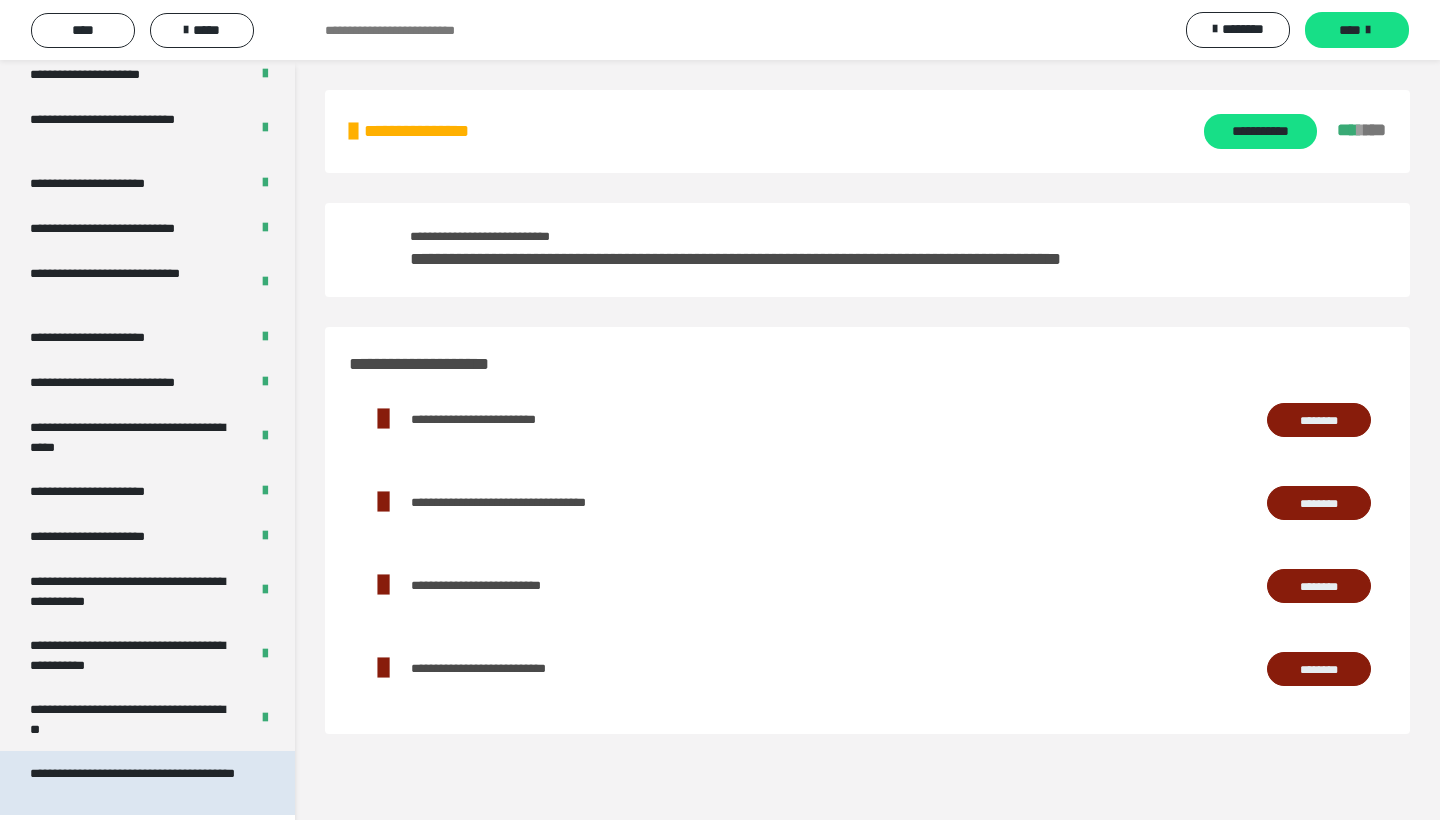 click on "**********" at bounding box center (139, 783) 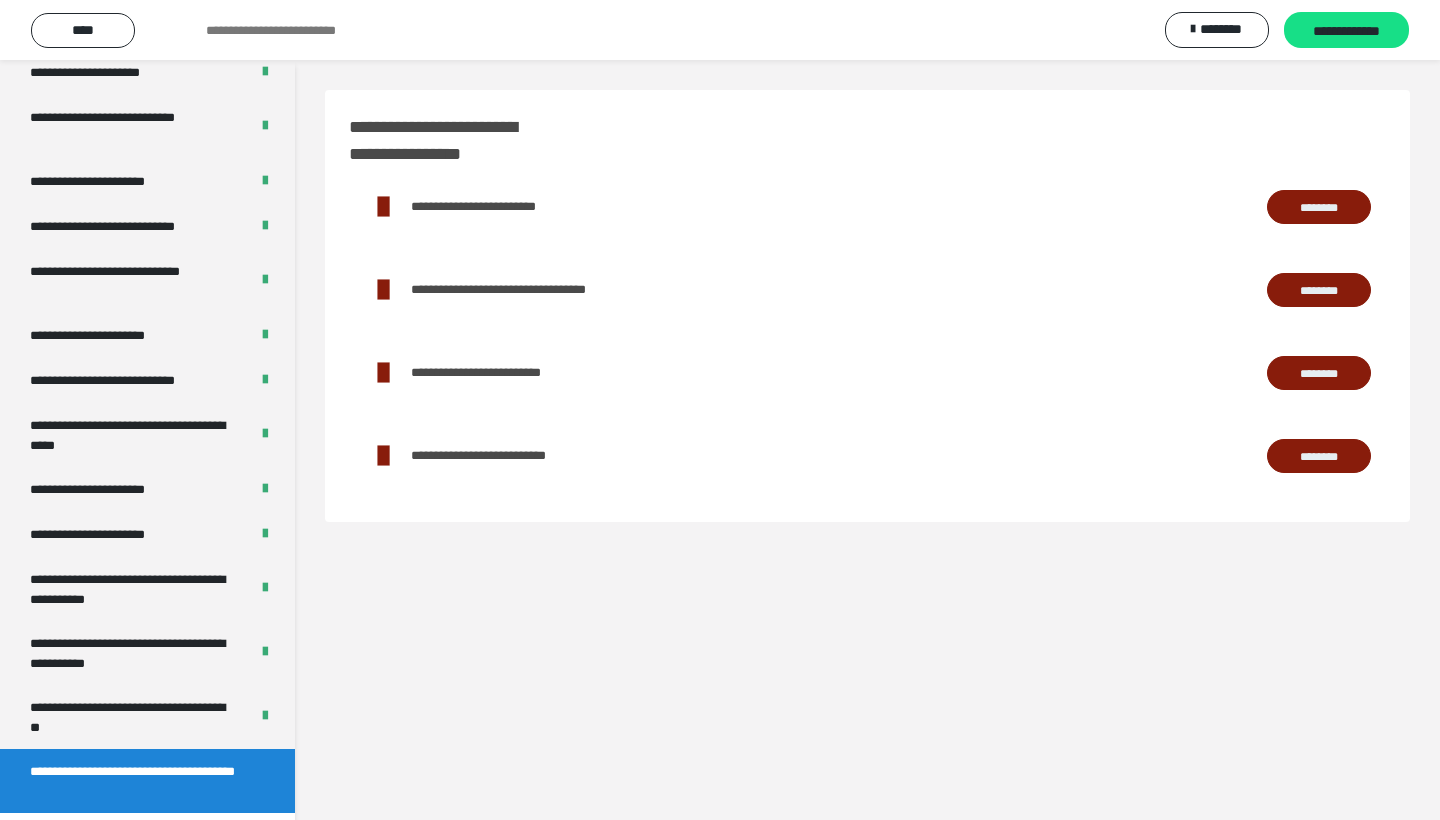 scroll, scrollTop: 3623, scrollLeft: 0, axis: vertical 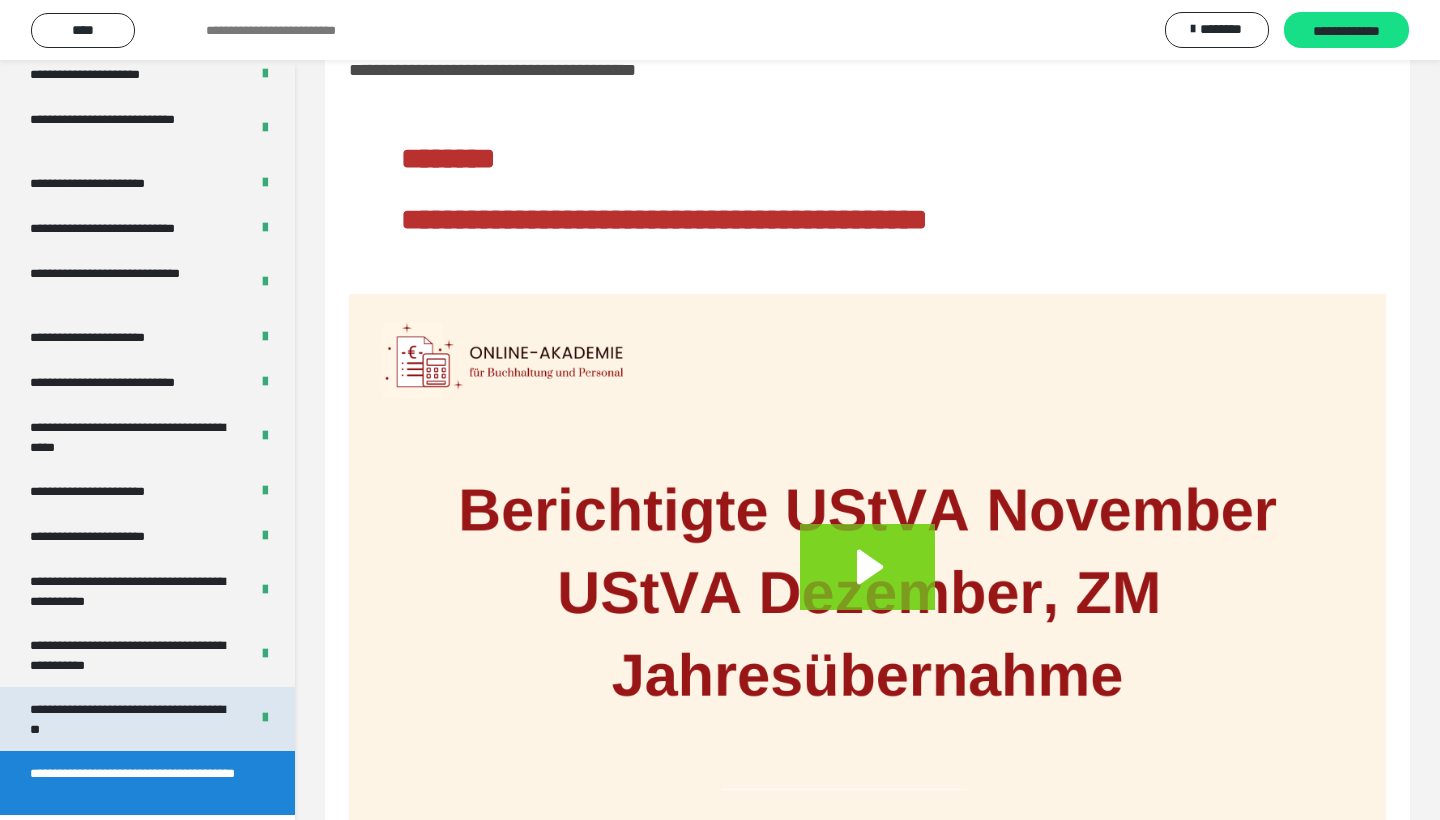 click on "**********" at bounding box center [131, 719] 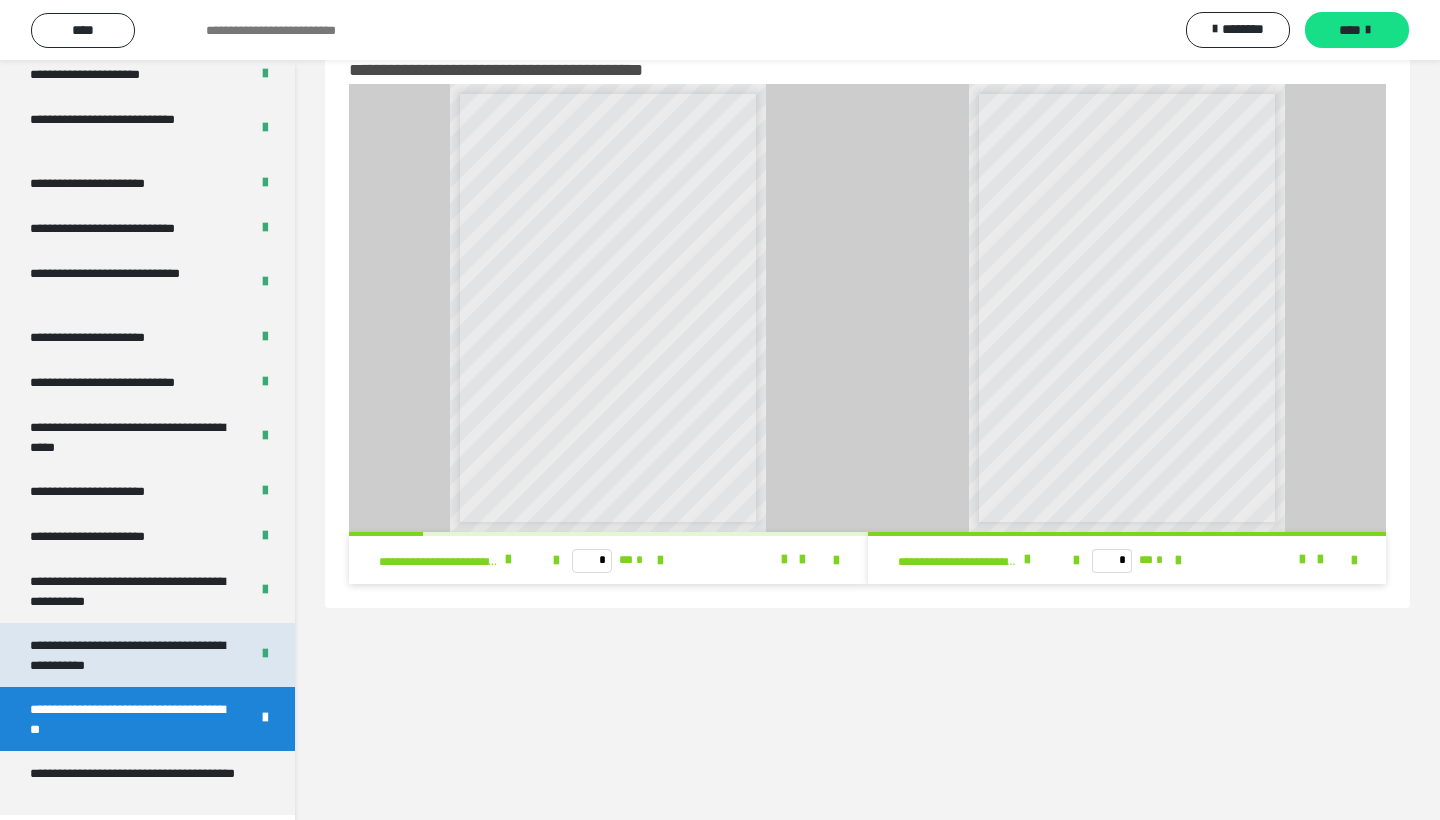 click on "**********" at bounding box center (131, 655) 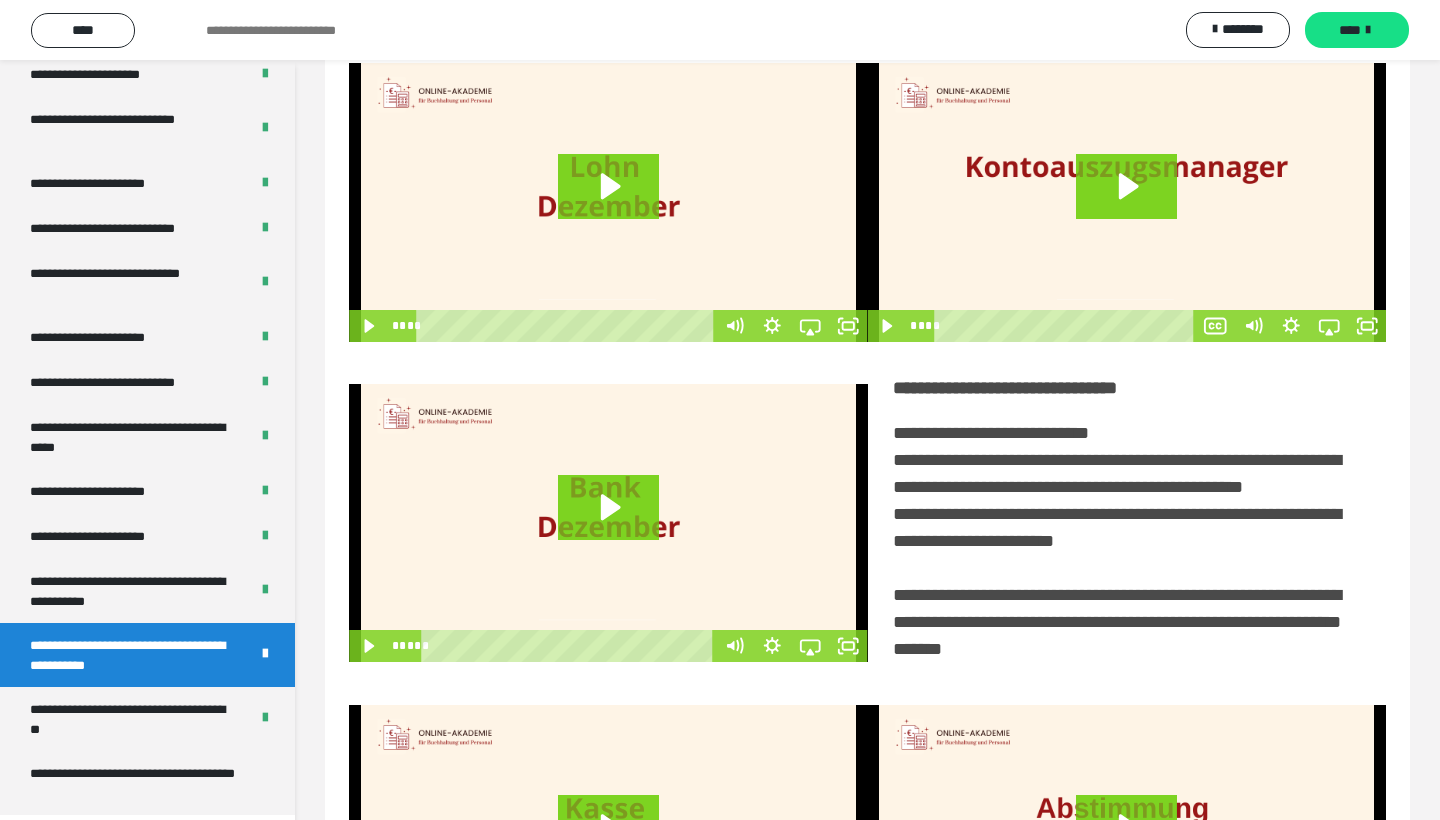 scroll, scrollTop: 81, scrollLeft: 0, axis: vertical 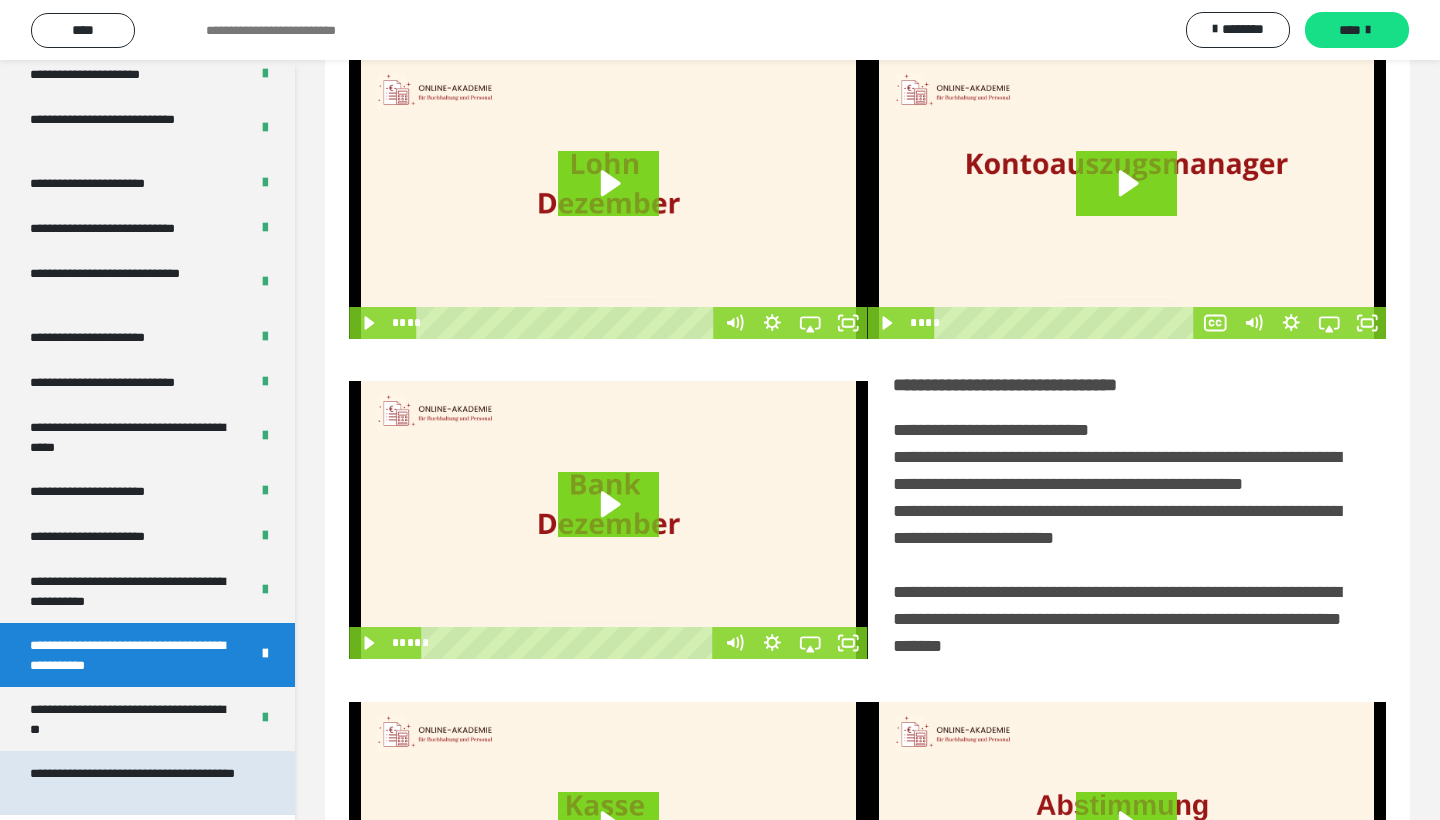 click on "**********" at bounding box center [139, 783] 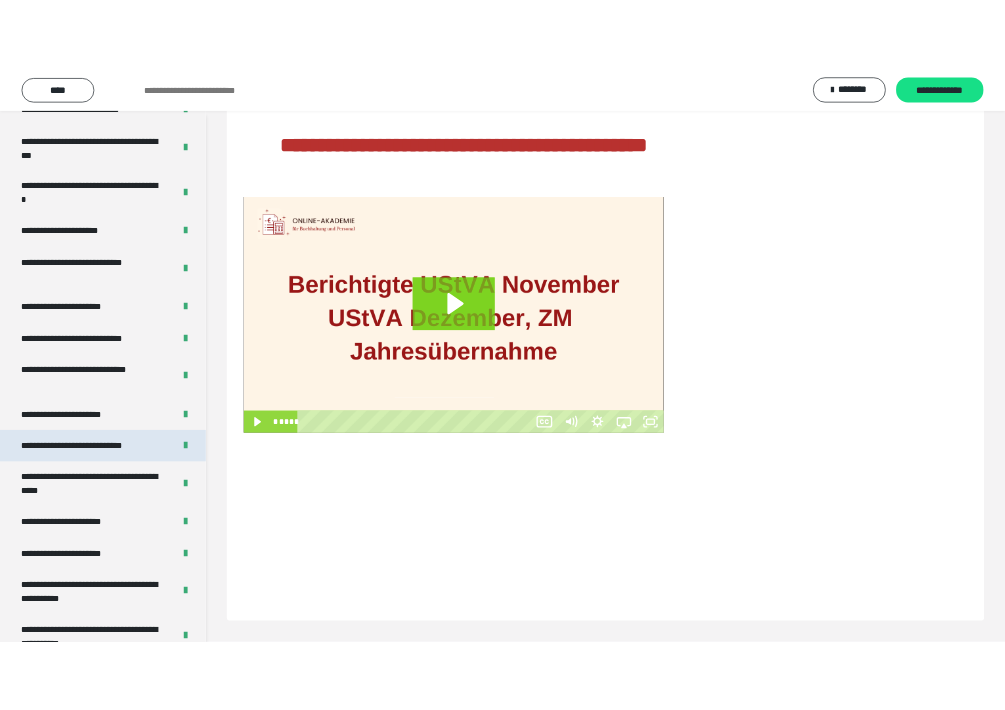 scroll, scrollTop: 60, scrollLeft: 0, axis: vertical 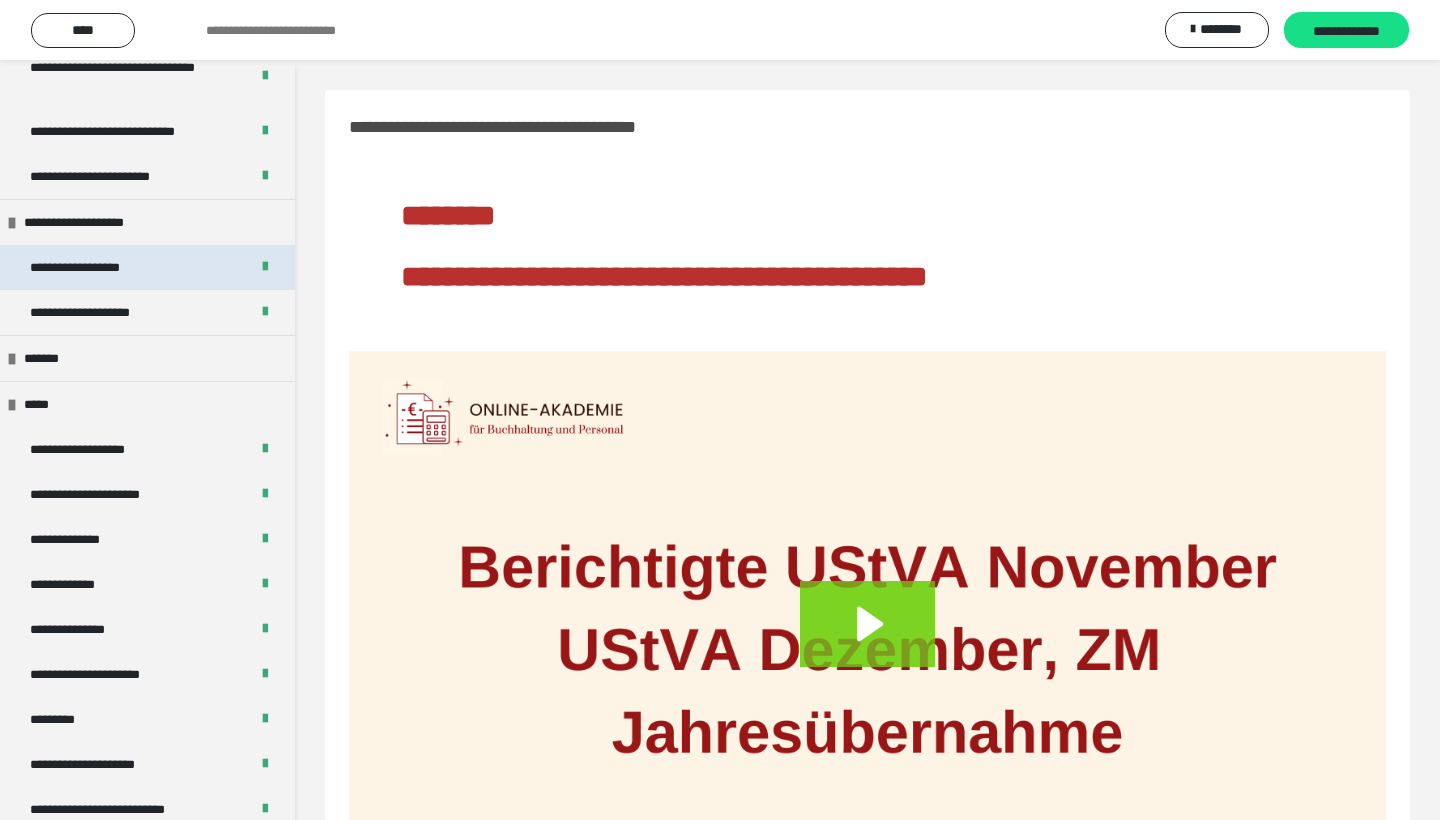 click on "**********" at bounding box center [98, 267] 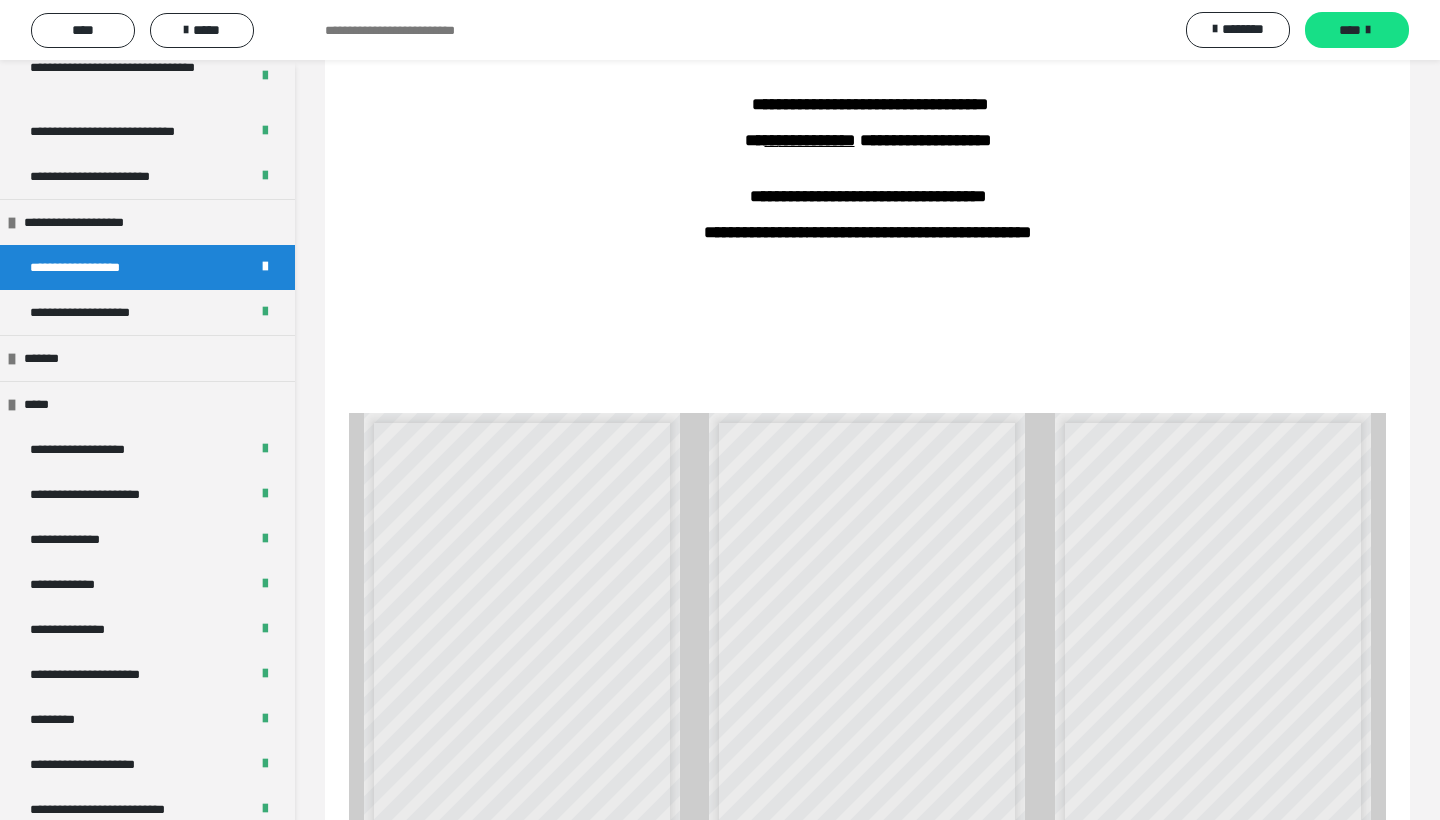 scroll, scrollTop: 213, scrollLeft: 0, axis: vertical 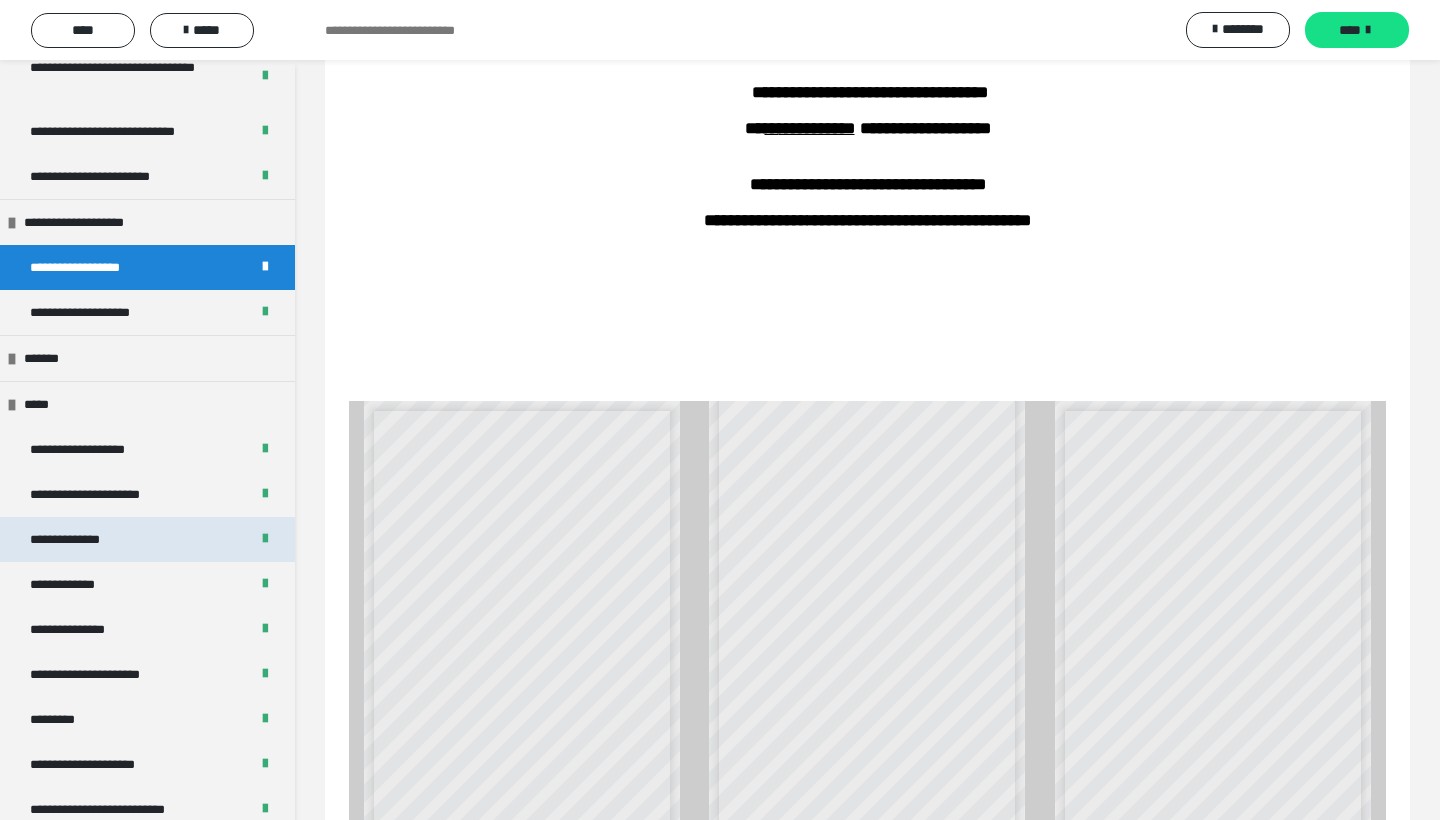 click on "**********" at bounding box center (83, 539) 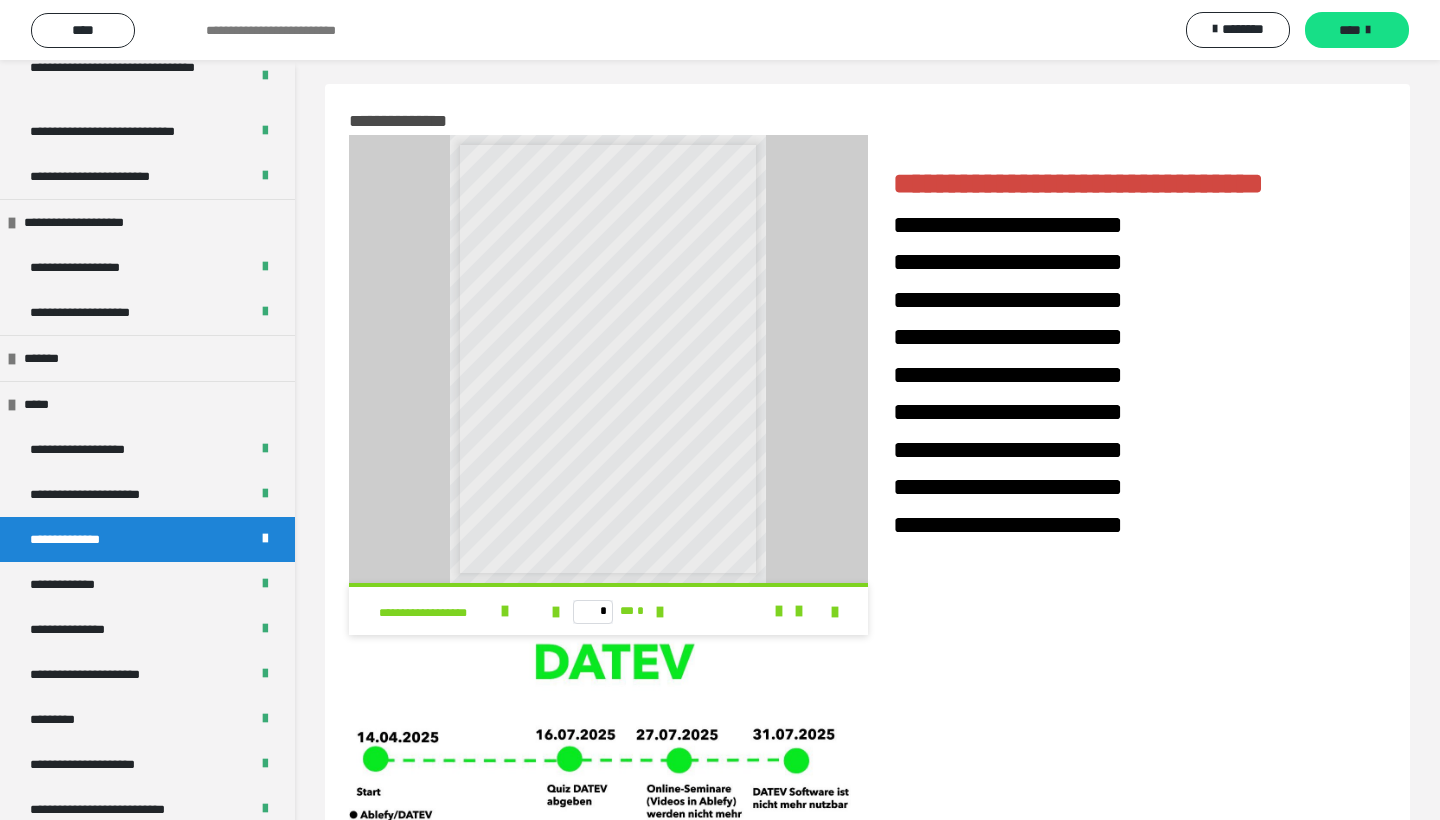 scroll, scrollTop: 0, scrollLeft: 0, axis: both 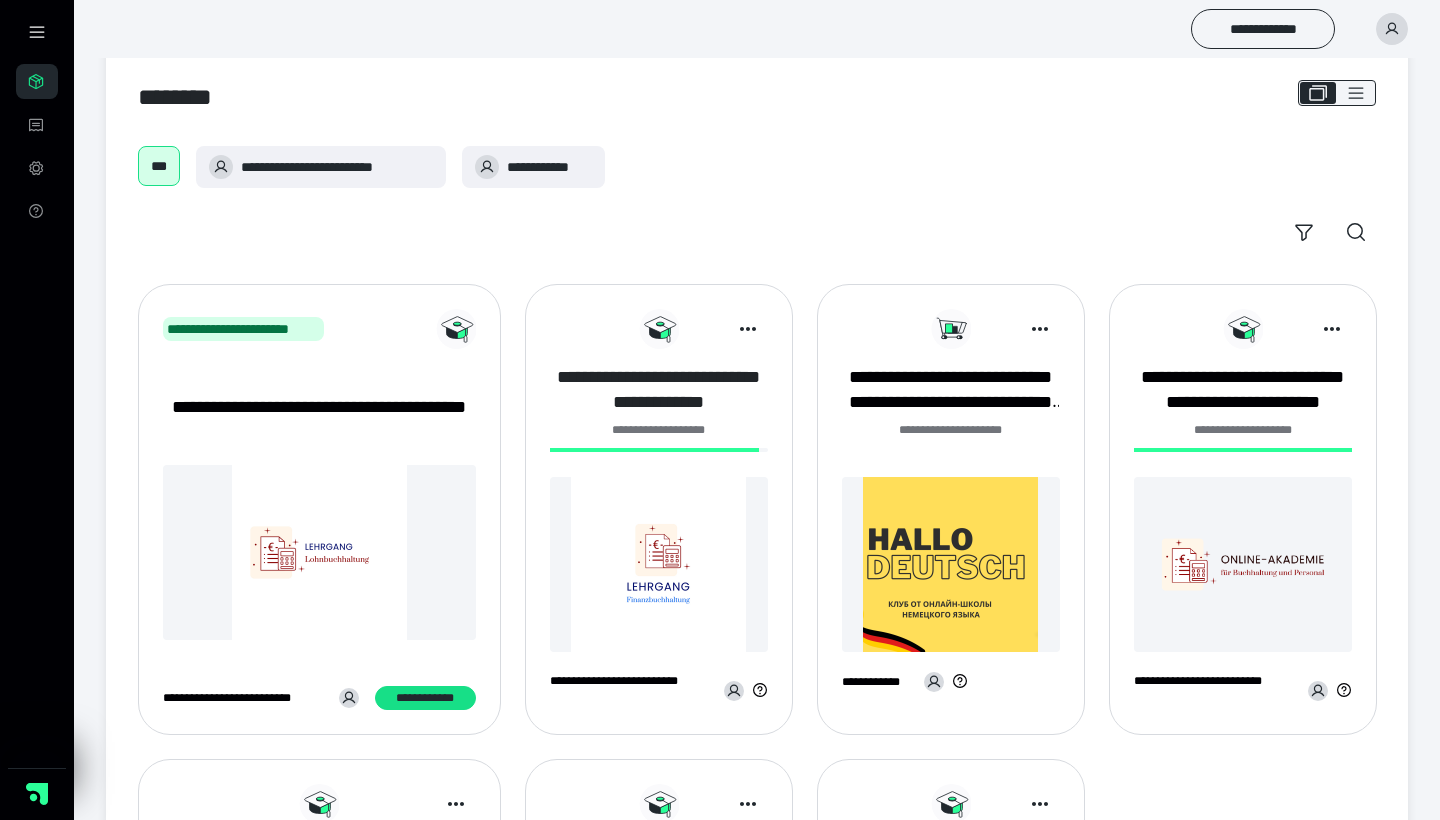 click on "**********" at bounding box center [659, 389] 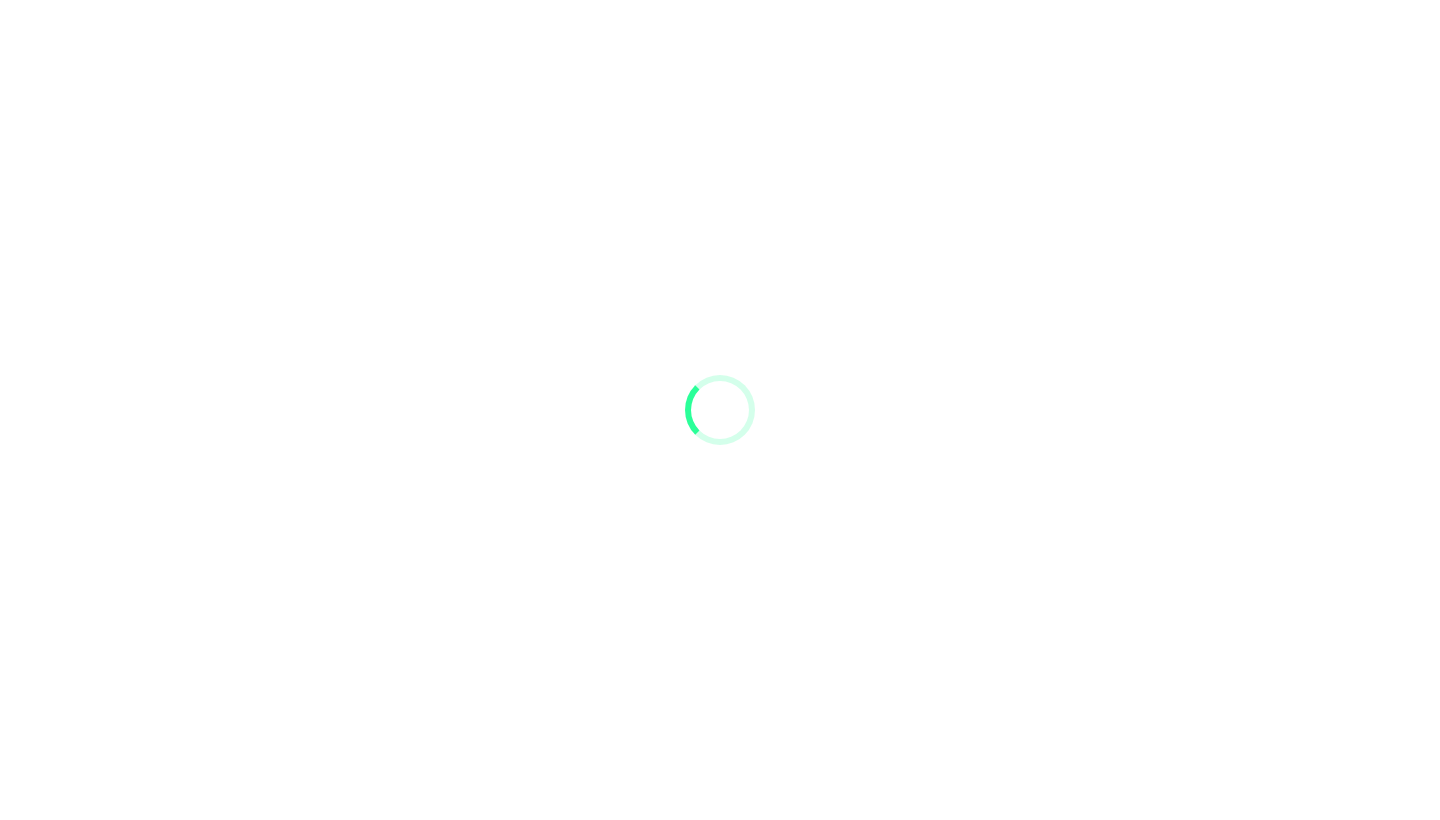 scroll, scrollTop: 0, scrollLeft: 0, axis: both 